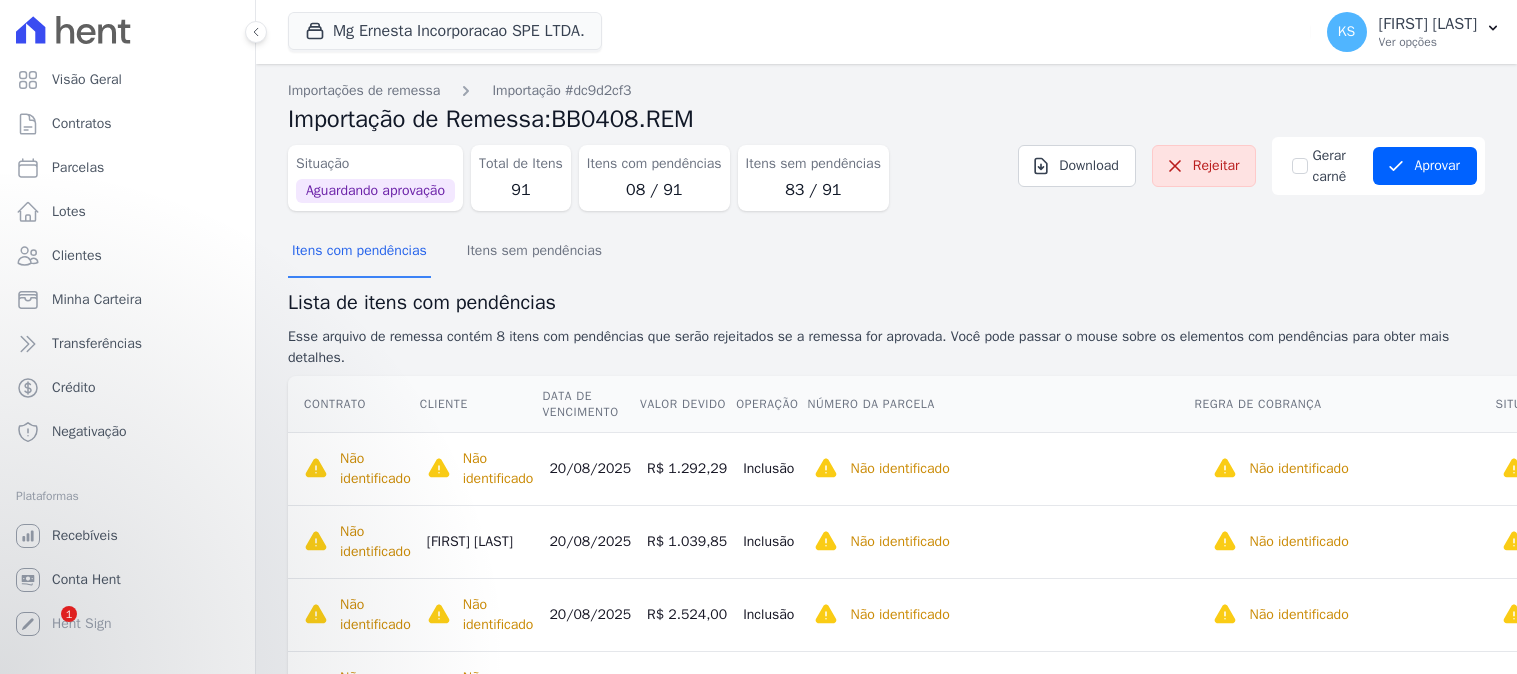 scroll, scrollTop: 0, scrollLeft: 0, axis: both 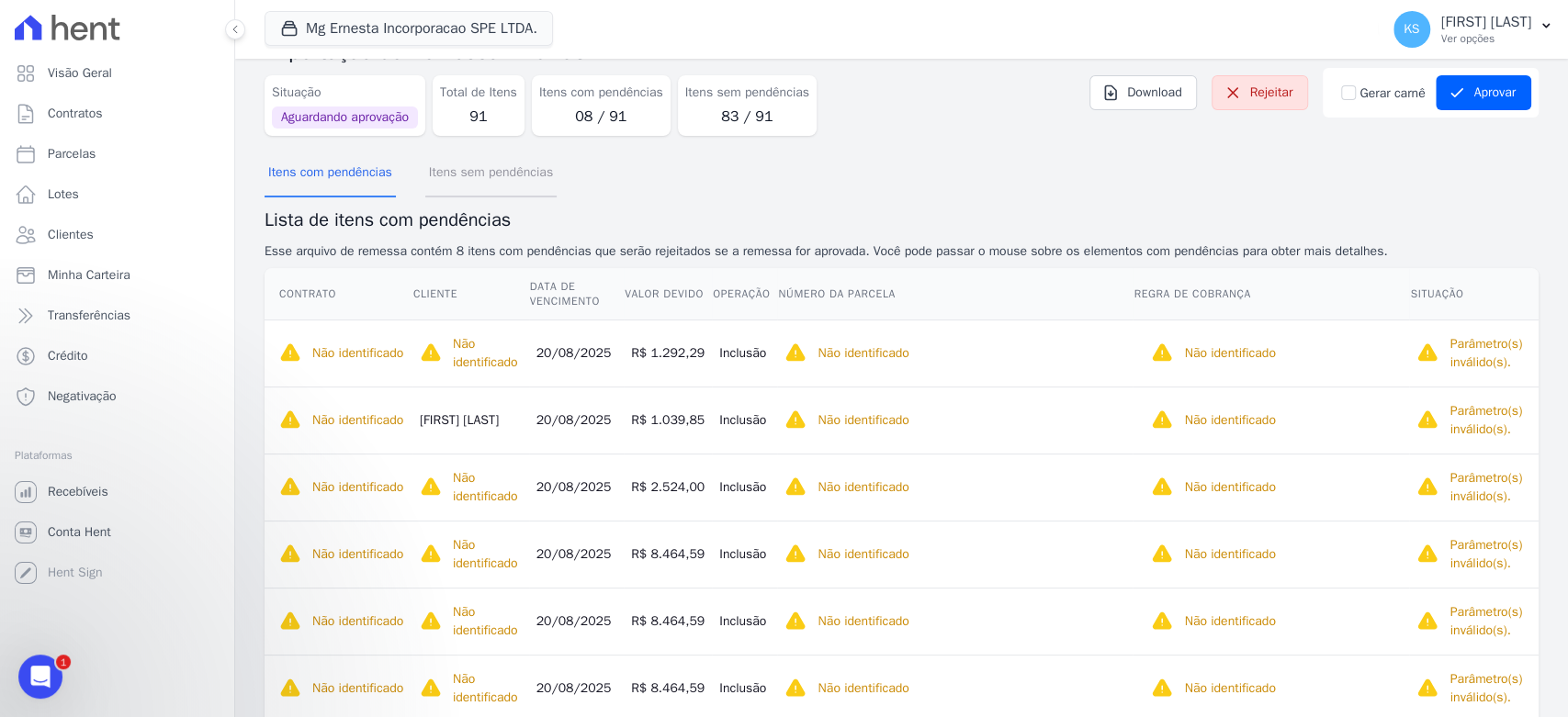 click on "Itens sem pendências" at bounding box center [491, 174] 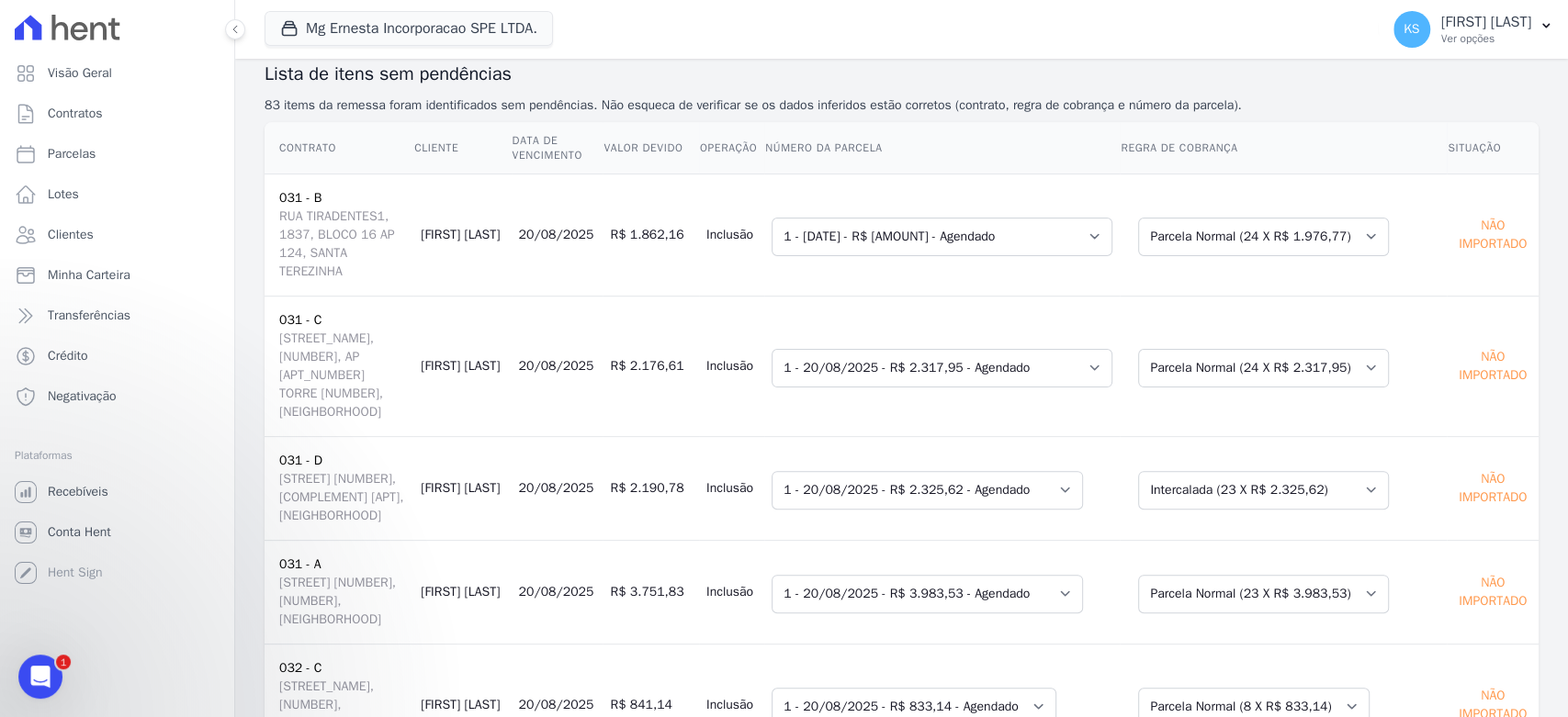scroll, scrollTop: 306, scrollLeft: 0, axis: vertical 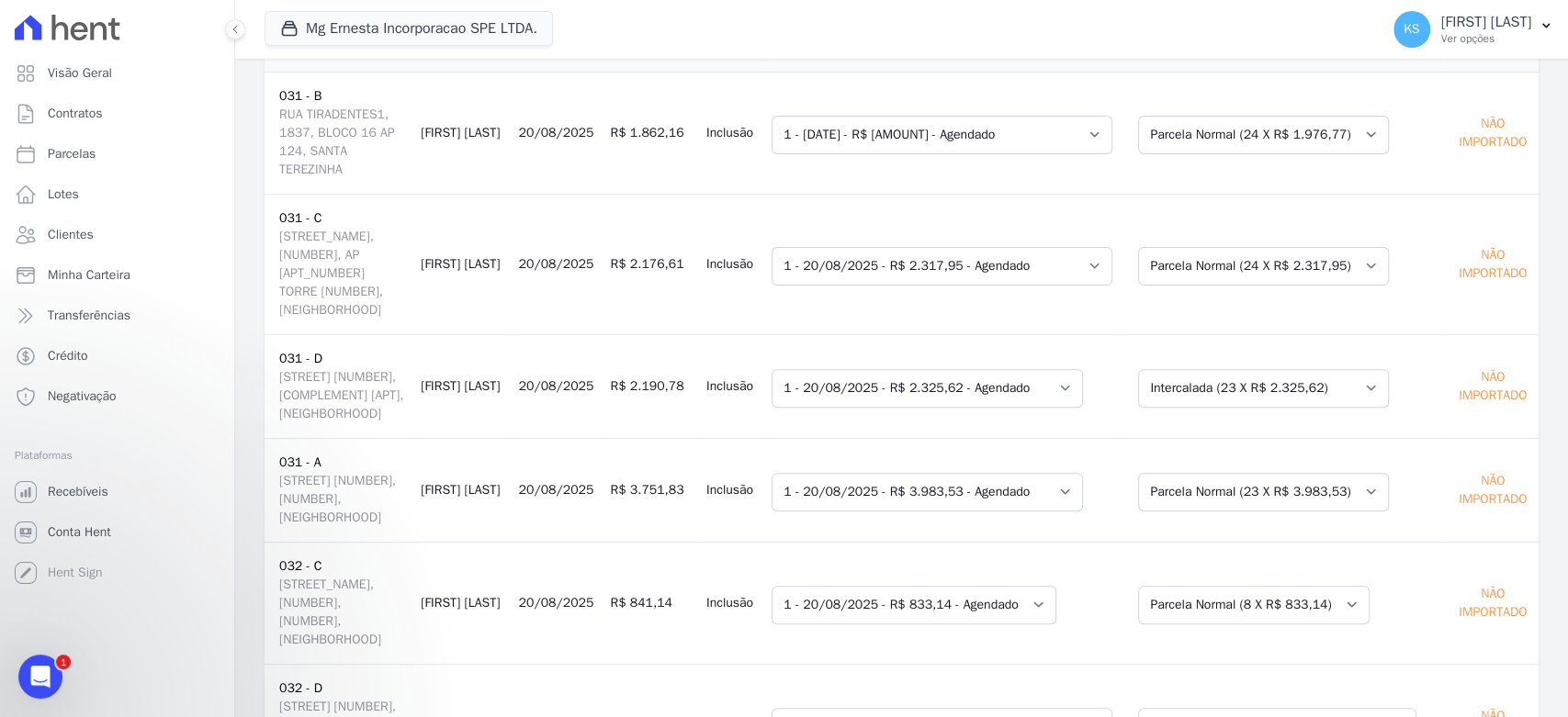 drag, startPoint x: 500, startPoint y: 411, endPoint x: 510, endPoint y: 424, distance: 16.401219 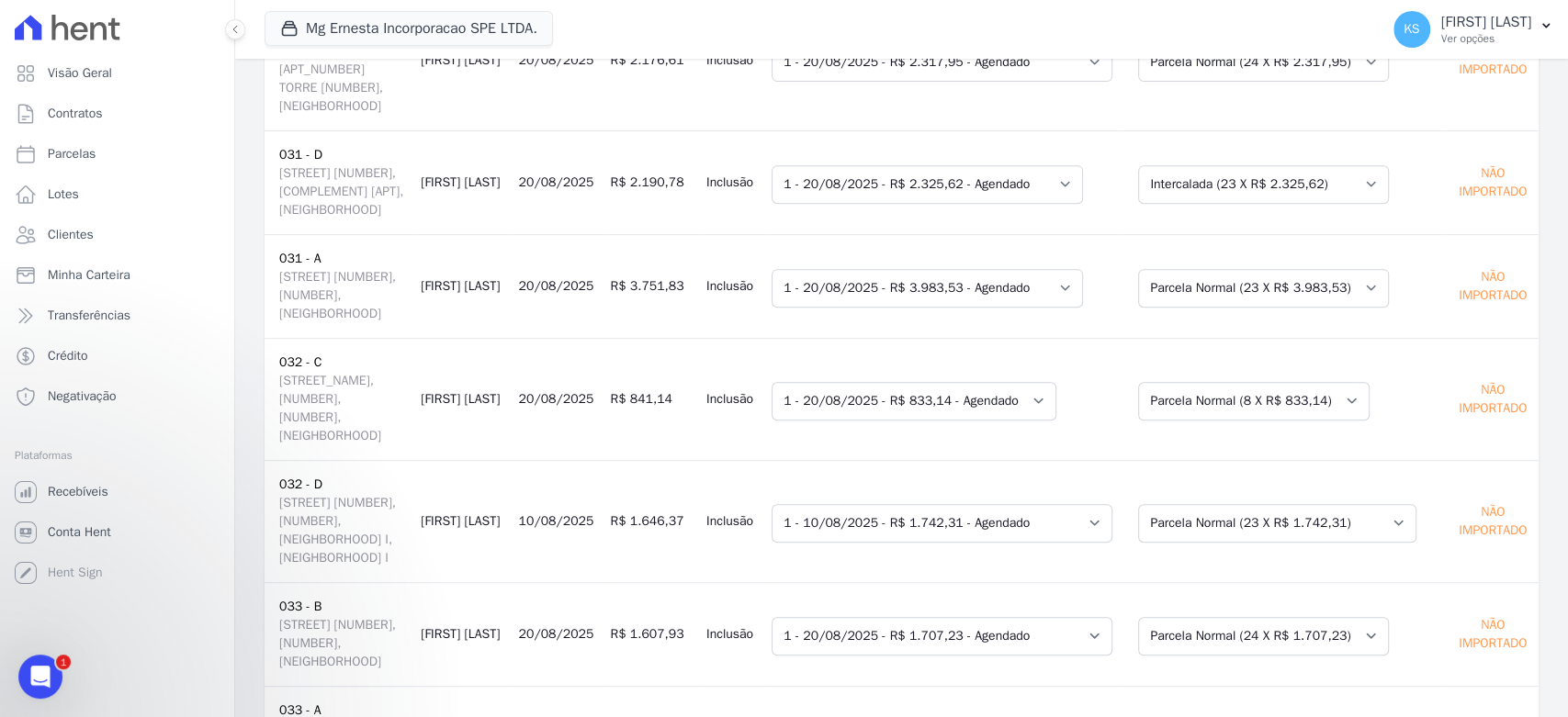 drag, startPoint x: 496, startPoint y: 646, endPoint x: 507, endPoint y: 653, distance: 13.038405 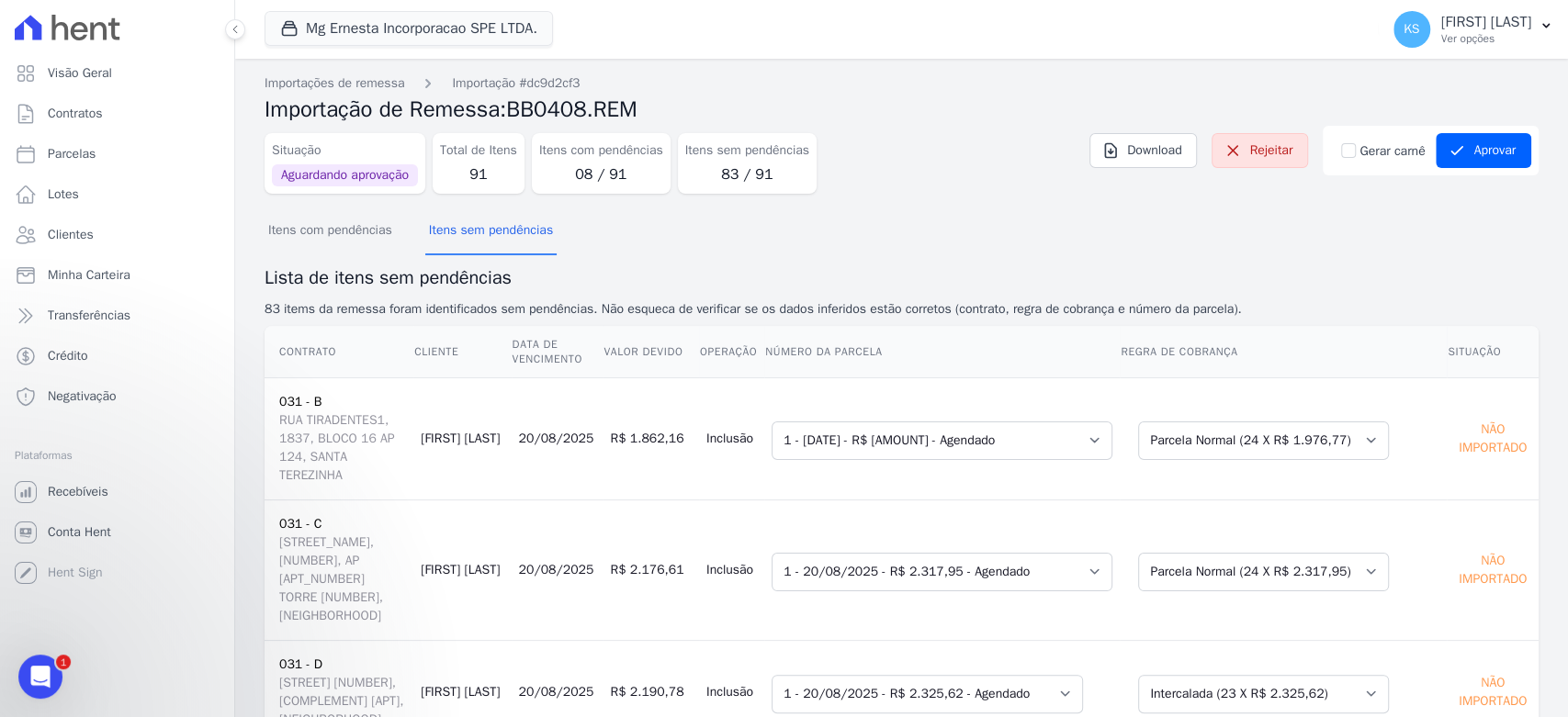 scroll, scrollTop: 204, scrollLeft: 0, axis: vertical 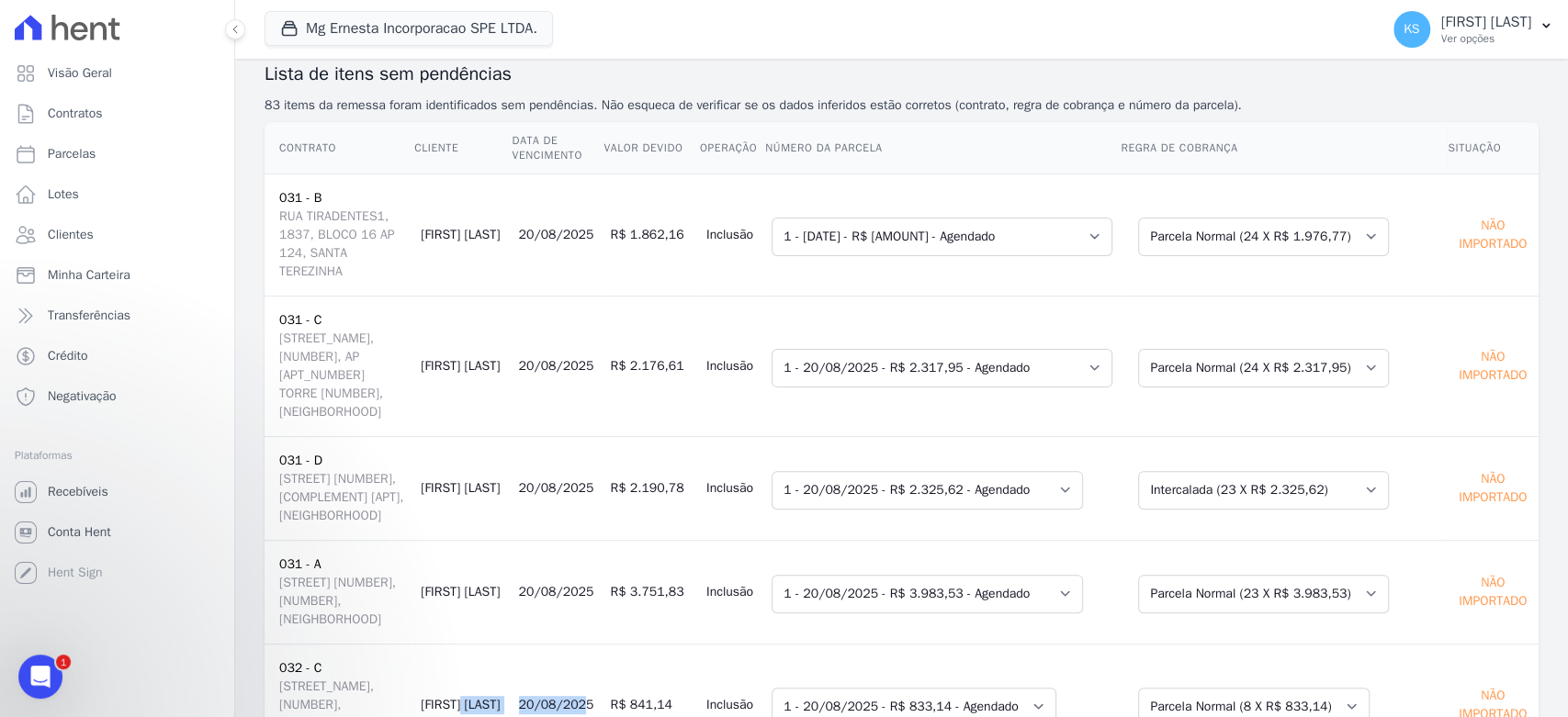 drag, startPoint x: 480, startPoint y: 611, endPoint x: 590, endPoint y: 611, distance: 110 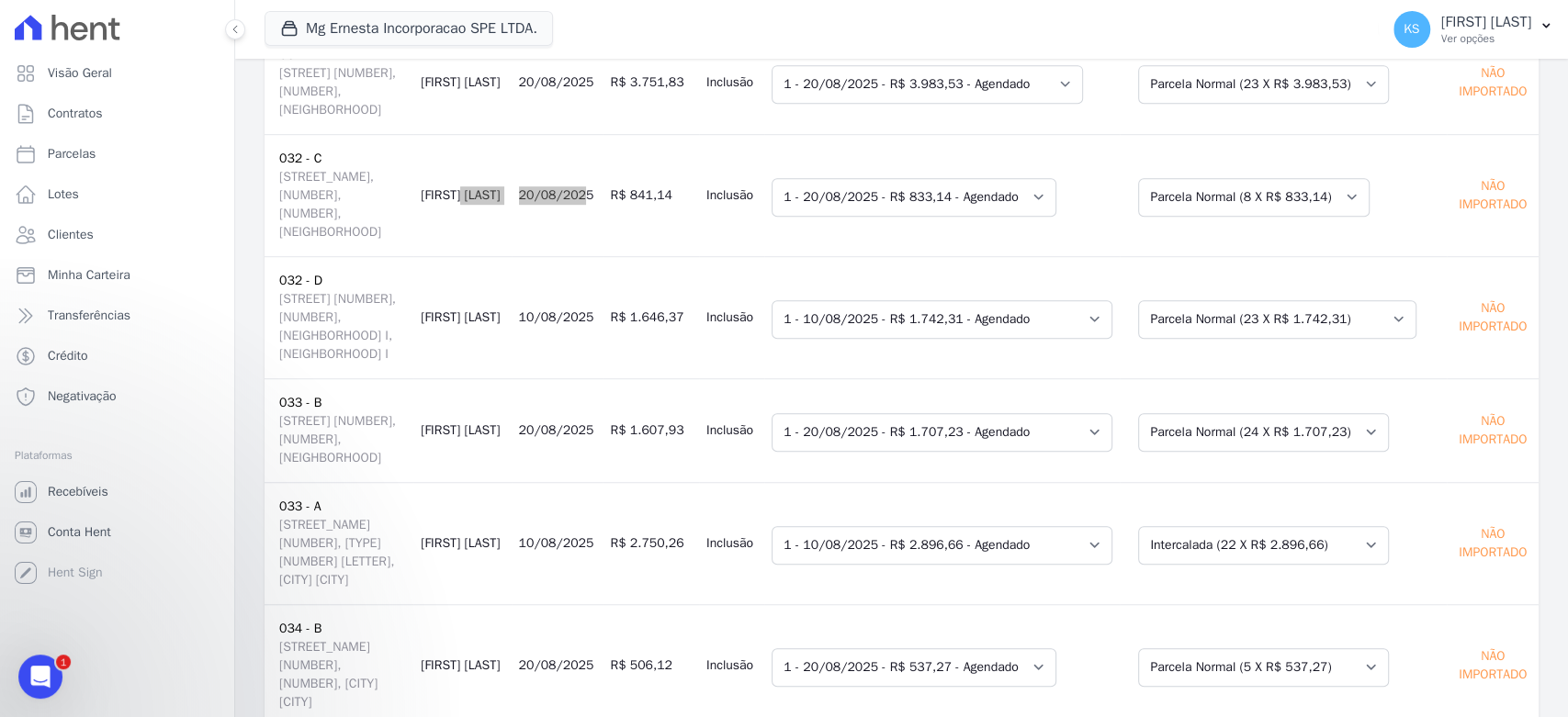 scroll, scrollTop: 918, scrollLeft: 0, axis: vertical 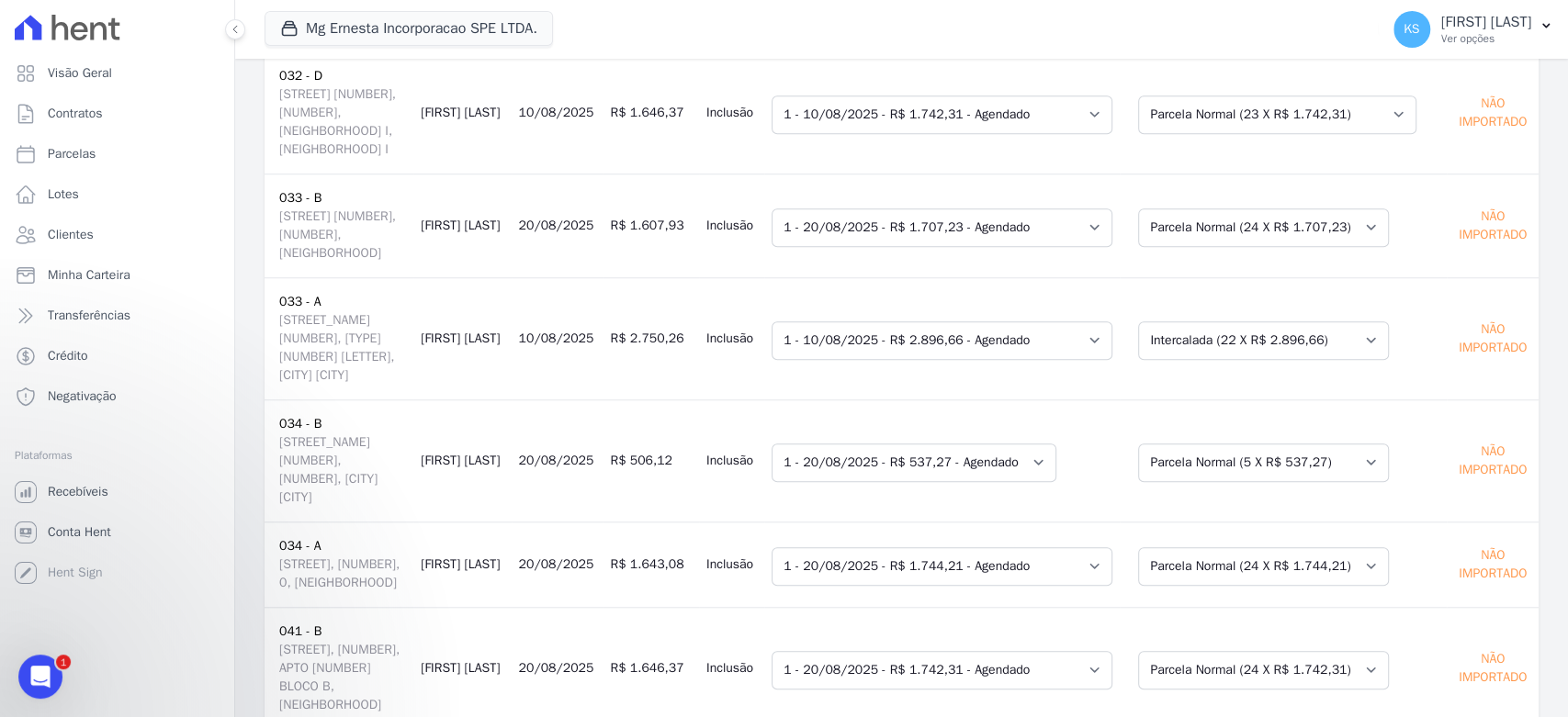 drag, startPoint x: 462, startPoint y: 402, endPoint x: 538, endPoint y: 404, distance: 76.02631 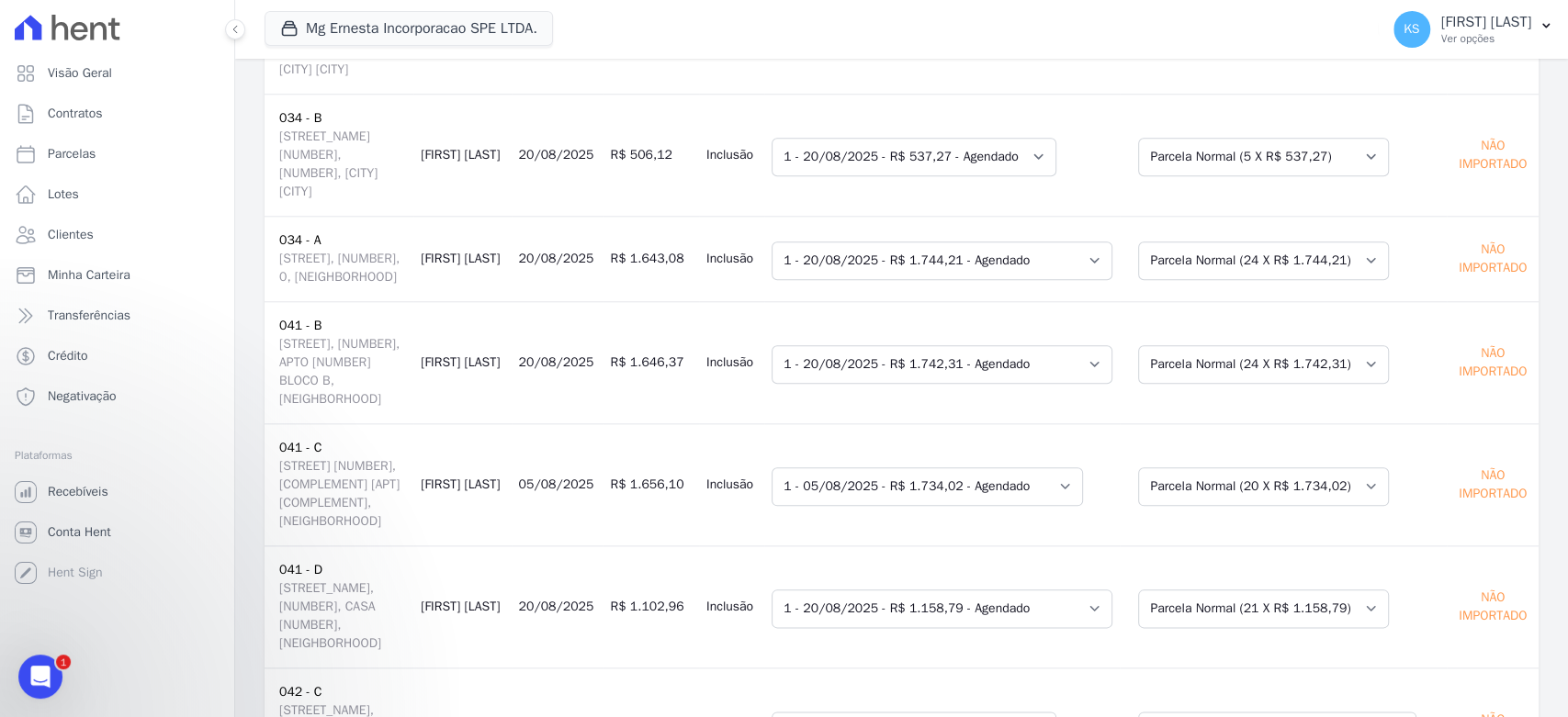 scroll, scrollTop: 1428, scrollLeft: 0, axis: vertical 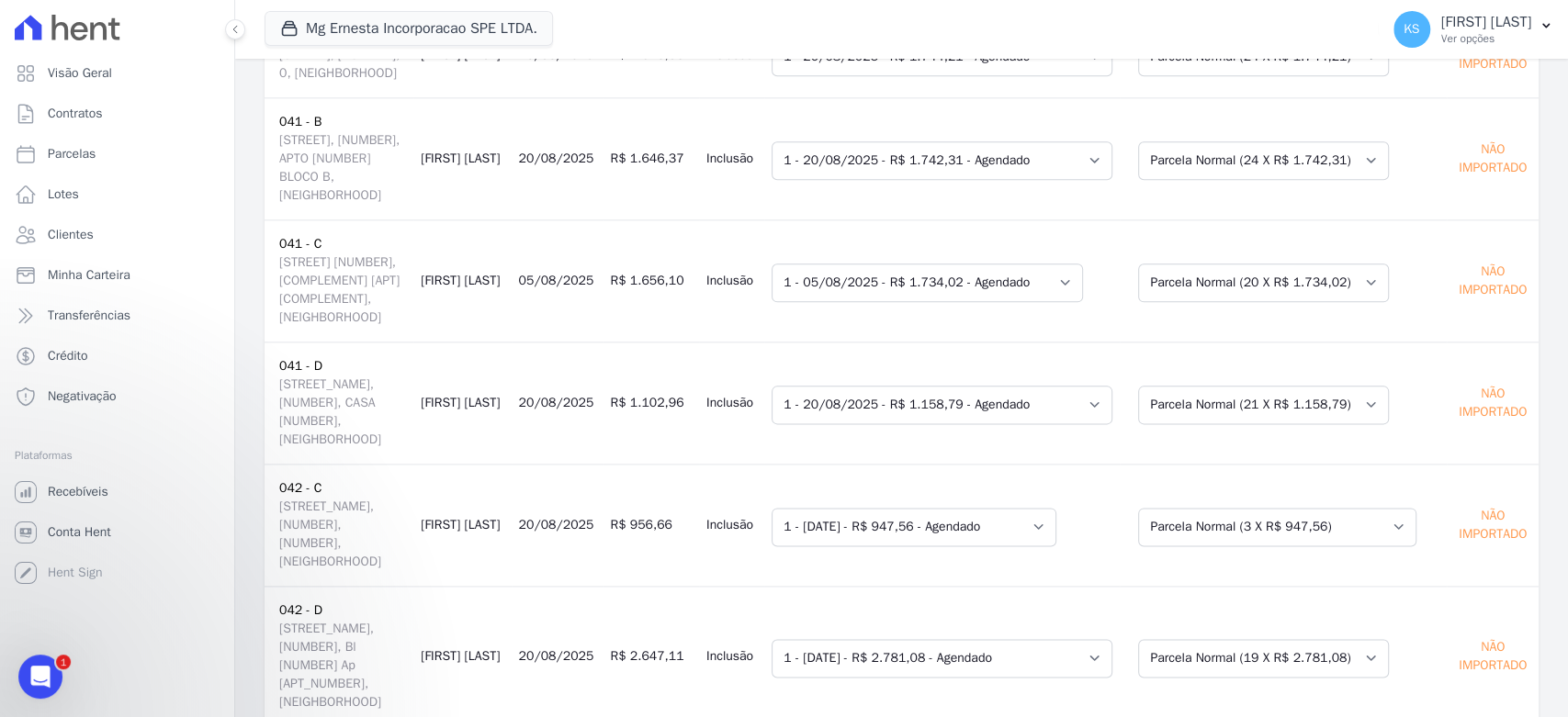 drag, startPoint x: 470, startPoint y: 431, endPoint x: 563, endPoint y: 431, distance: 93 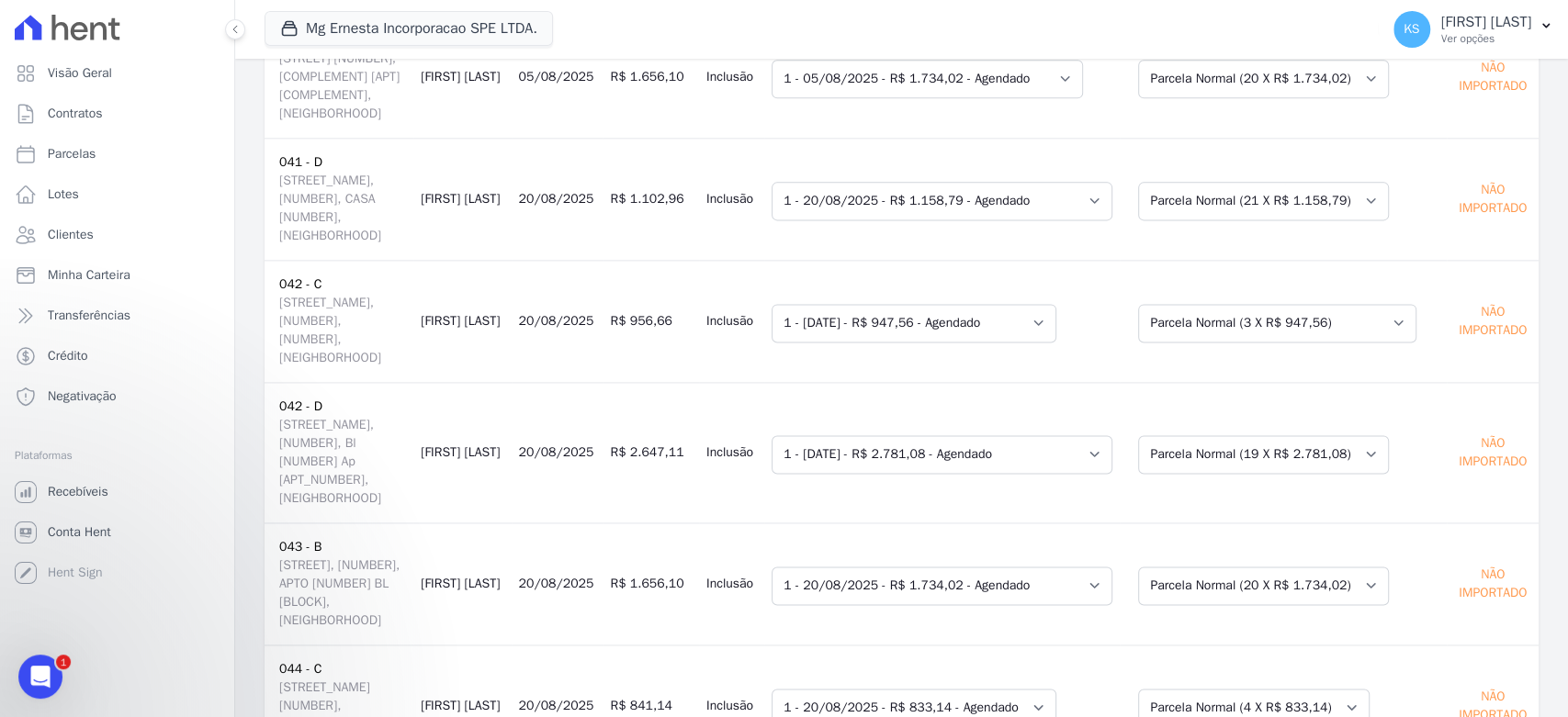 scroll, scrollTop: 1733, scrollLeft: 0, axis: vertical 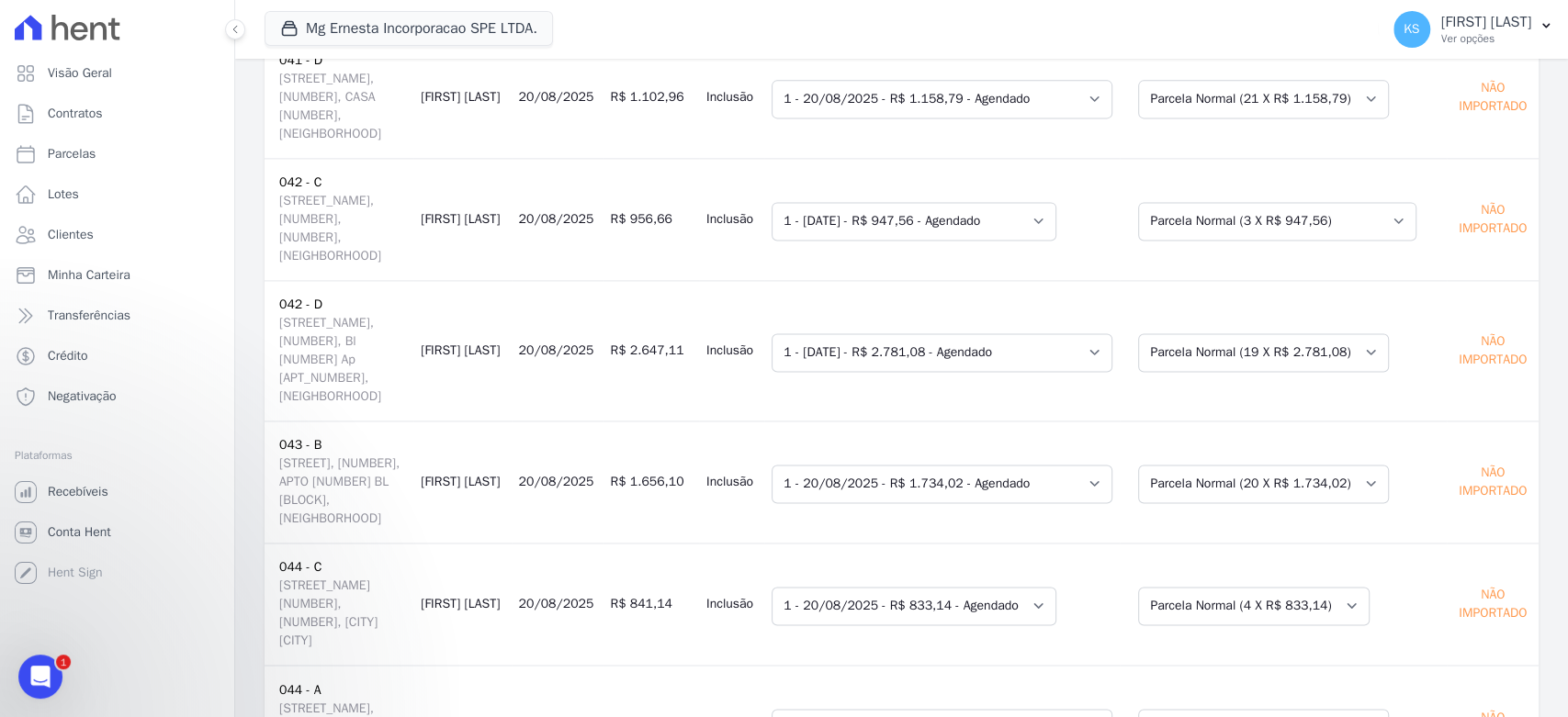 drag, startPoint x: 475, startPoint y: 653, endPoint x: 542, endPoint y: 653, distance: 67 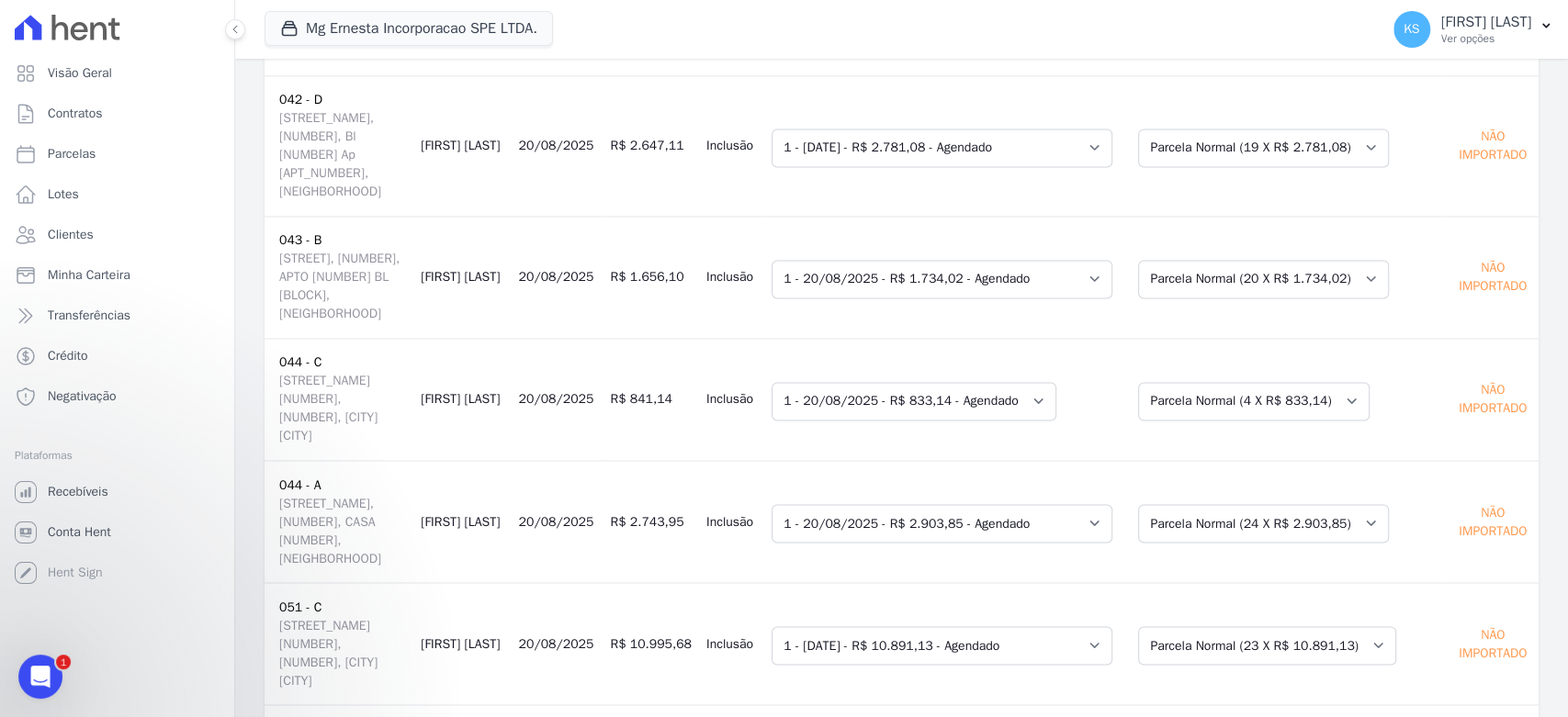 scroll, scrollTop: 2142, scrollLeft: 0, axis: vertical 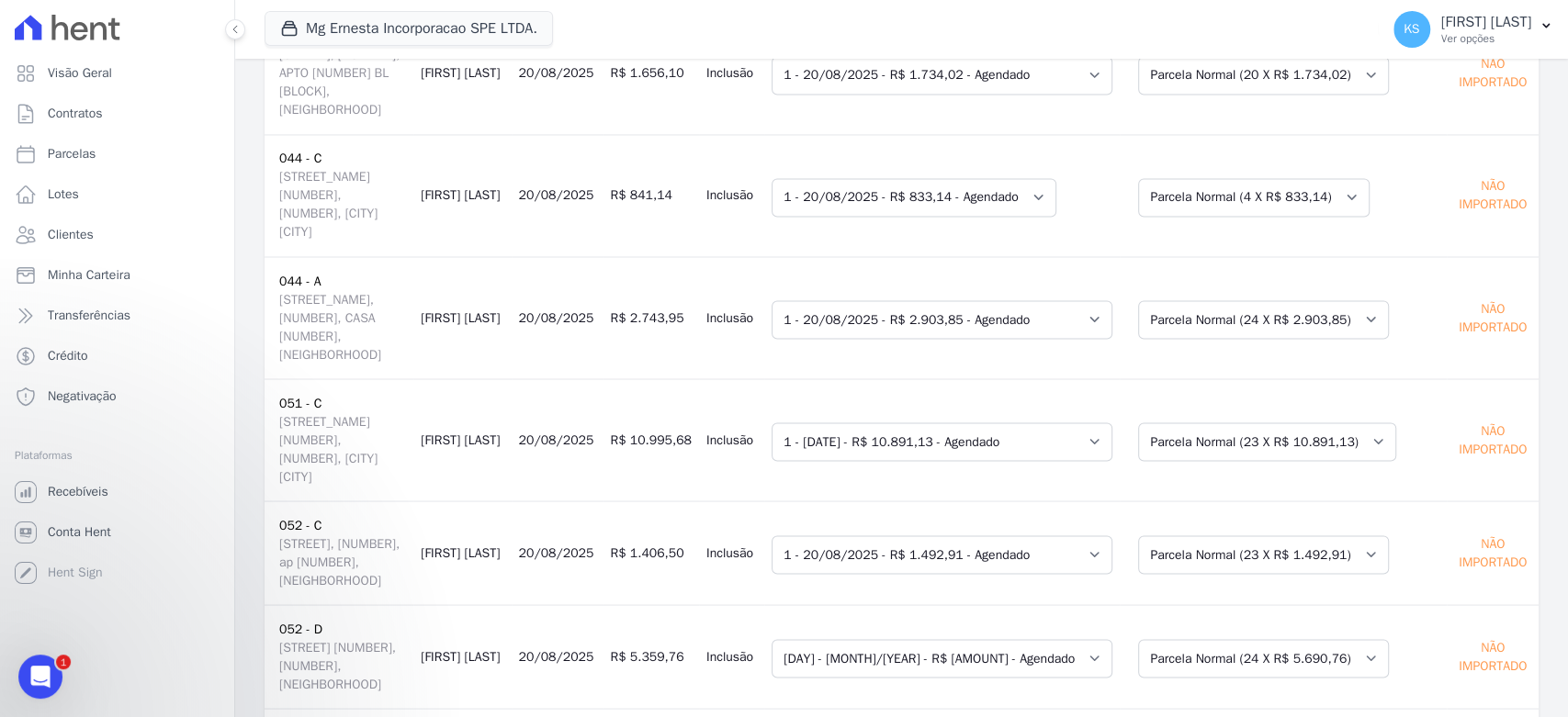 drag, startPoint x: 475, startPoint y: 571, endPoint x: 521, endPoint y: 596, distance: 52.35456 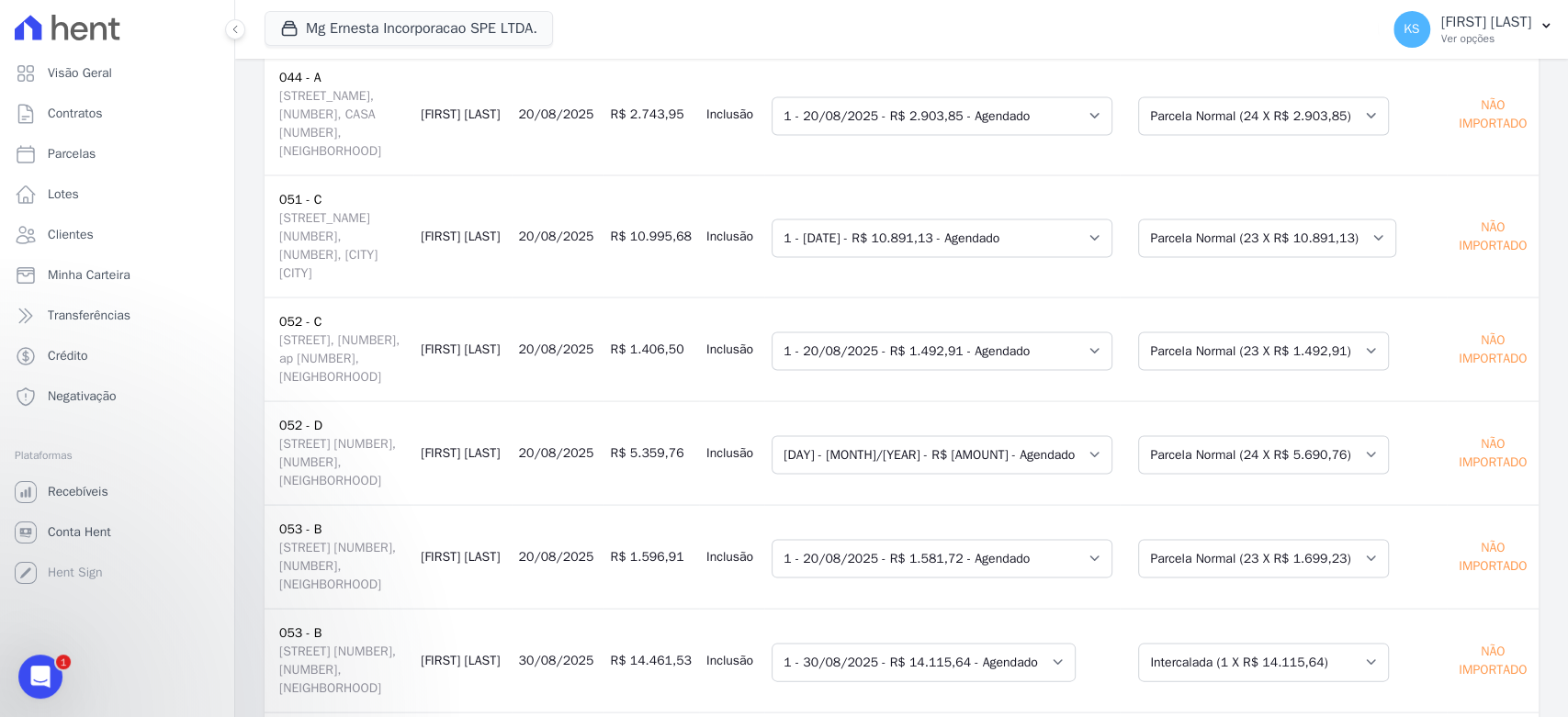 scroll, scrollTop: 2549, scrollLeft: 0, axis: vertical 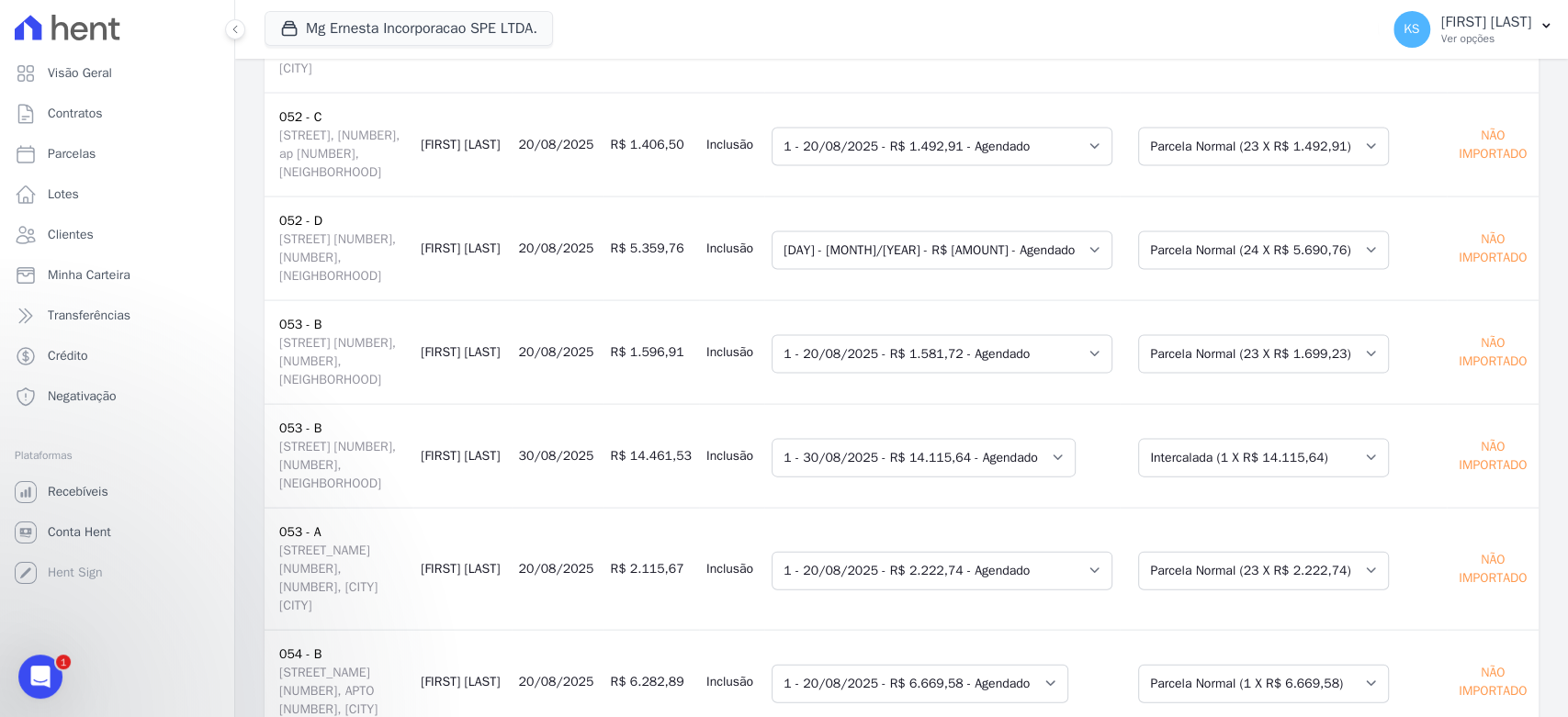 drag, startPoint x: 482, startPoint y: 558, endPoint x: 537, endPoint y: 561, distance: 55.081757 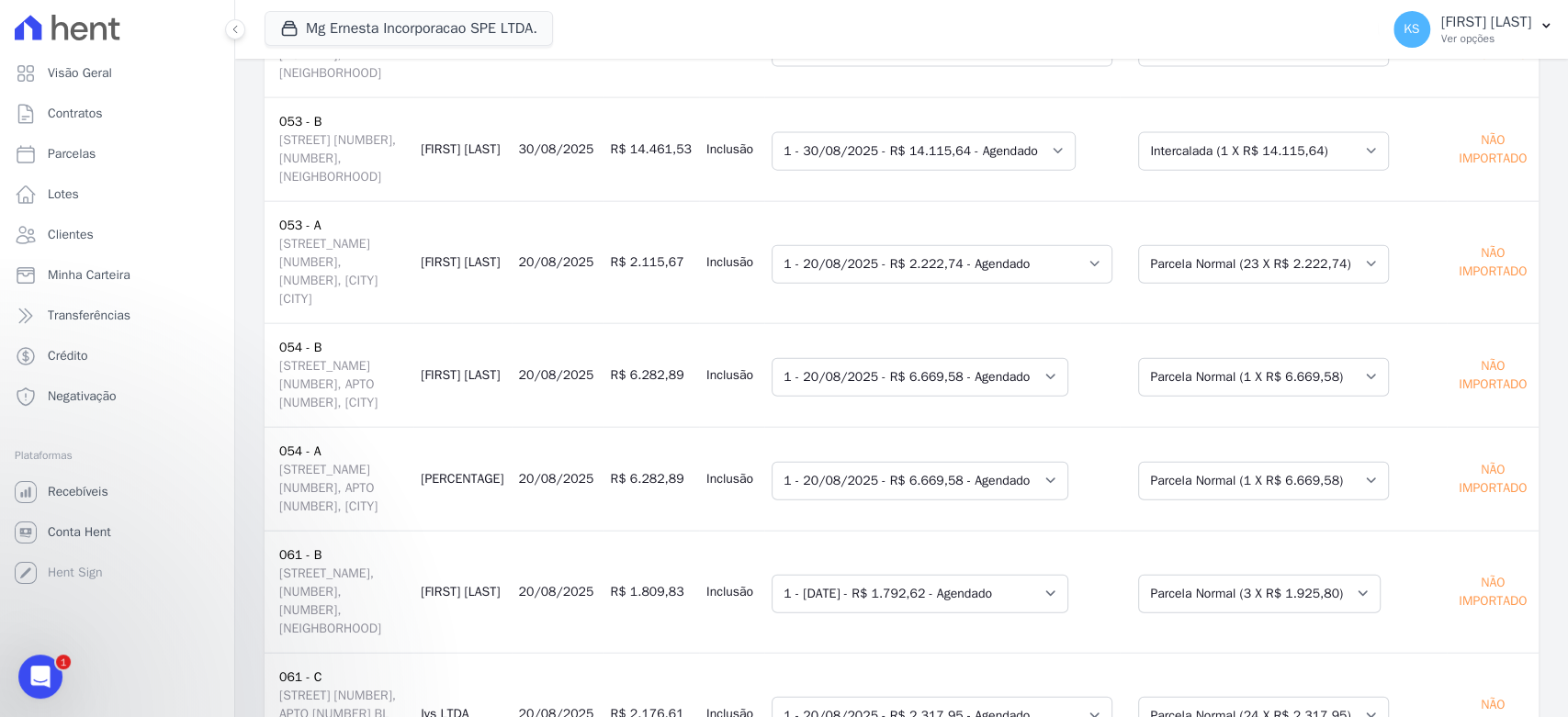scroll, scrollTop: 2958, scrollLeft: 0, axis: vertical 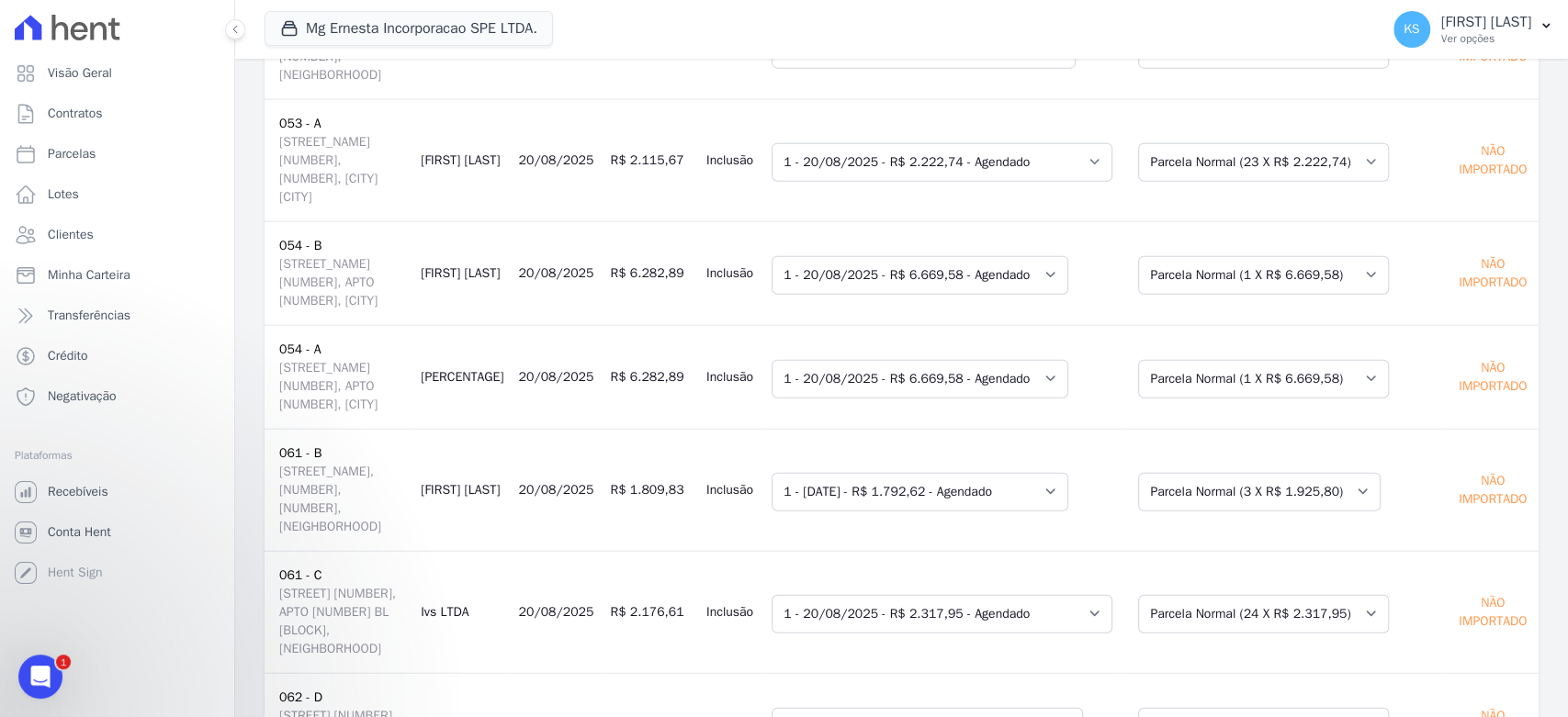 drag, startPoint x: 475, startPoint y: 340, endPoint x: 539, endPoint y: 369, distance: 70.26379 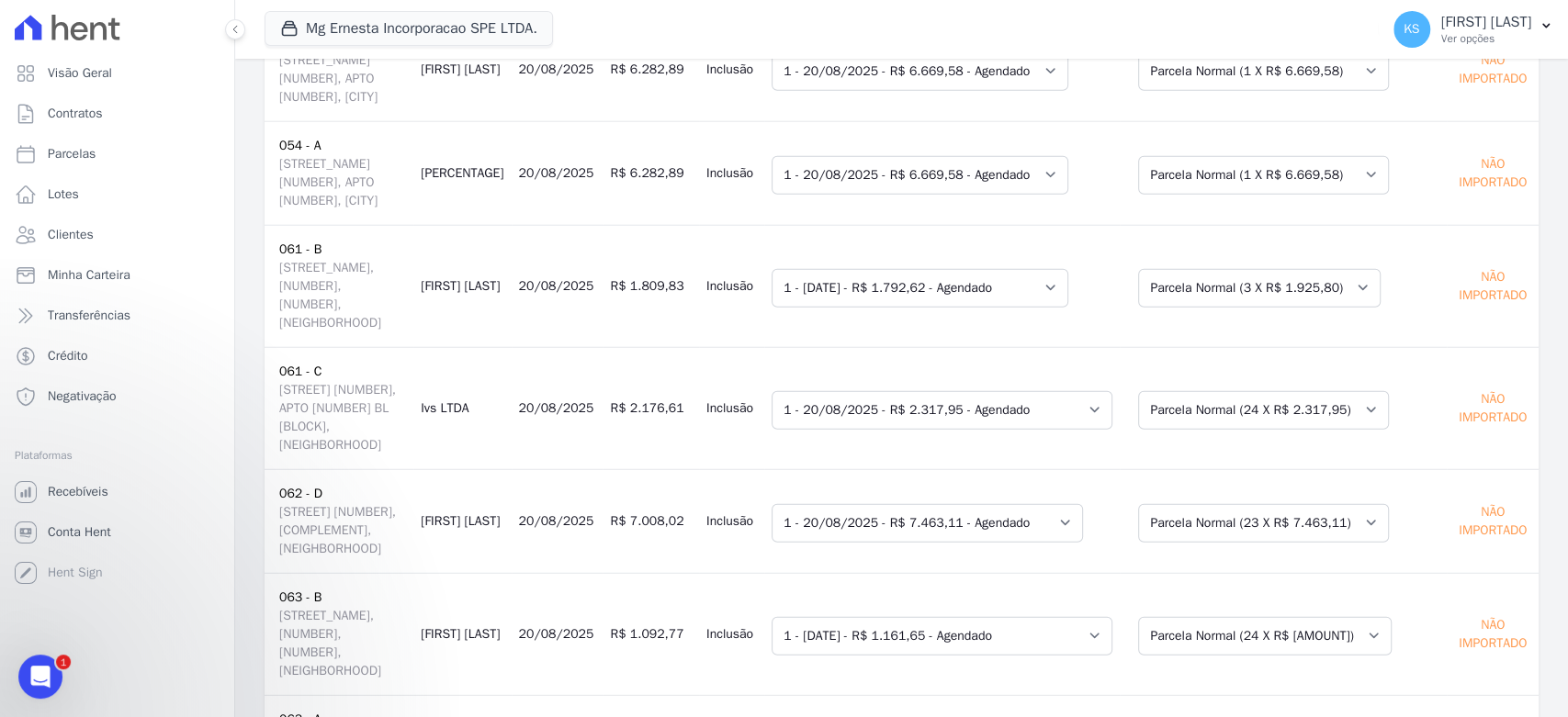 drag, startPoint x: 537, startPoint y: 241, endPoint x: 565, endPoint y: 245, distance: 28.284271 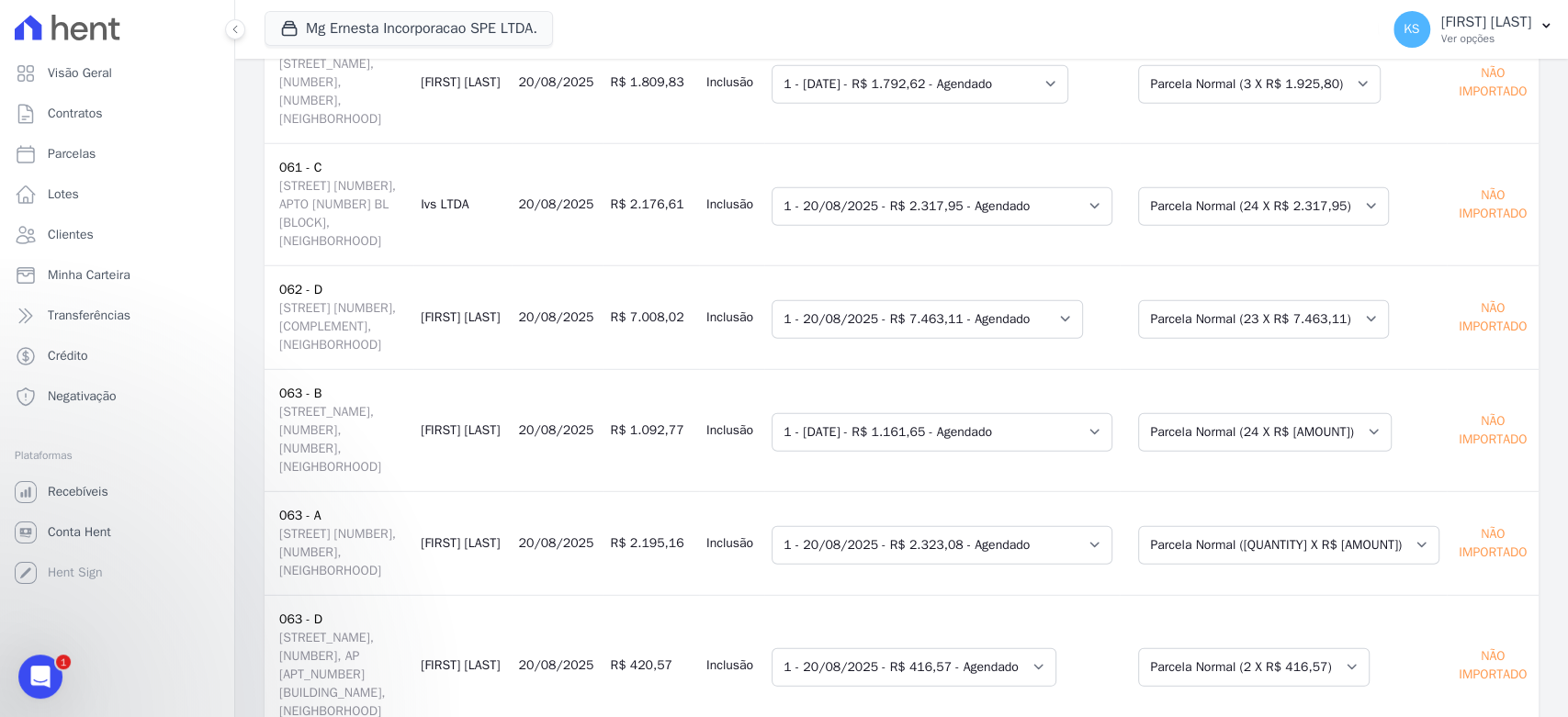 drag, startPoint x: 476, startPoint y: 383, endPoint x: 541, endPoint y: 390, distance: 65.37584 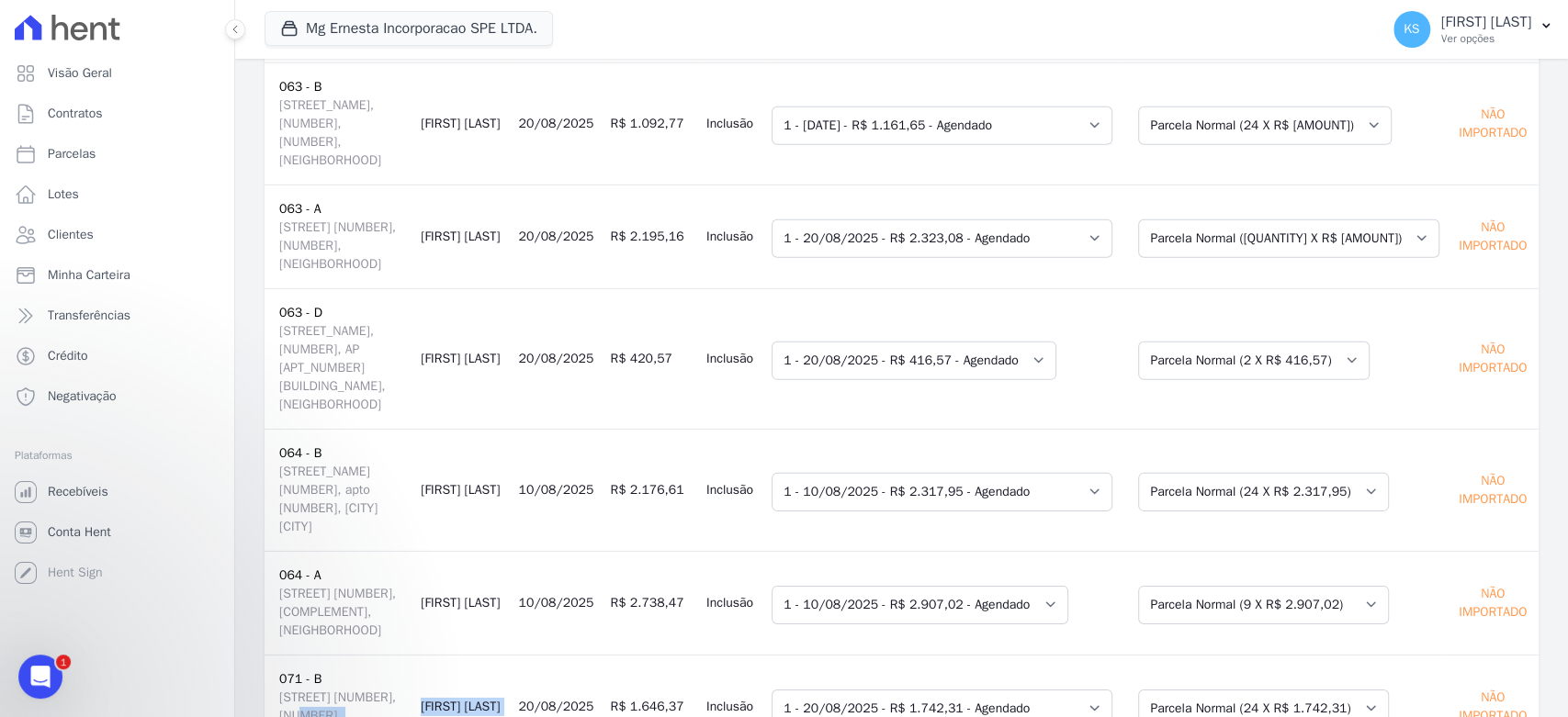 drag, startPoint x: 480, startPoint y: 445, endPoint x: 532, endPoint y: 455, distance: 52.952809 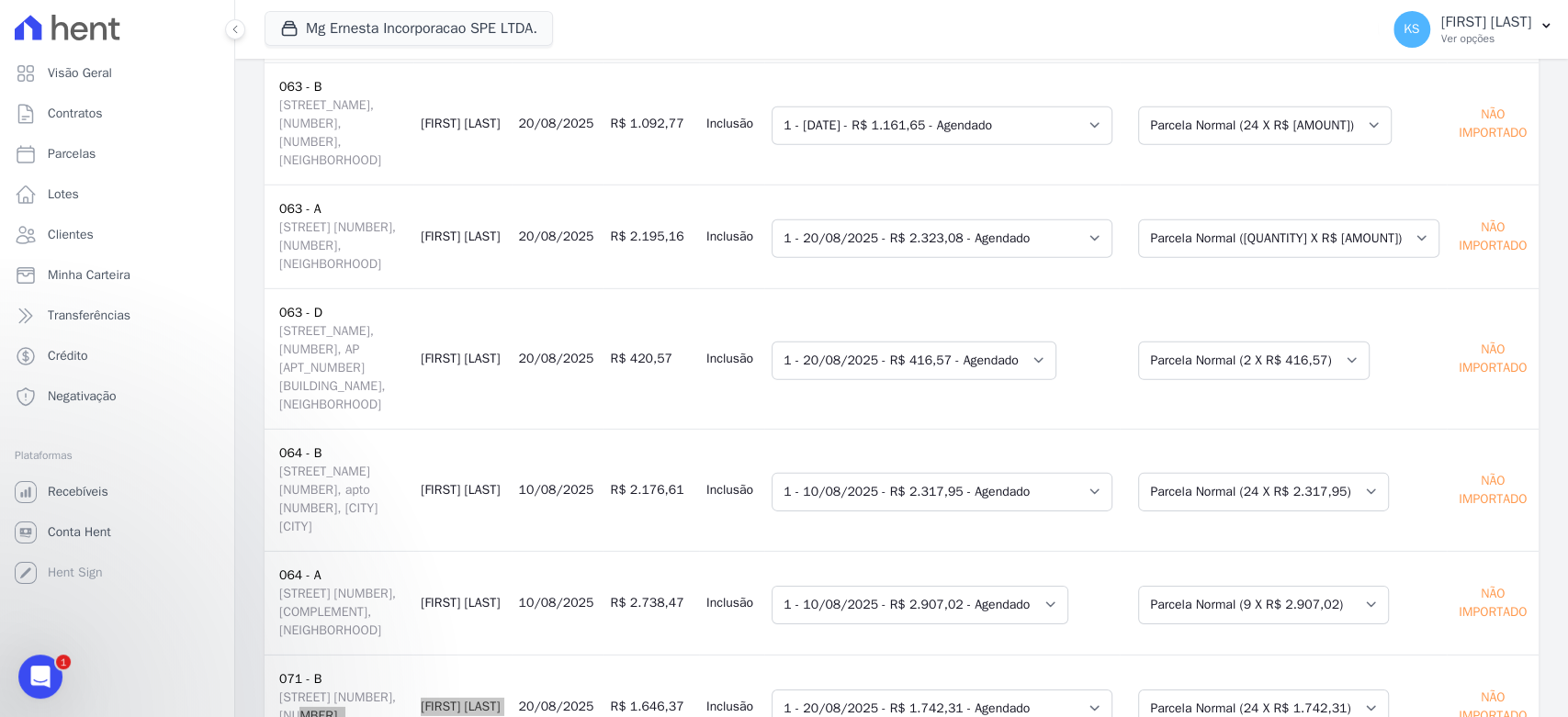 scroll, scrollTop: 3978, scrollLeft: 0, axis: vertical 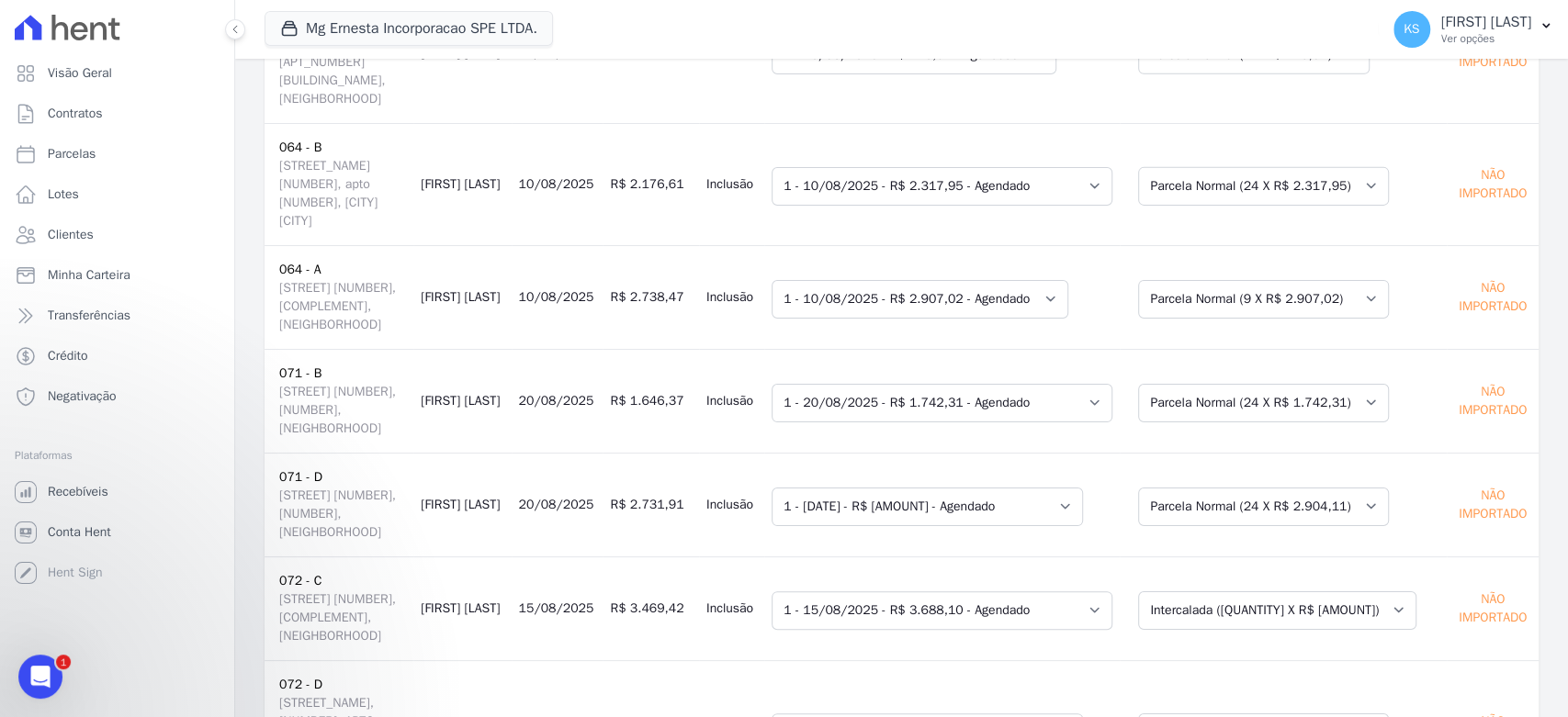 drag, startPoint x: 477, startPoint y: 240, endPoint x: 479, endPoint y: 297, distance: 57.035077 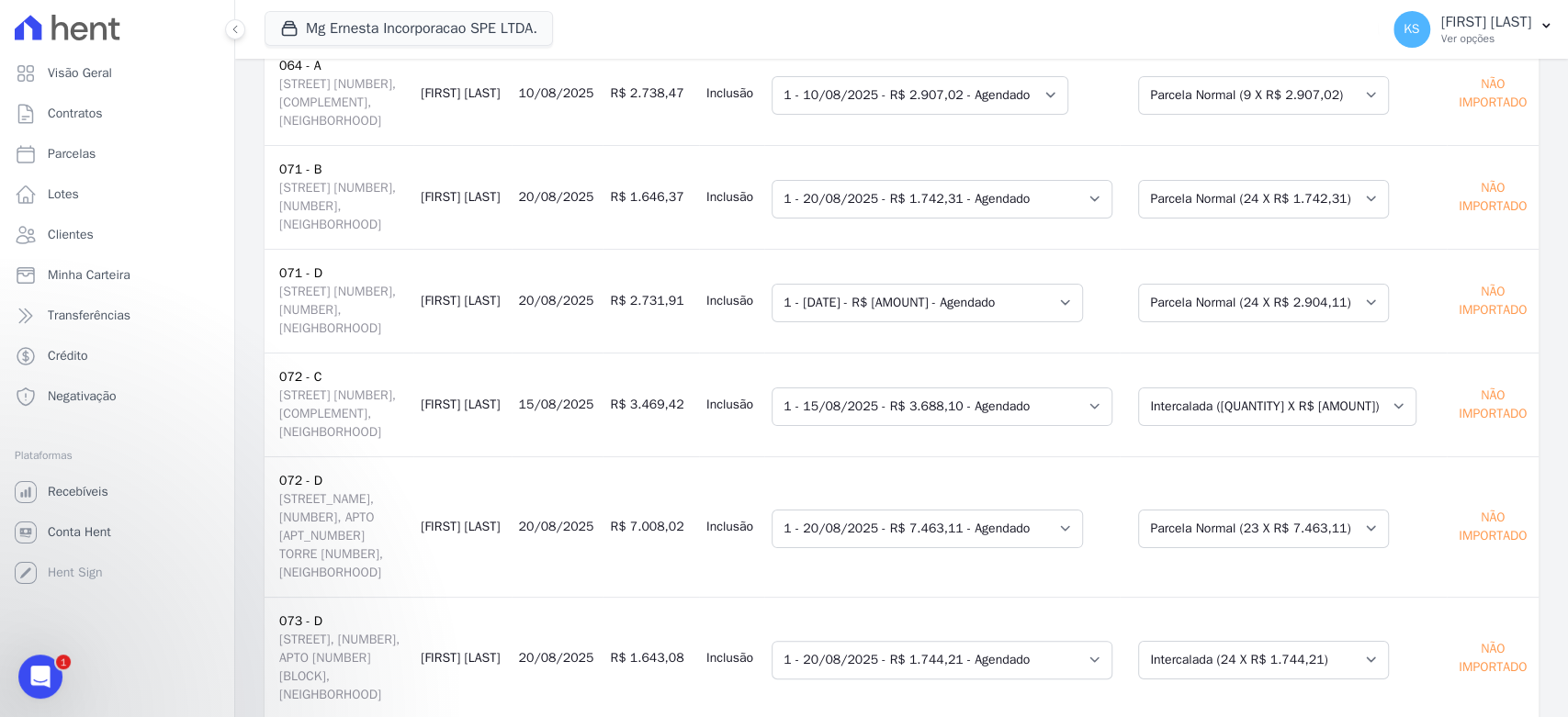 drag, startPoint x: 460, startPoint y: 412, endPoint x: 535, endPoint y: 409, distance: 75.059976 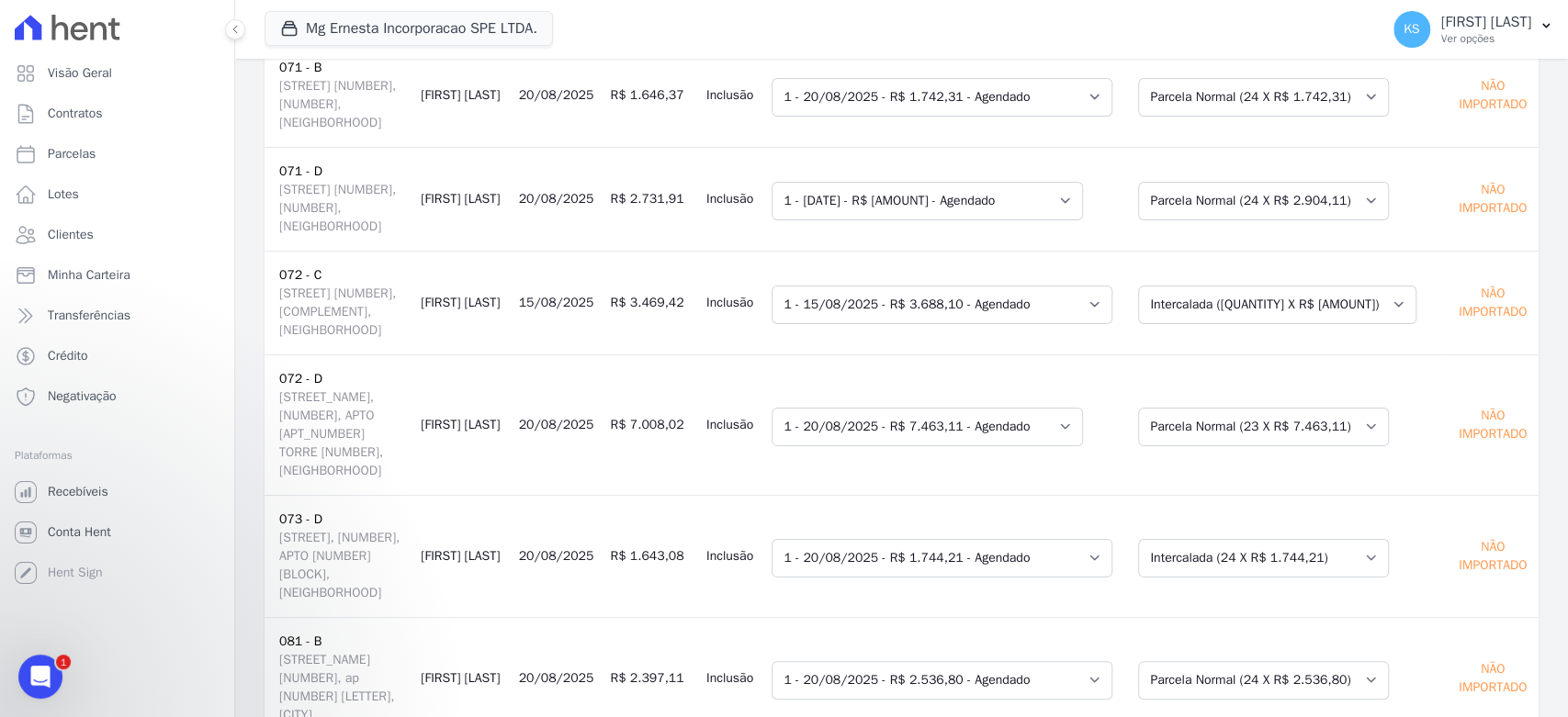 drag, startPoint x: 484, startPoint y: 507, endPoint x: 520, endPoint y: 523, distance: 39.395431 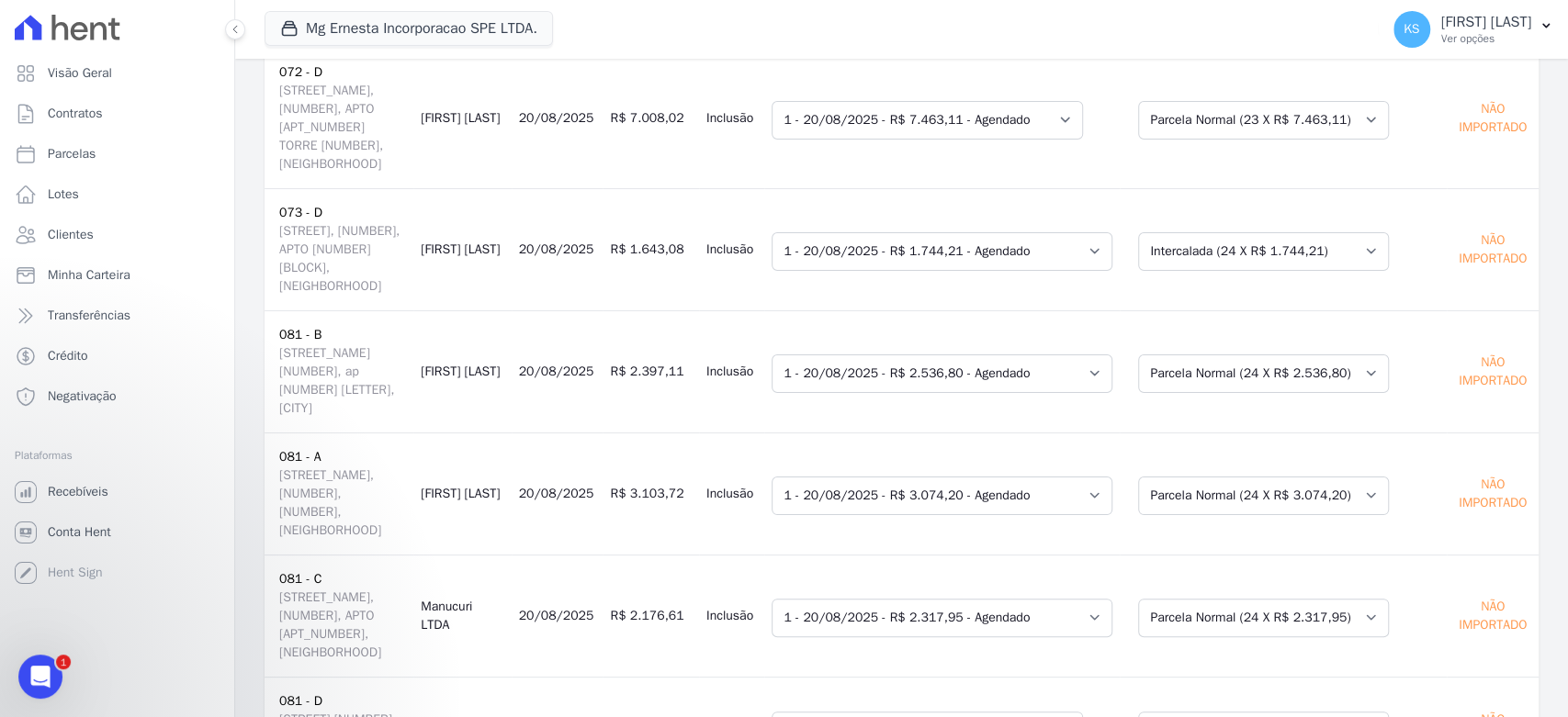 drag, startPoint x: 476, startPoint y: 403, endPoint x: 563, endPoint y: 404, distance: 87.005747 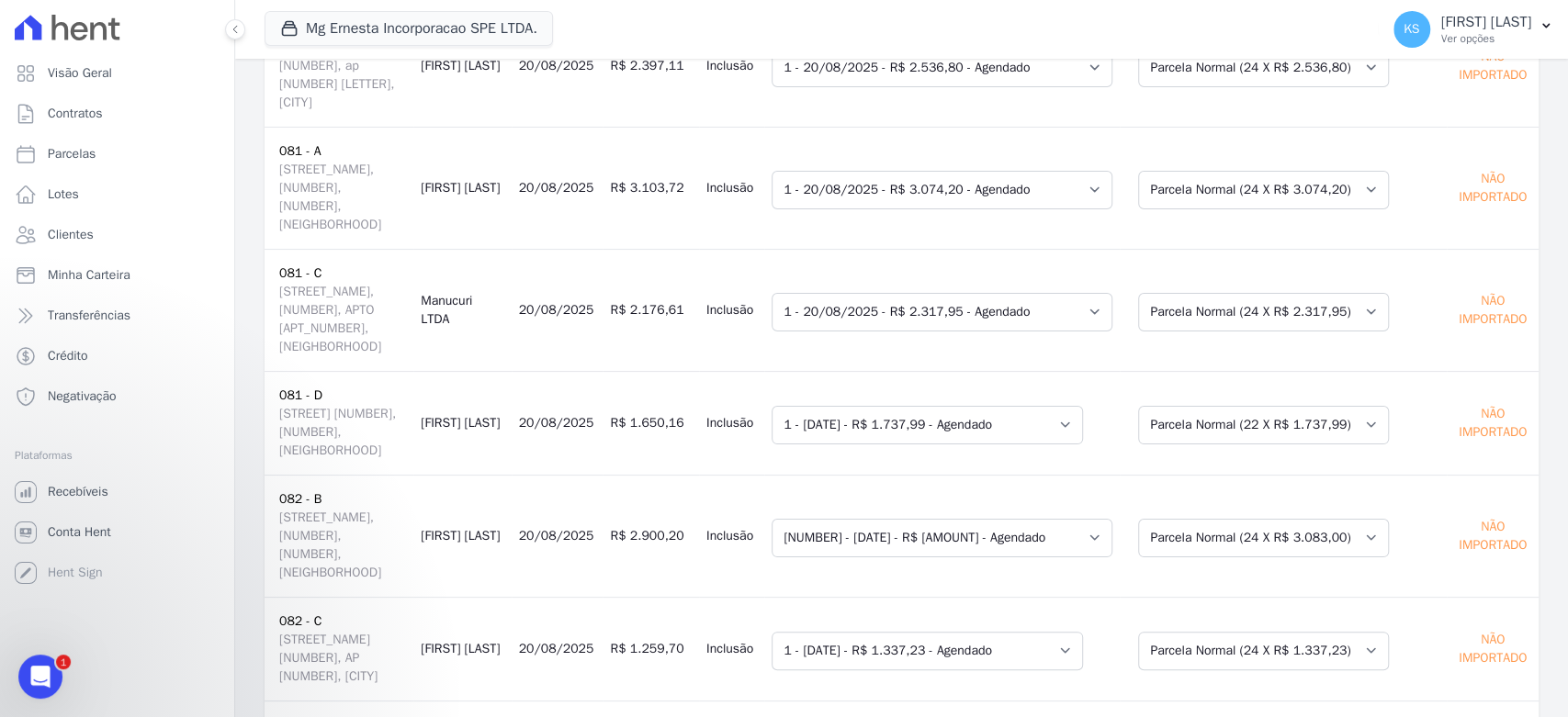 drag, startPoint x: 490, startPoint y: 374, endPoint x: 572, endPoint y: 384, distance: 82.60751 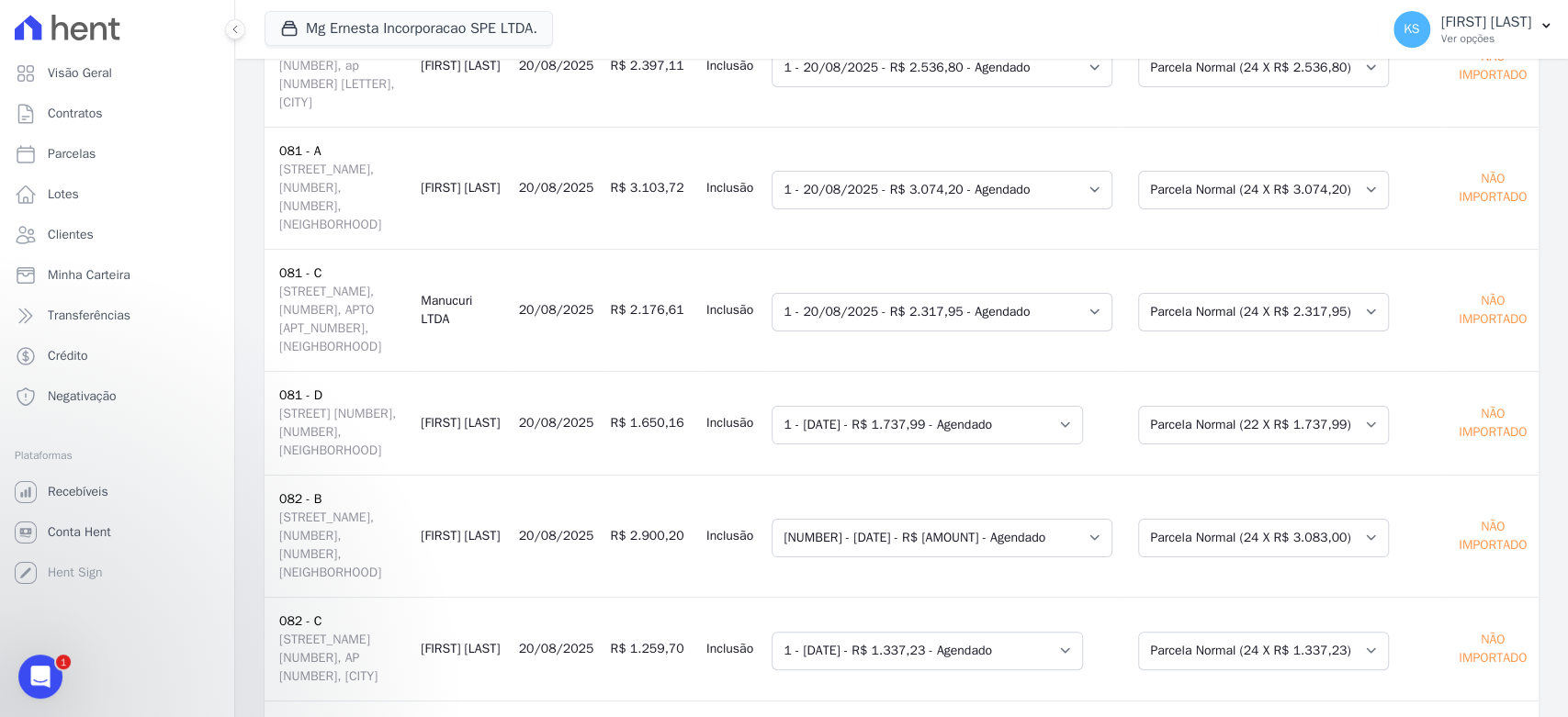 drag, startPoint x: 484, startPoint y: 474, endPoint x: 556, endPoint y: 477, distance: 72.06247 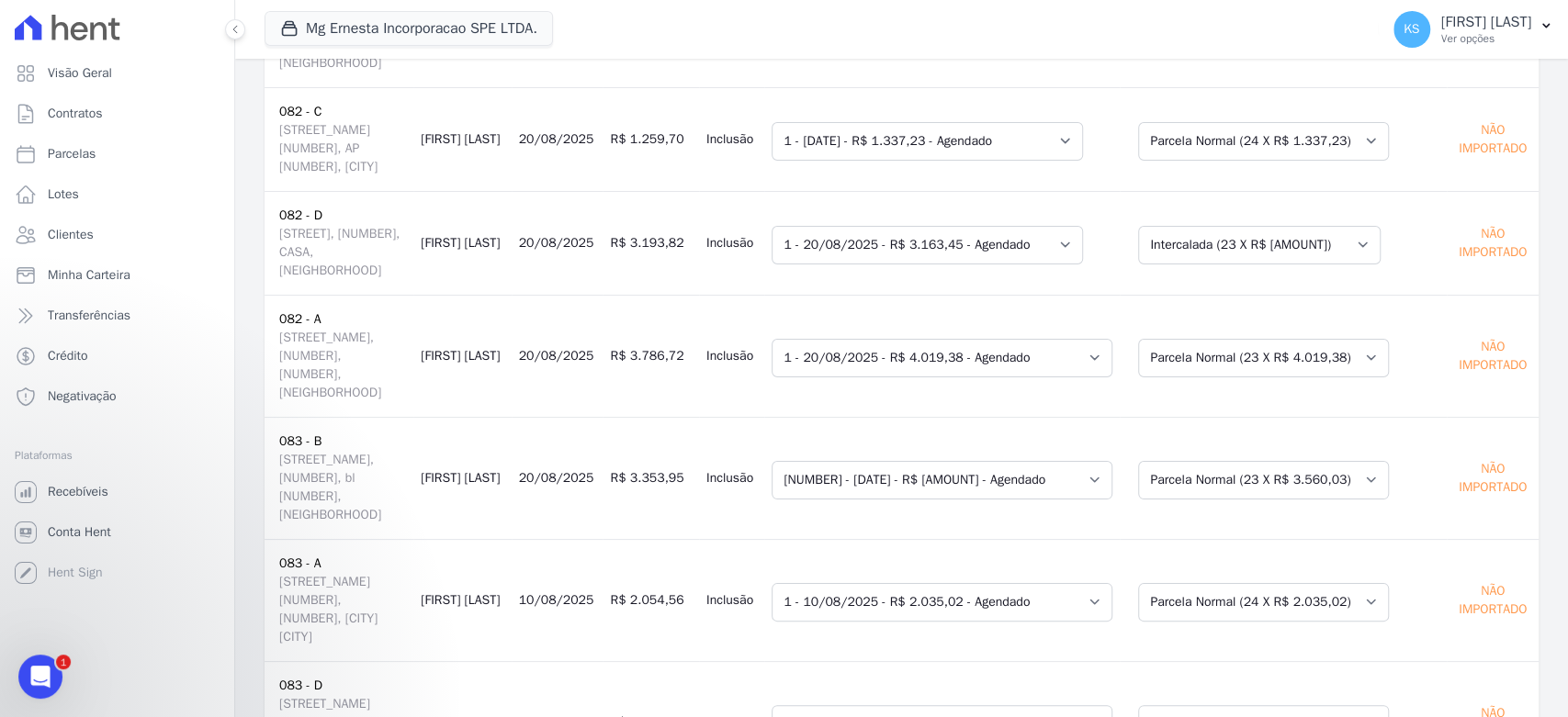 scroll, scrollTop: 5508, scrollLeft: 0, axis: vertical 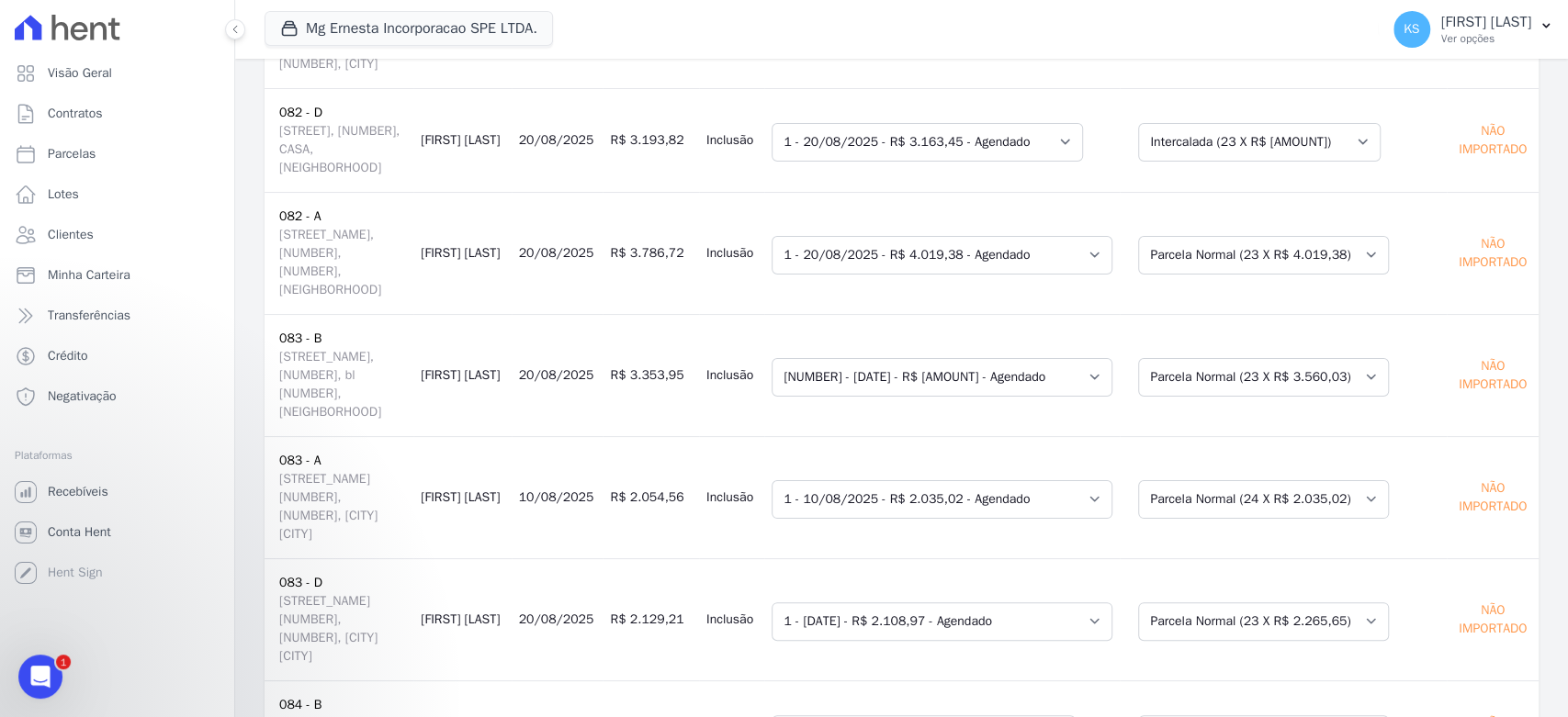 drag, startPoint x: 476, startPoint y: 209, endPoint x: 543, endPoint y: 212, distance: 67.067131 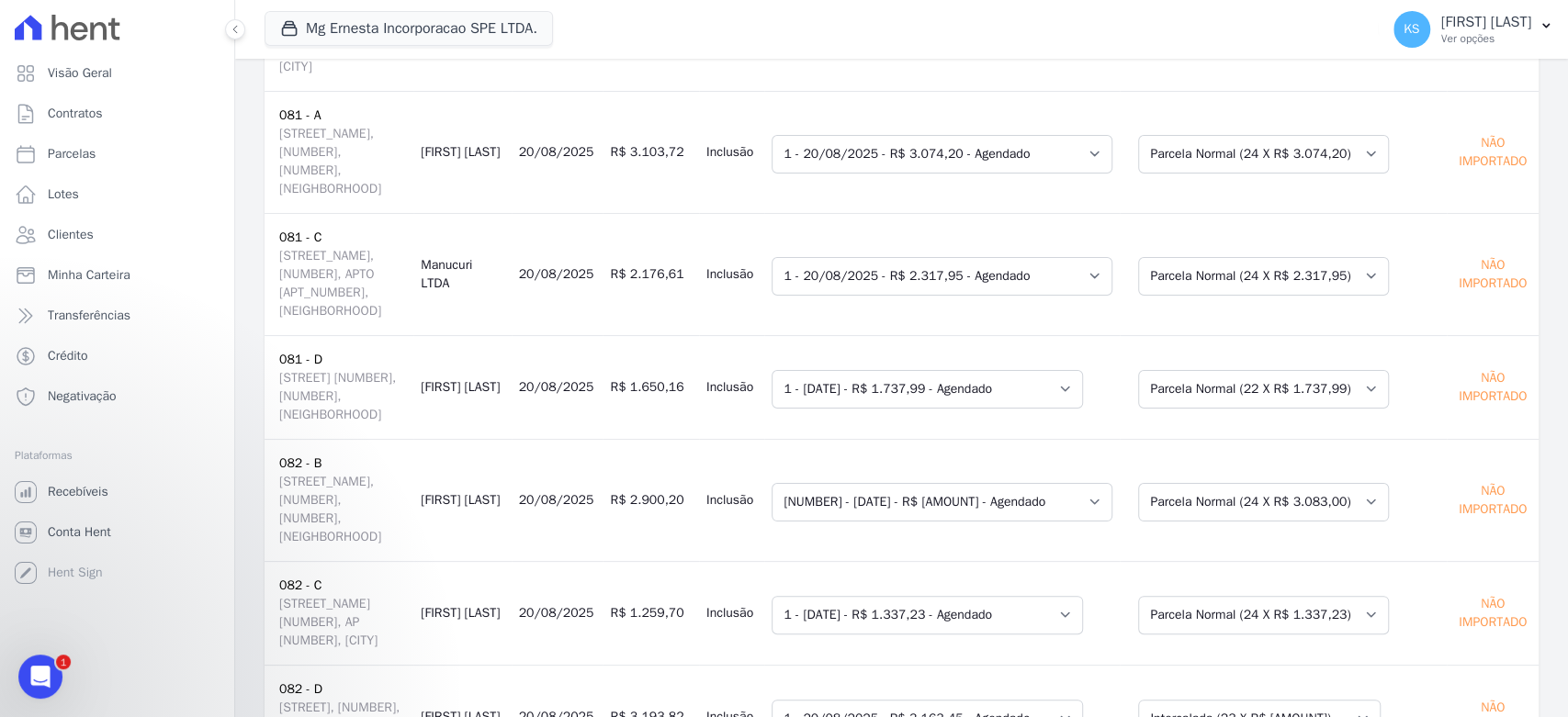 drag, startPoint x: 485, startPoint y: 601, endPoint x: 509, endPoint y: 614, distance: 27.294688 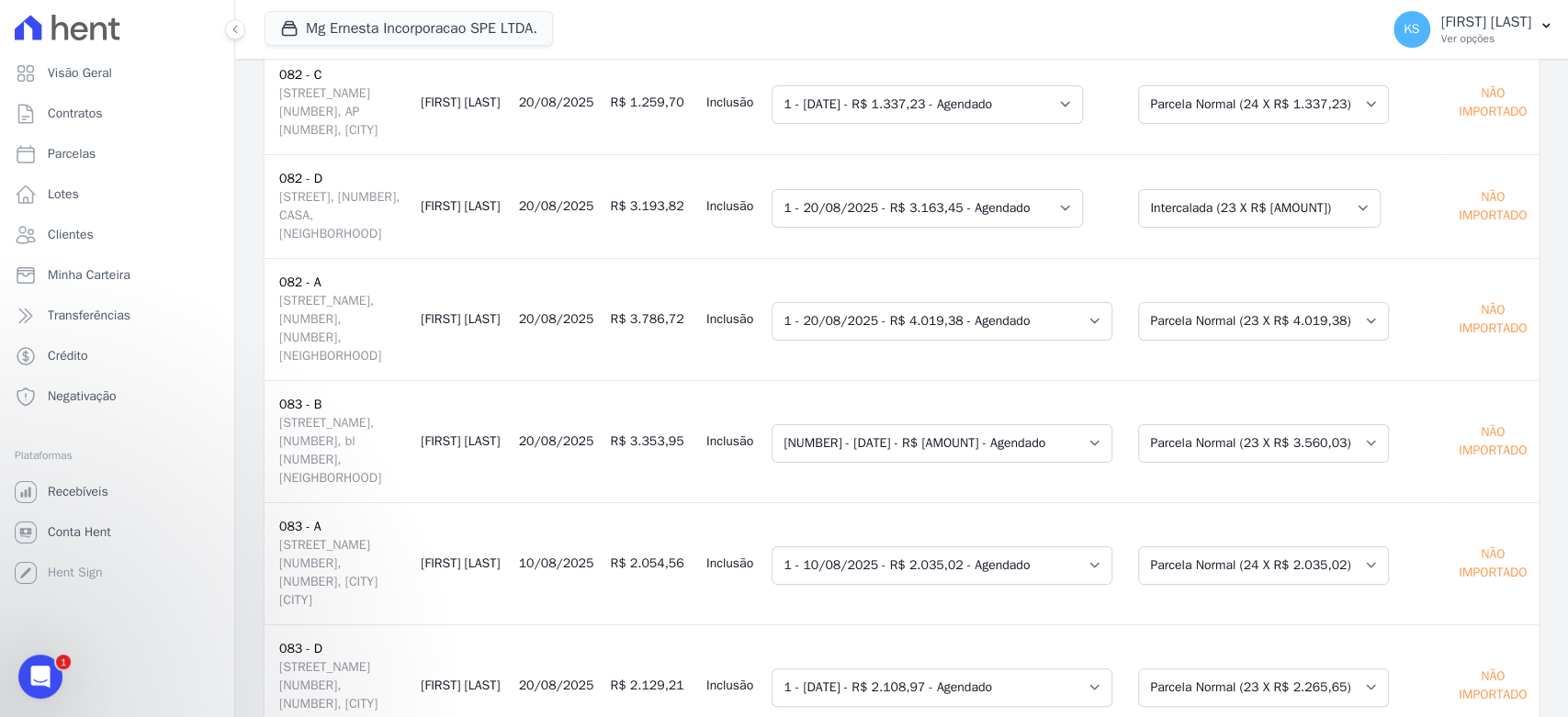 scroll, scrollTop: 5646, scrollLeft: 0, axis: vertical 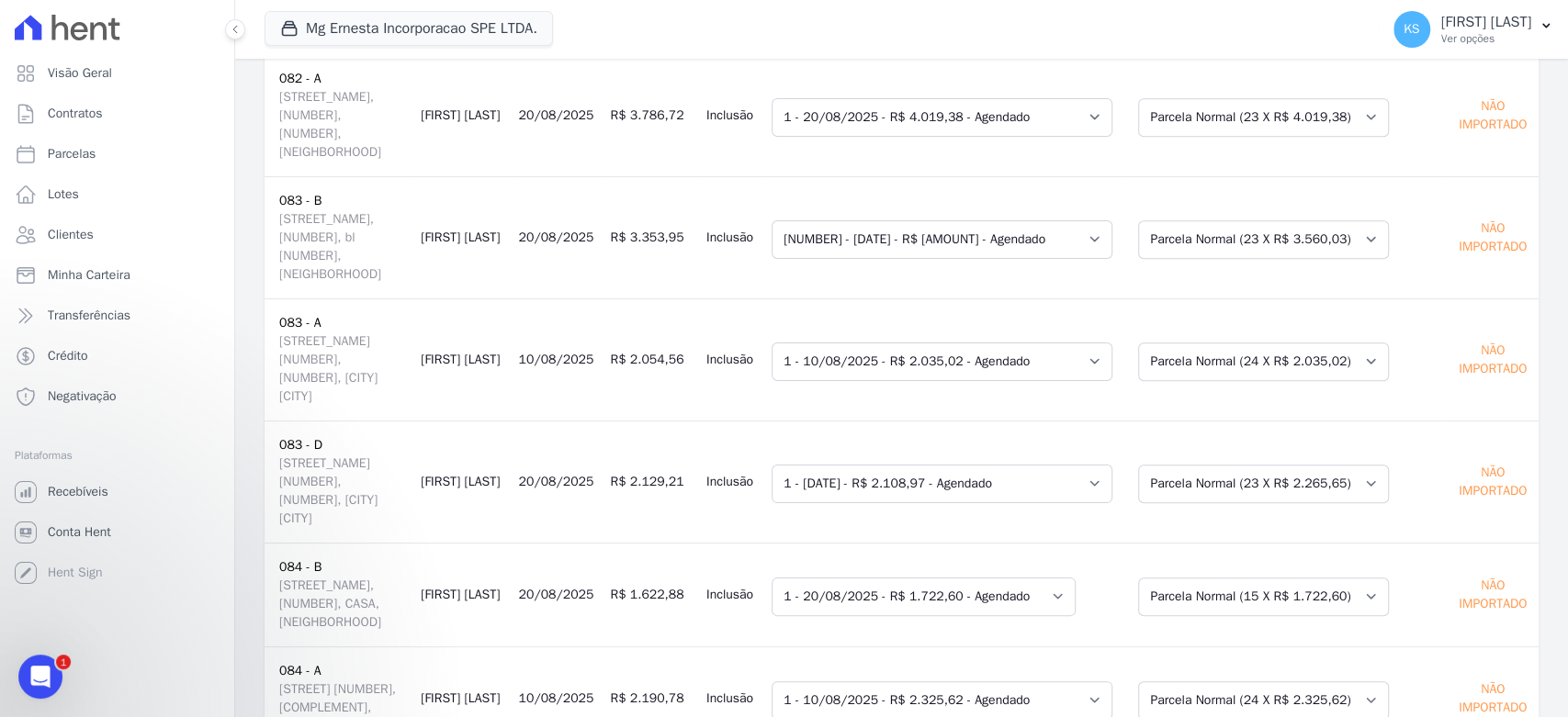 drag, startPoint x: 509, startPoint y: 407, endPoint x: 529, endPoint y: 425, distance: 26.907248 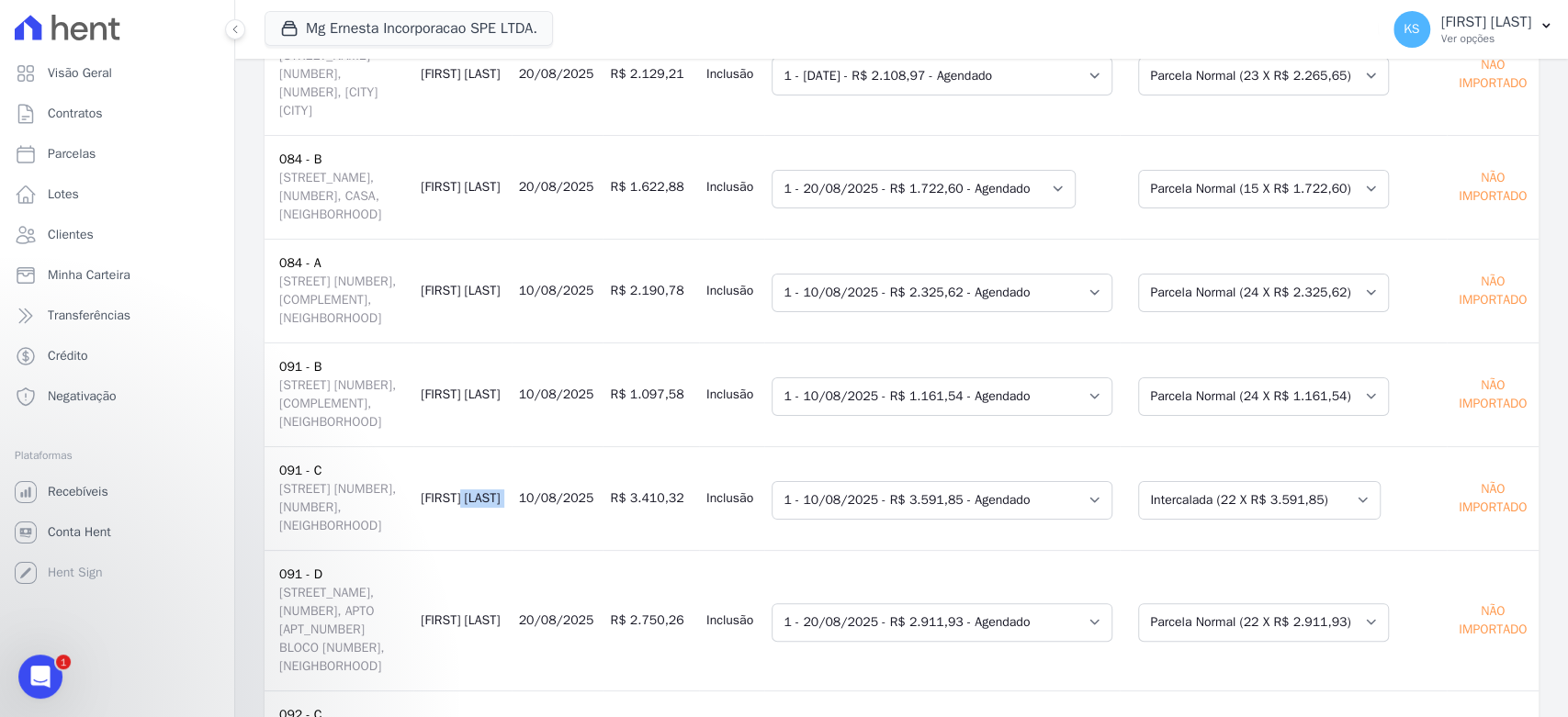 scroll, scrollTop: 5952, scrollLeft: 0, axis: vertical 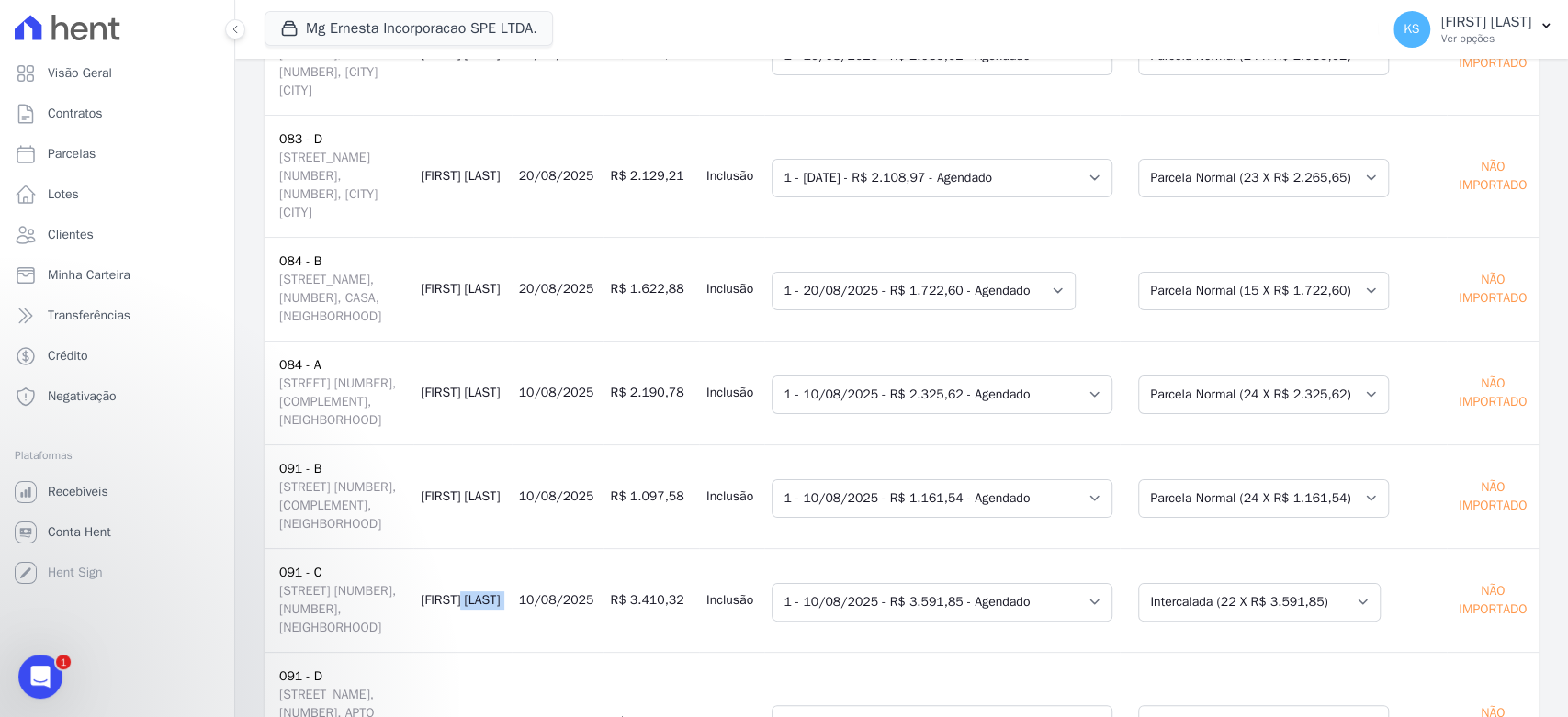 drag, startPoint x: 477, startPoint y: 189, endPoint x: 550, endPoint y: 190, distance: 73.00685 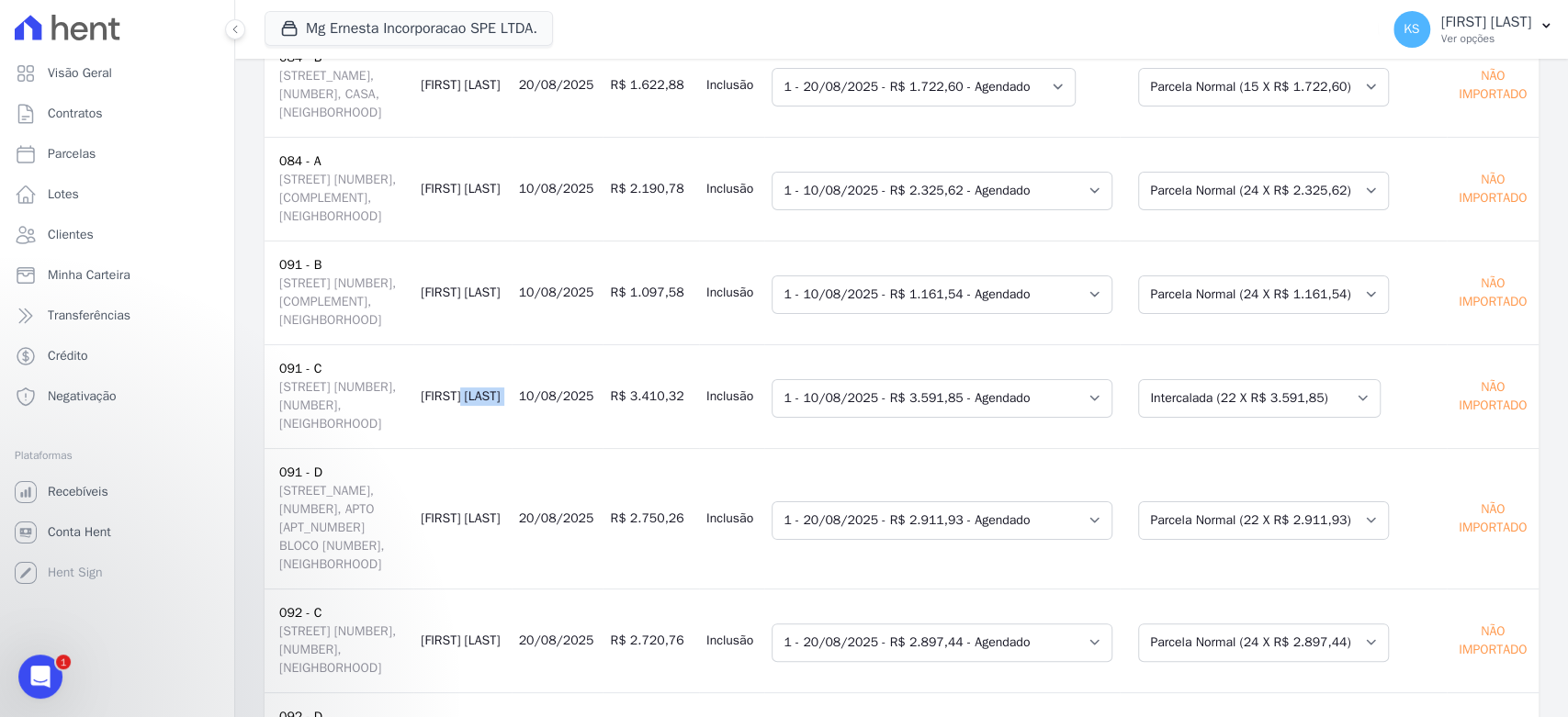 scroll, scrollTop: 6257, scrollLeft: 0, axis: vertical 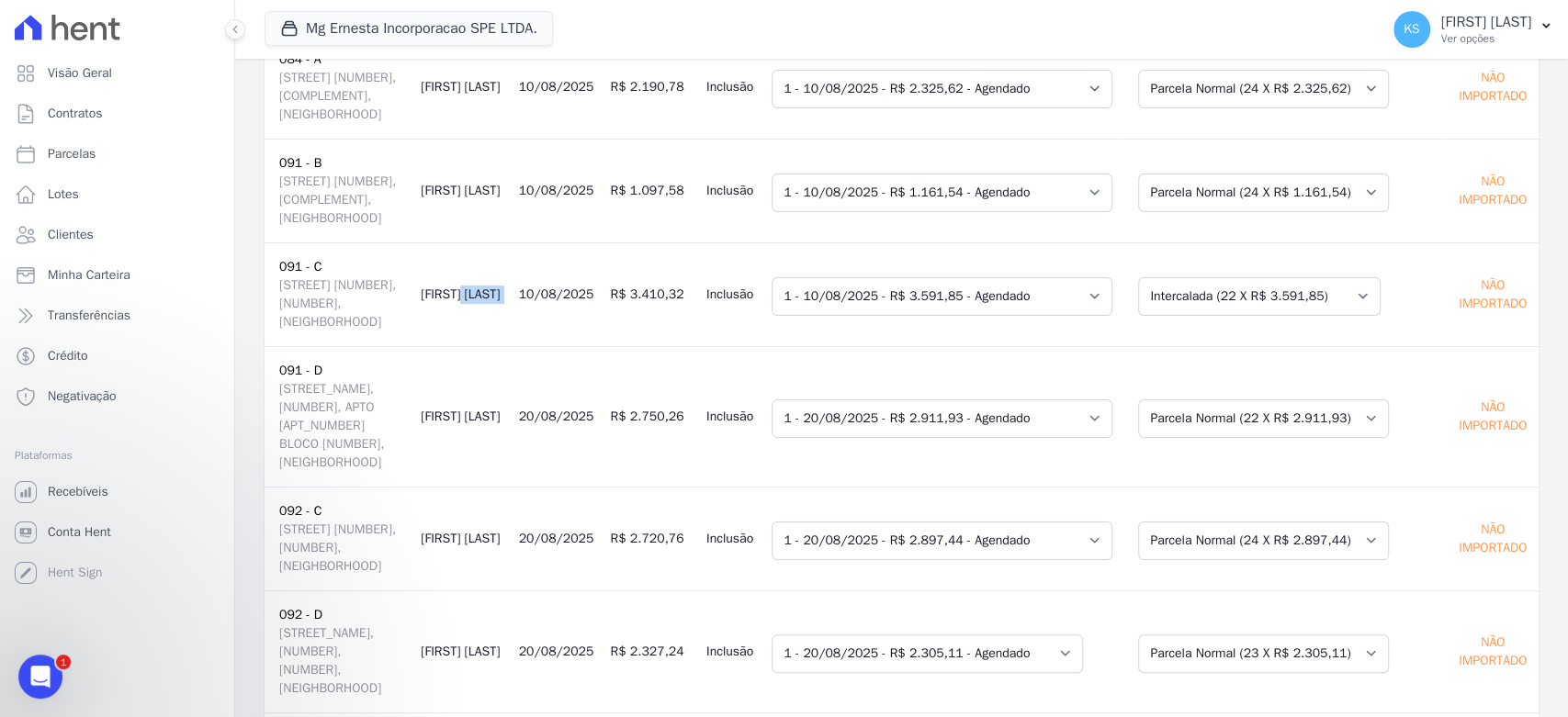 drag, startPoint x: 470, startPoint y: 229, endPoint x: 554, endPoint y: 230, distance: 84.00595 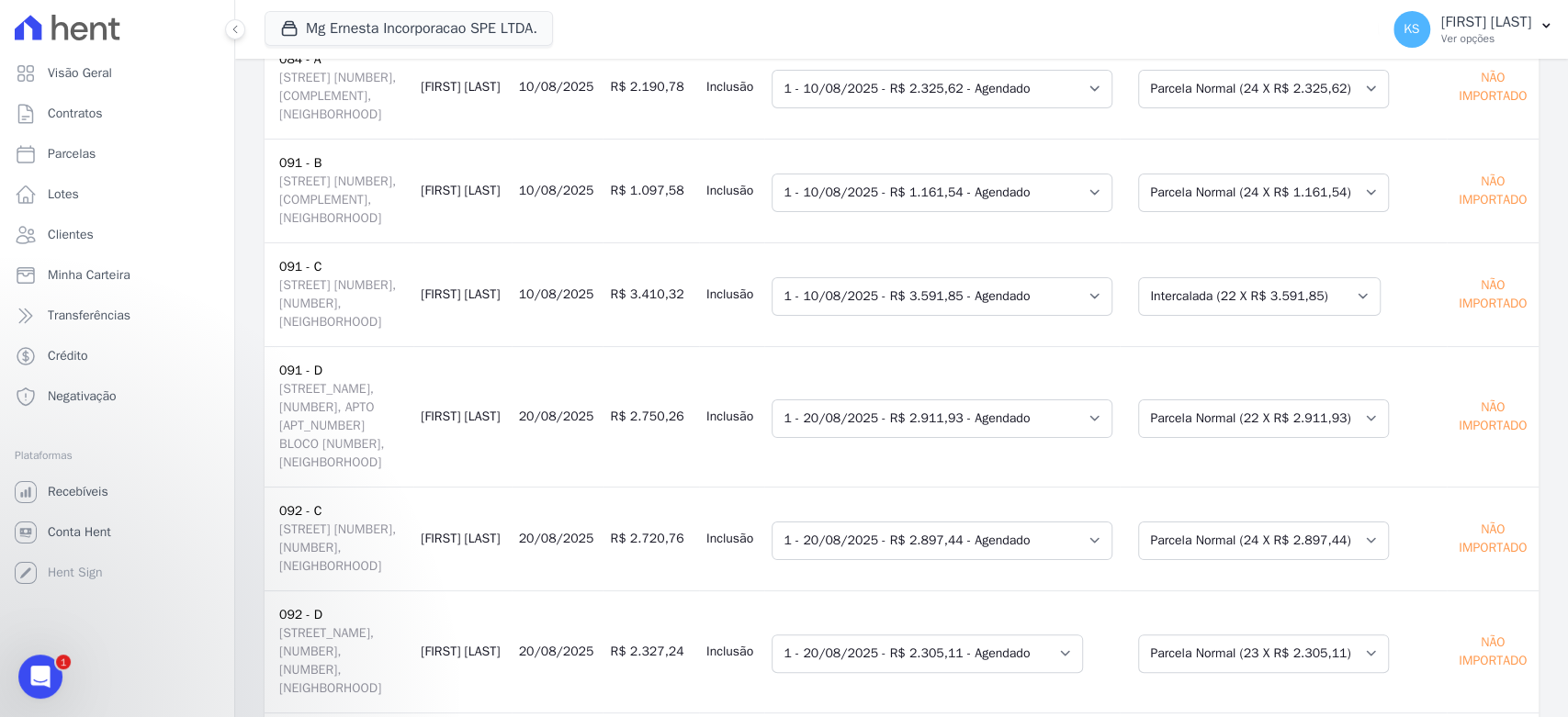 click on "20/08/2025" at bounding box center [558, 2183] 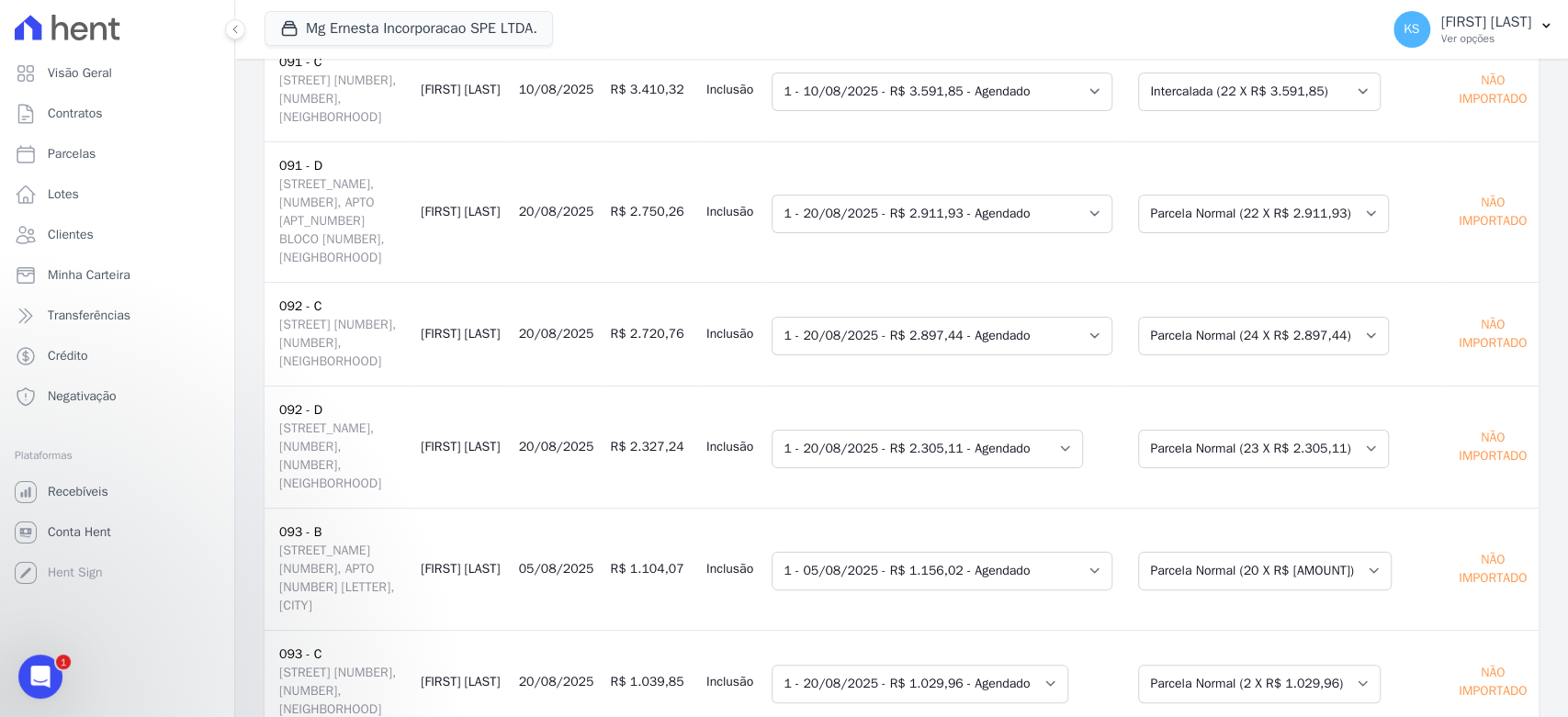 drag, startPoint x: 479, startPoint y: 288, endPoint x: 508, endPoint y: 314, distance: 38.948684 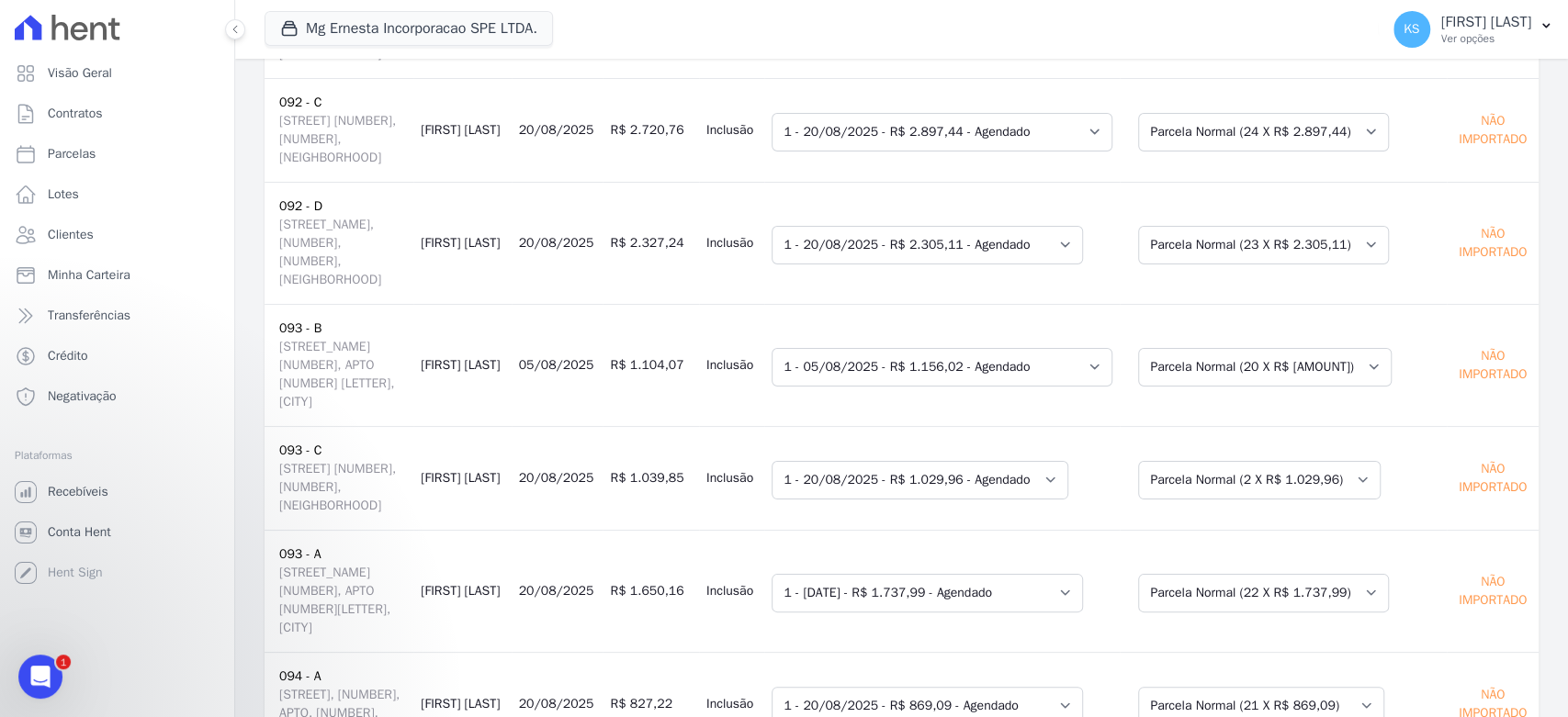 drag, startPoint x: 473, startPoint y: 467, endPoint x: 547, endPoint y: 471, distance: 74.10803 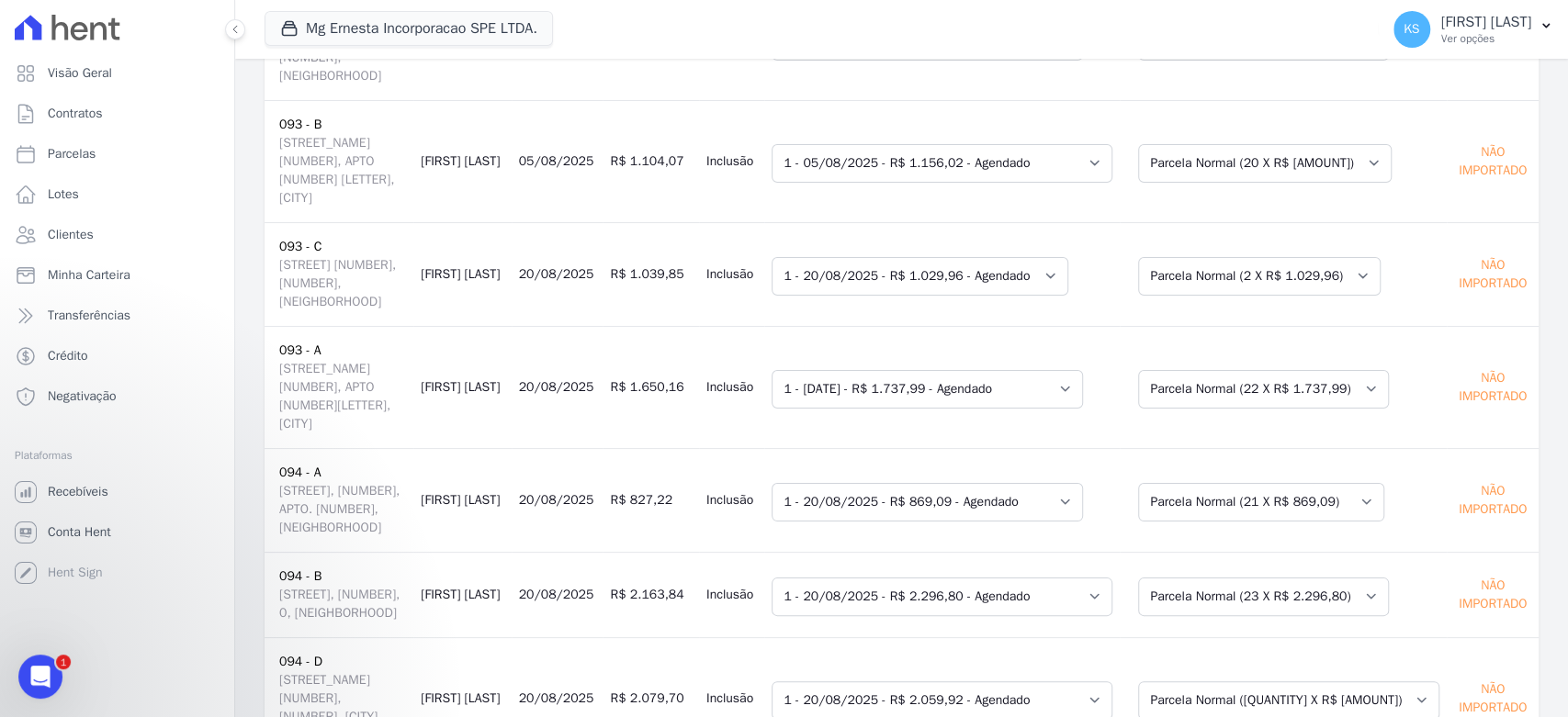 scroll, scrollTop: 6972, scrollLeft: 0, axis: vertical 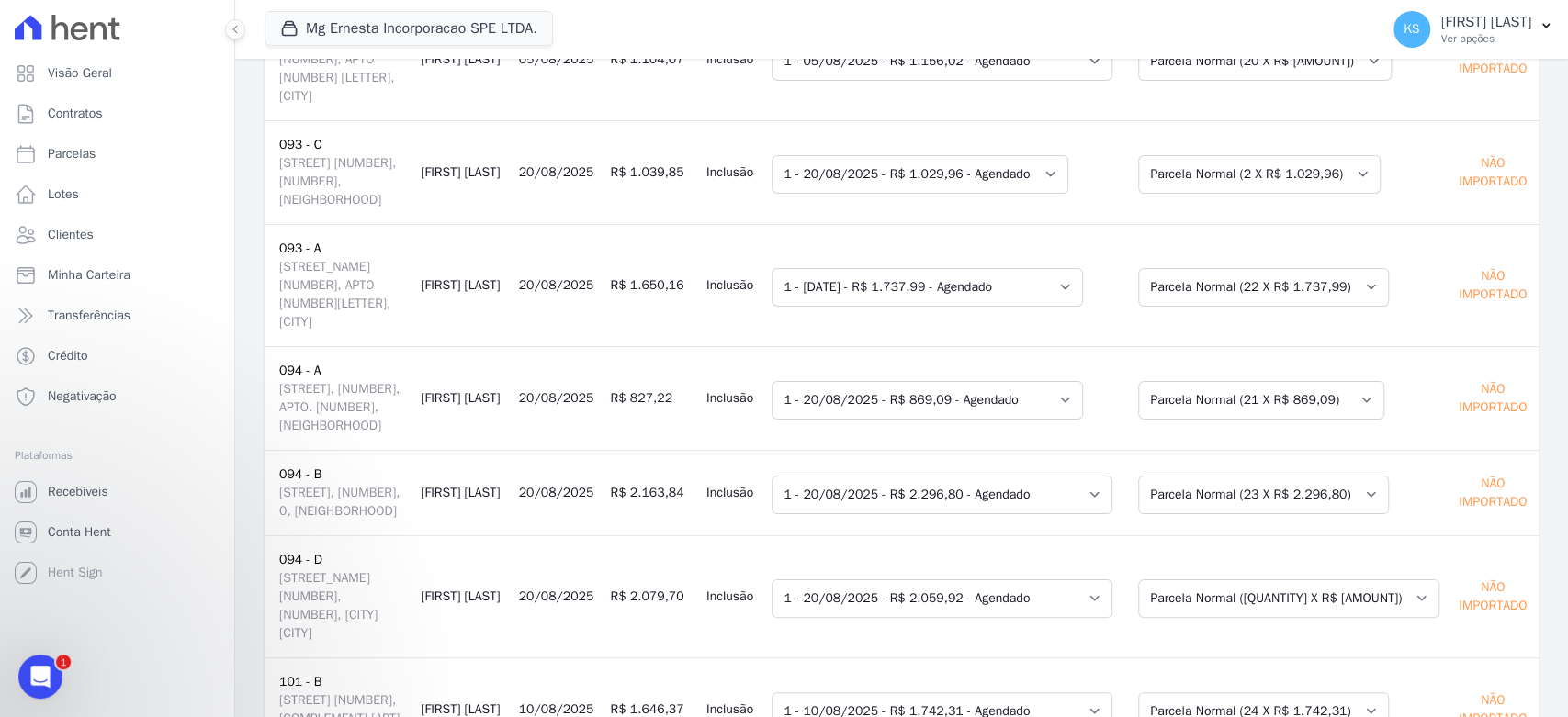 drag, startPoint x: 482, startPoint y: 238, endPoint x: 525, endPoint y: 264, distance: 50.249378 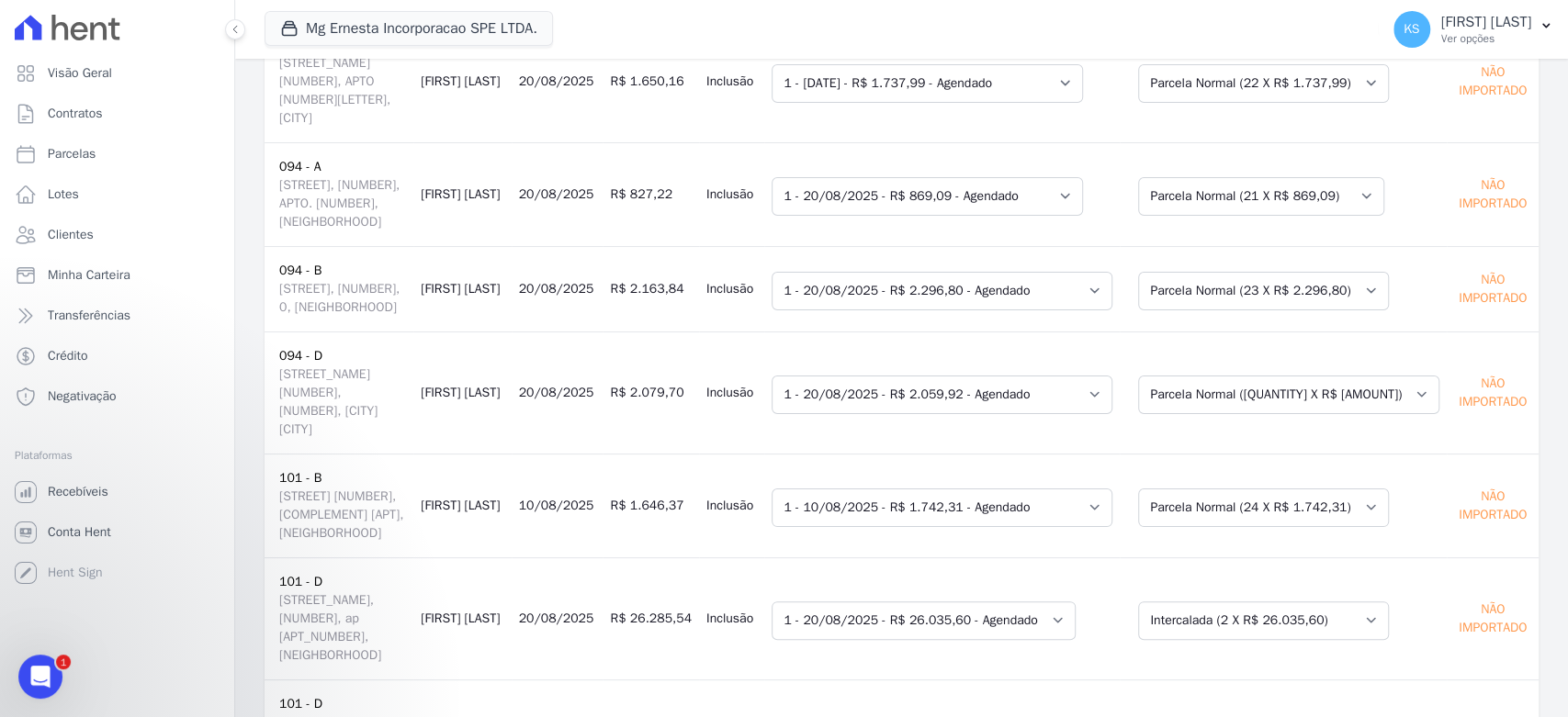 scroll, scrollTop: 7204, scrollLeft: 0, axis: vertical 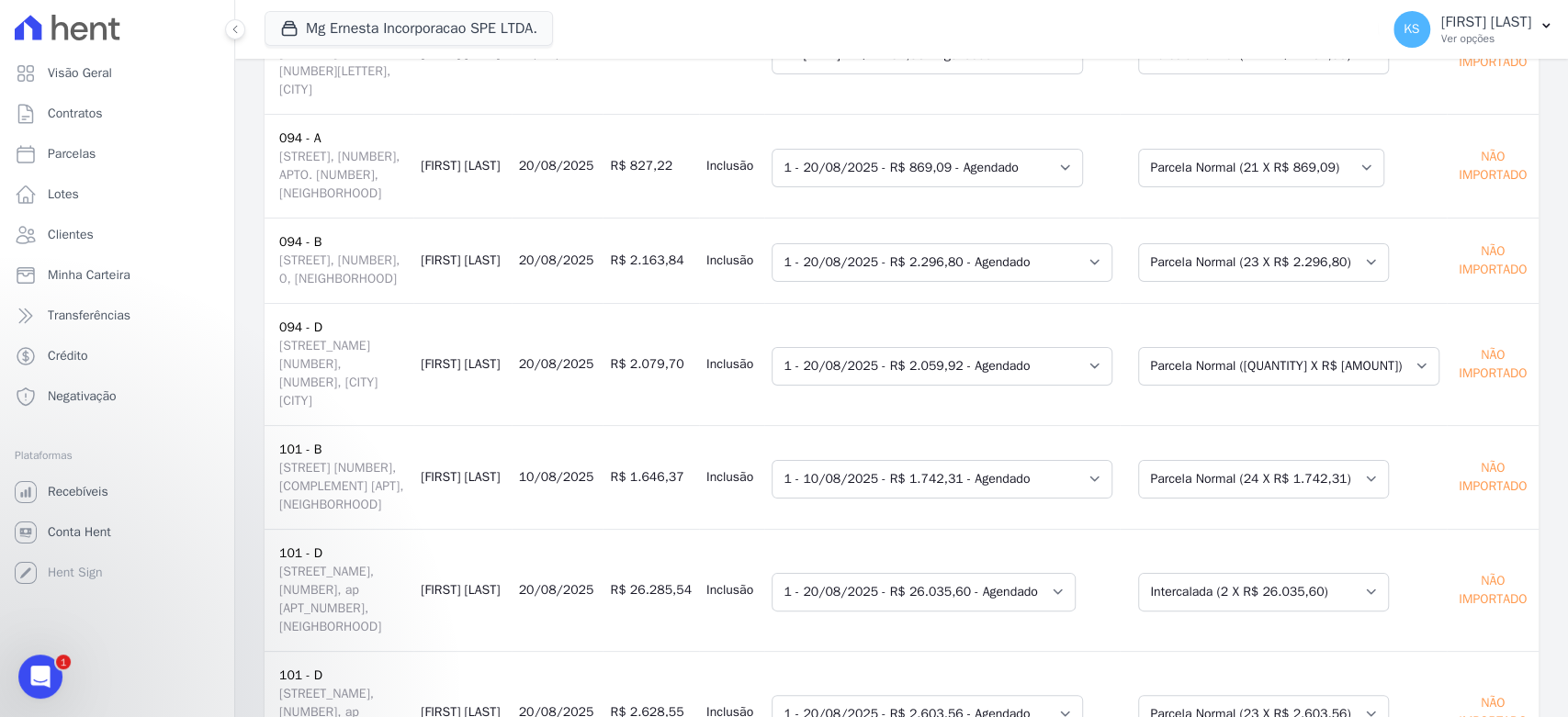drag, startPoint x: 523, startPoint y: 551, endPoint x: 542, endPoint y: 555, distance: 19.416488 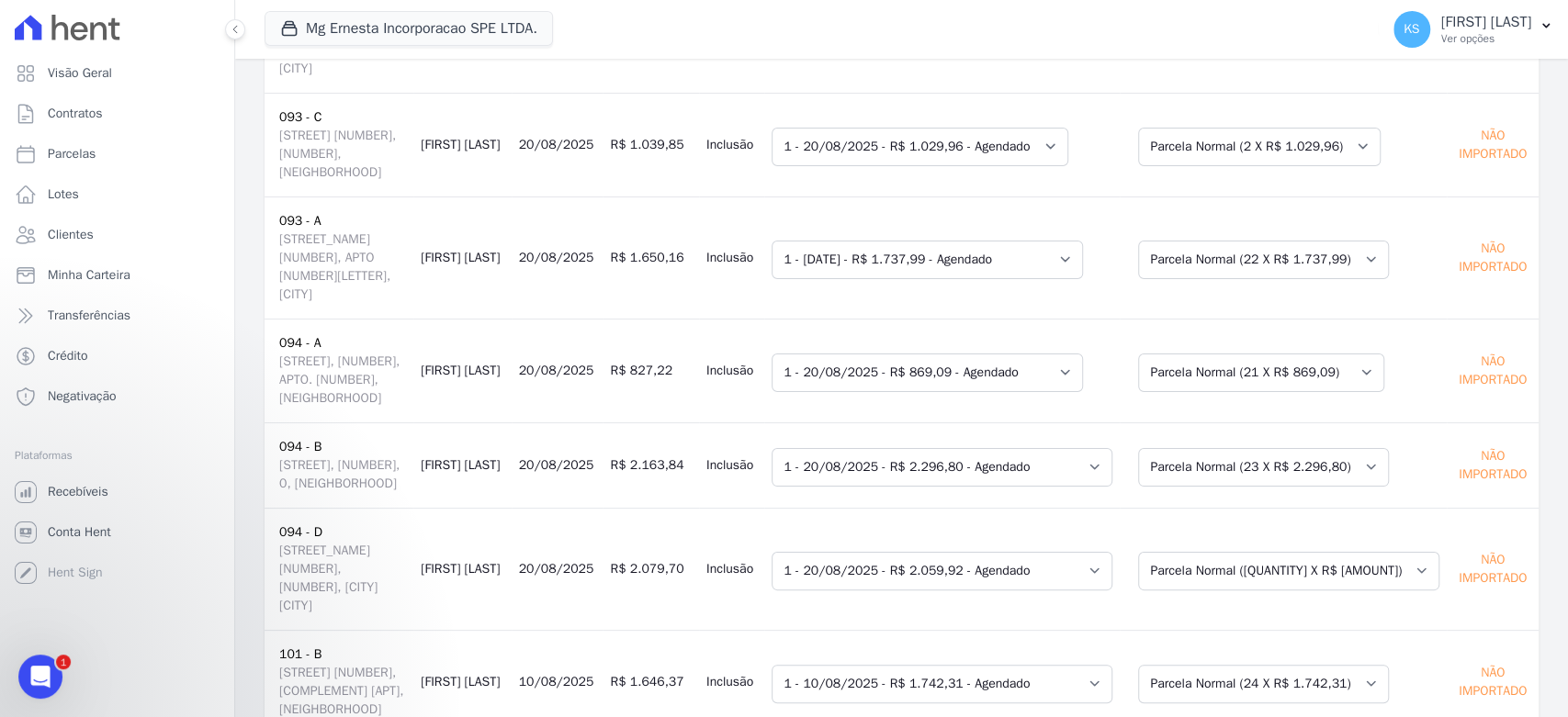 scroll, scrollTop: 6694, scrollLeft: 0, axis: vertical 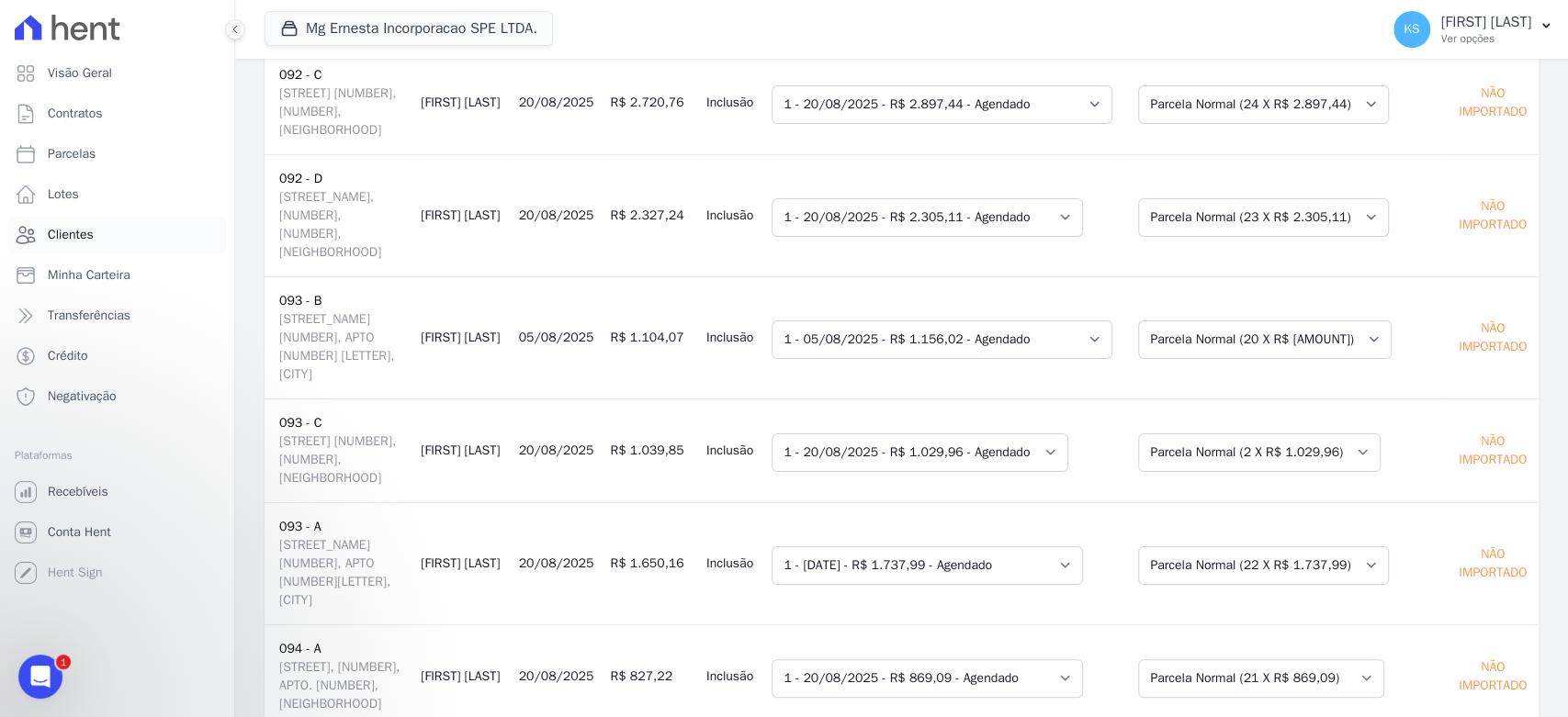 click on "Clientes" at bounding box center (71, 235) 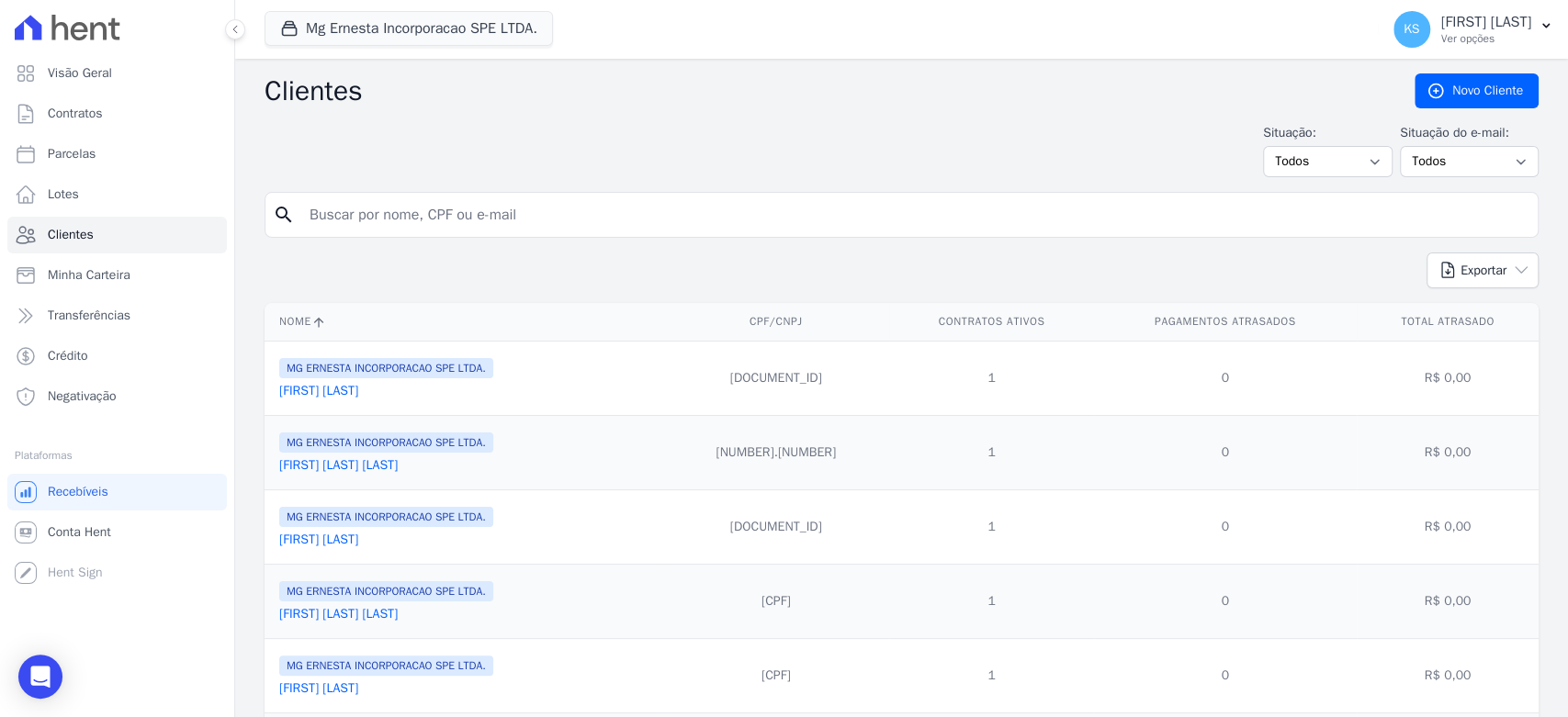 click at bounding box center (914, 215) 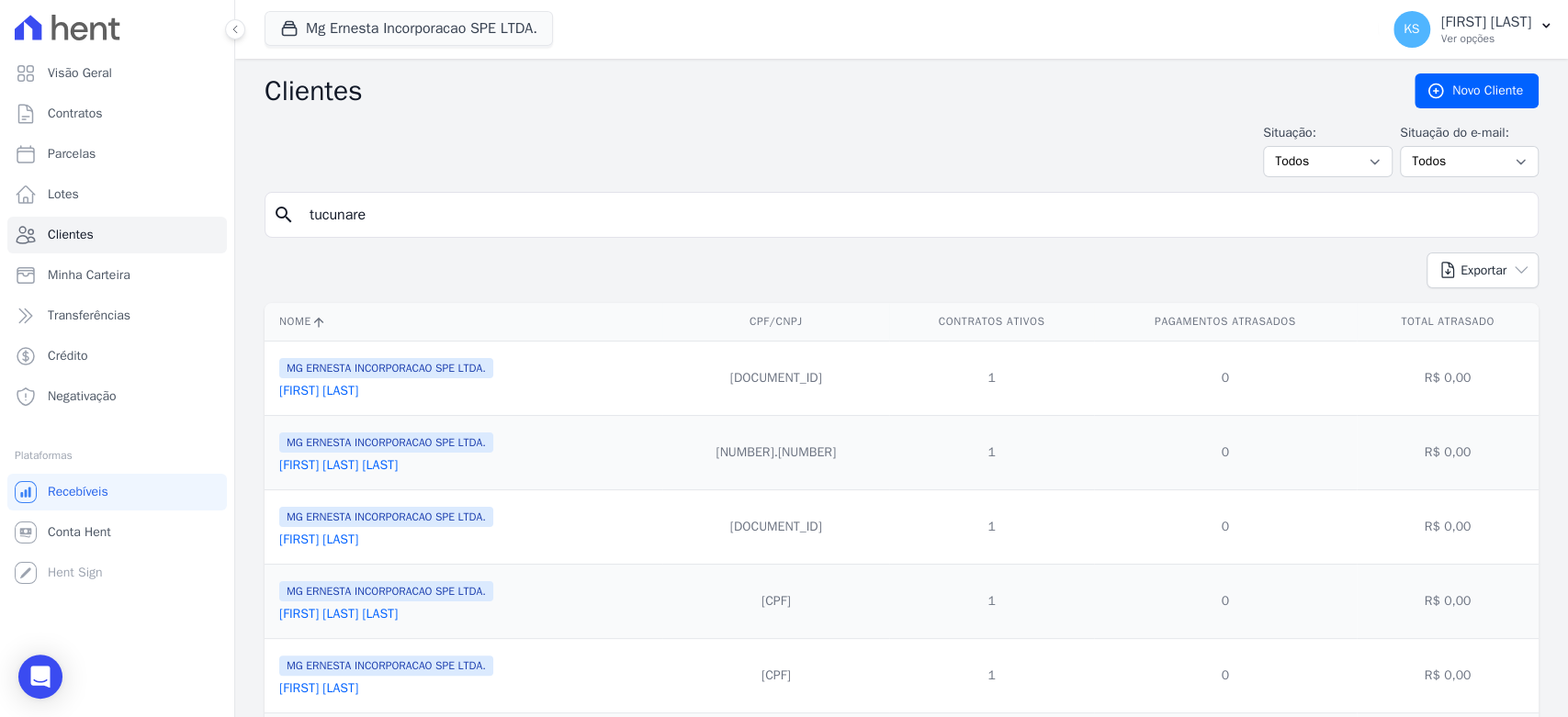 click on "tucunare" at bounding box center [914, 215] 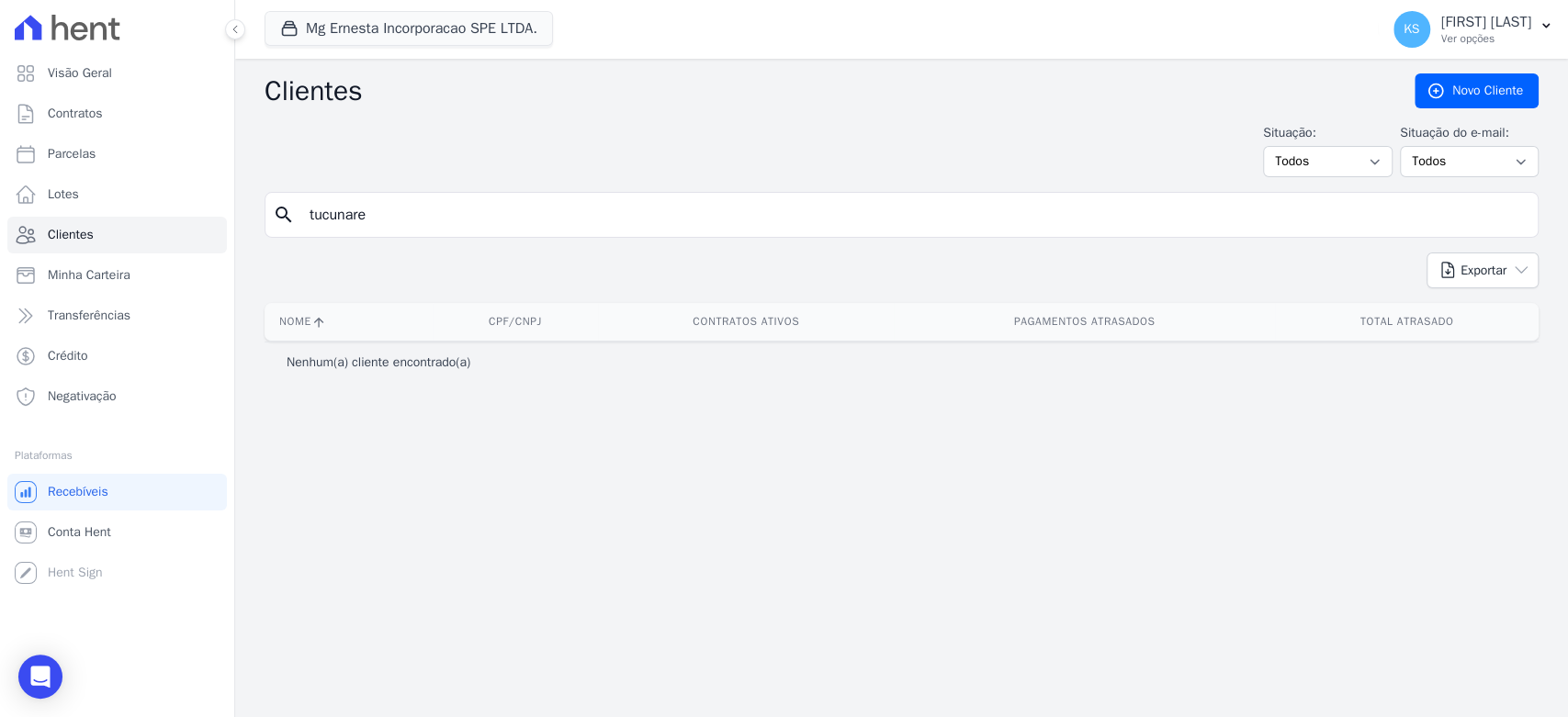 drag, startPoint x: 382, startPoint y: 218, endPoint x: 305, endPoint y: 218, distance: 77 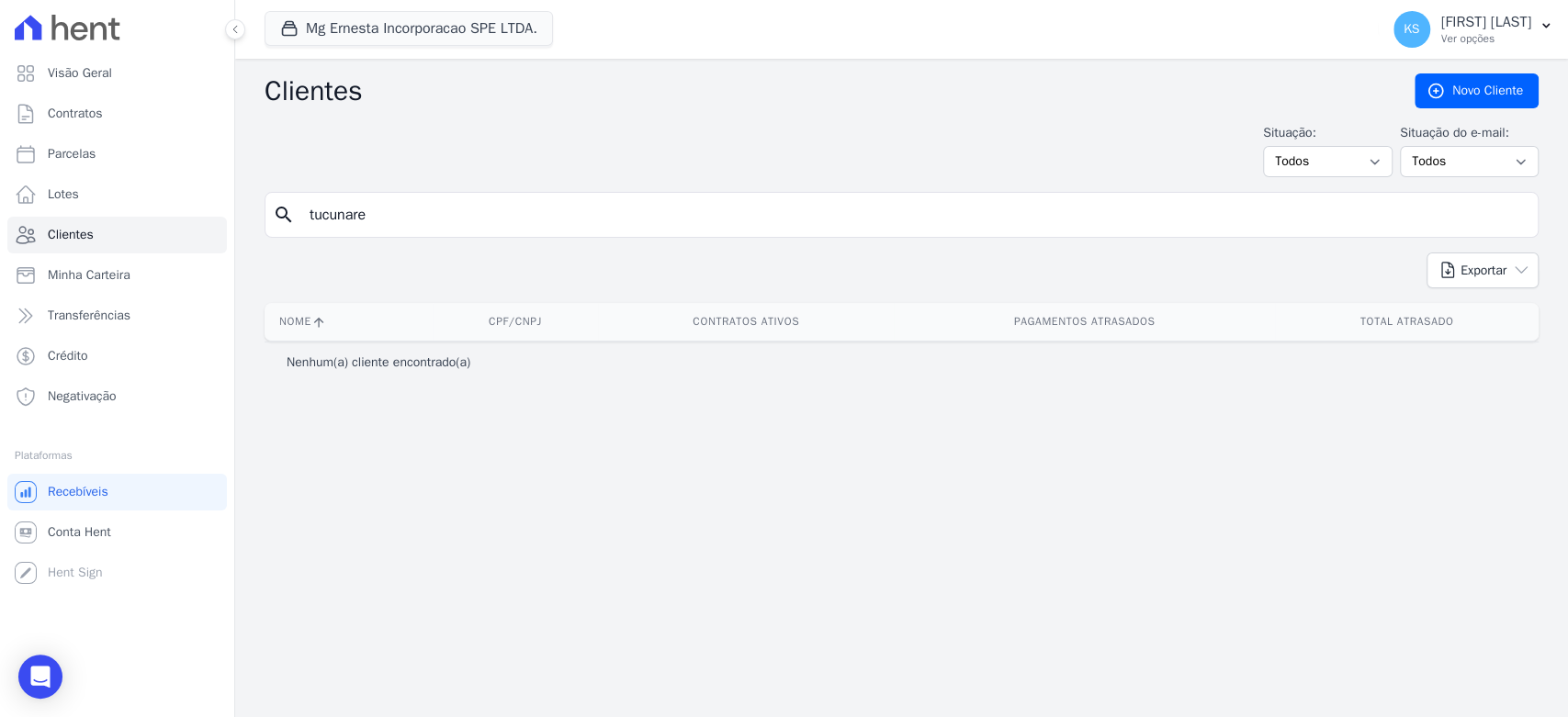 click on "tucunare" at bounding box center (914, 215) 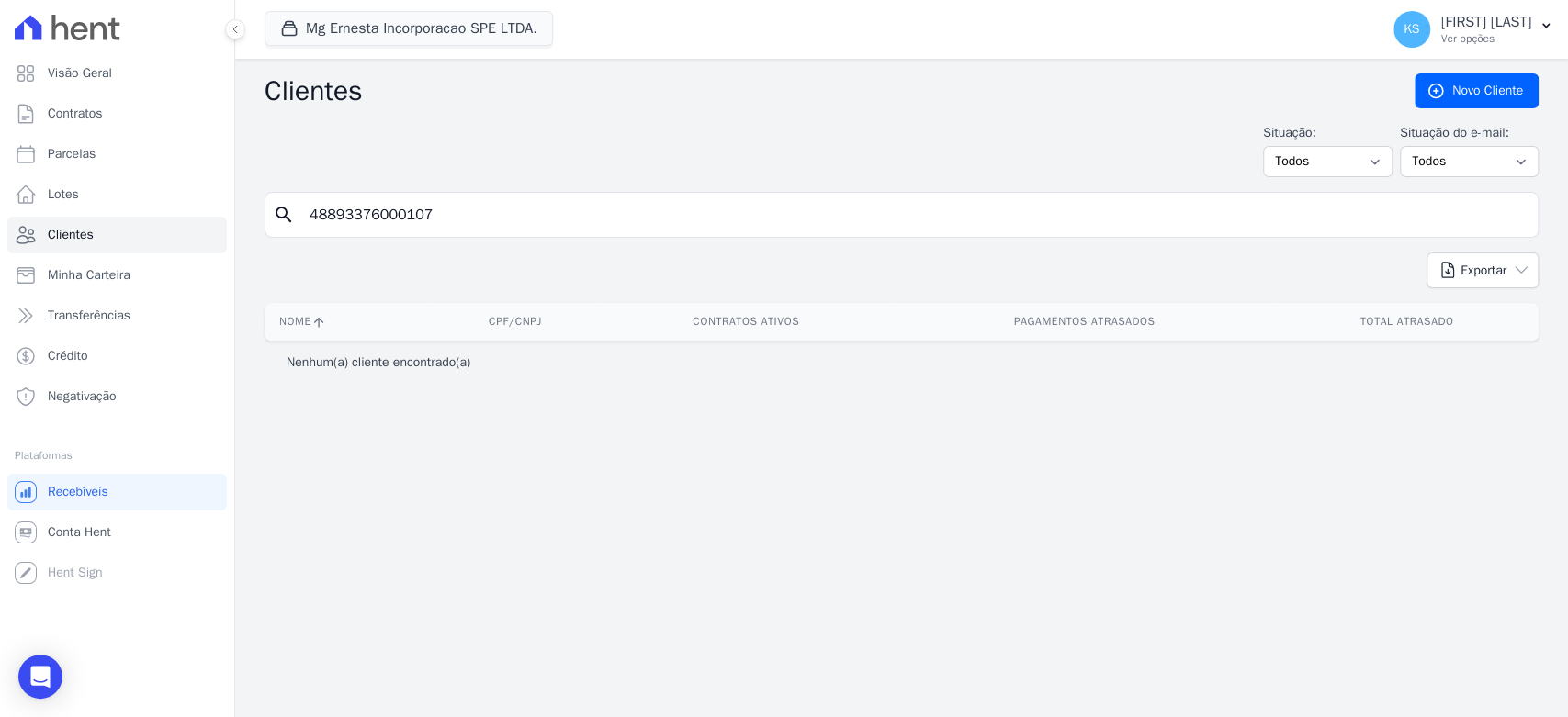 type on "48893376000107" 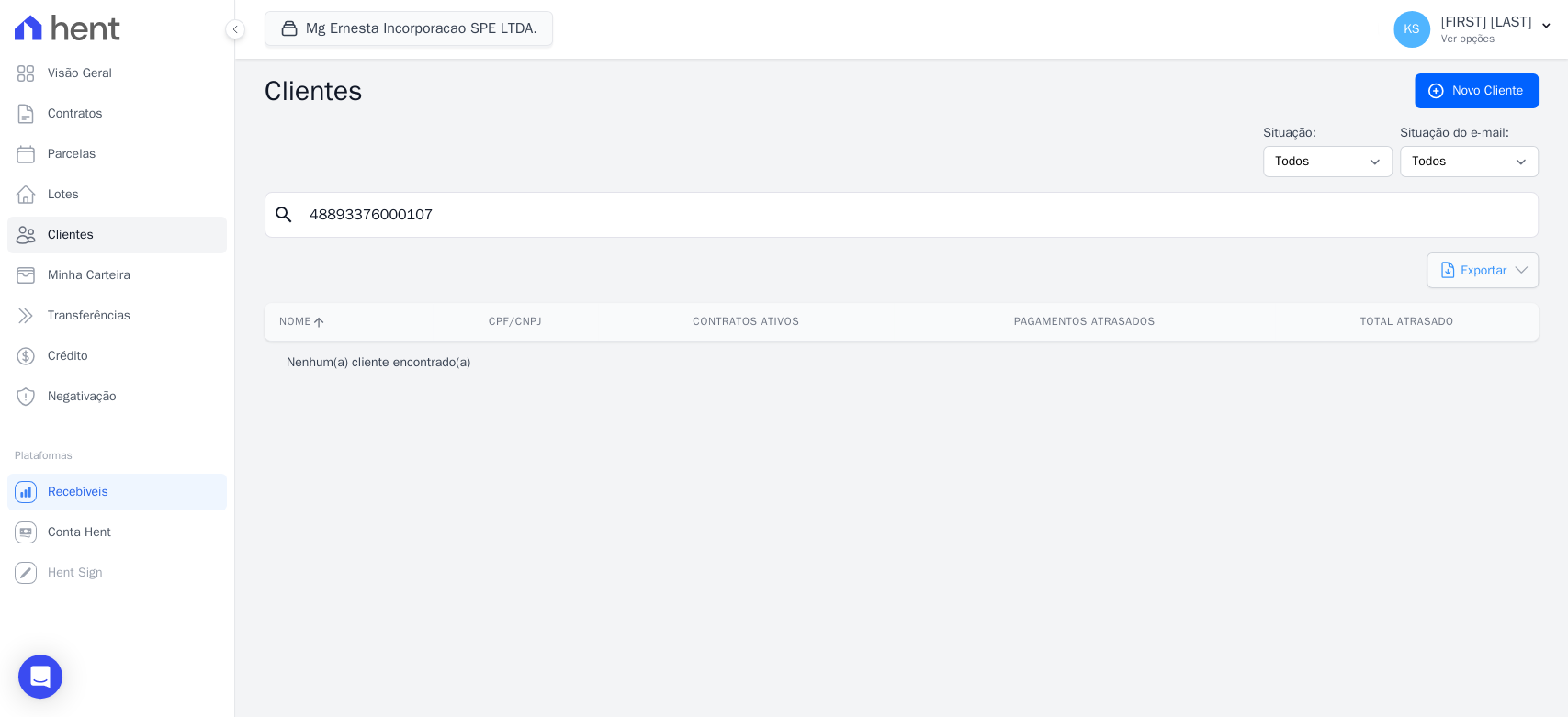 click on "Exportar" at bounding box center [1483, 270] 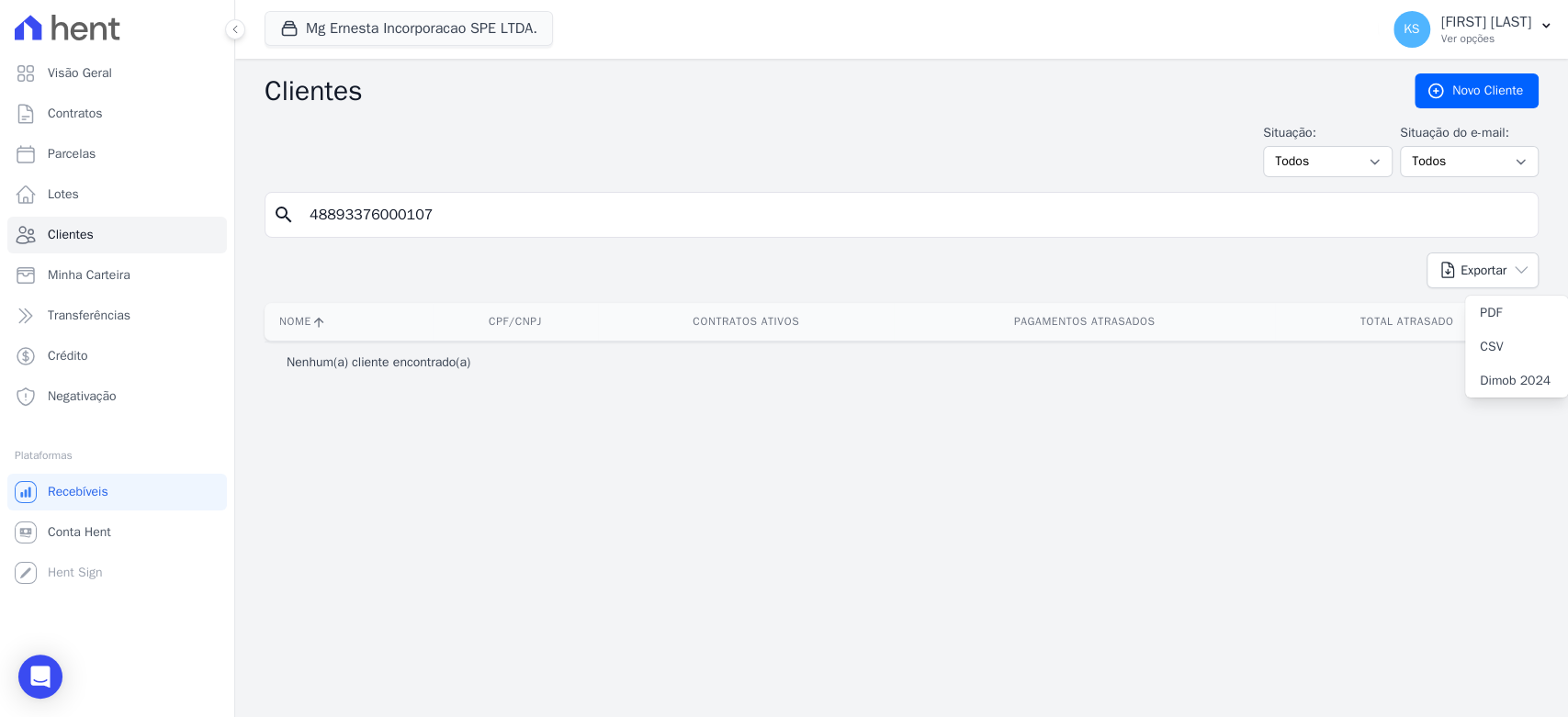 click on "Exportar
PDF
CSV
Dimob 2024" at bounding box center (901, 277) 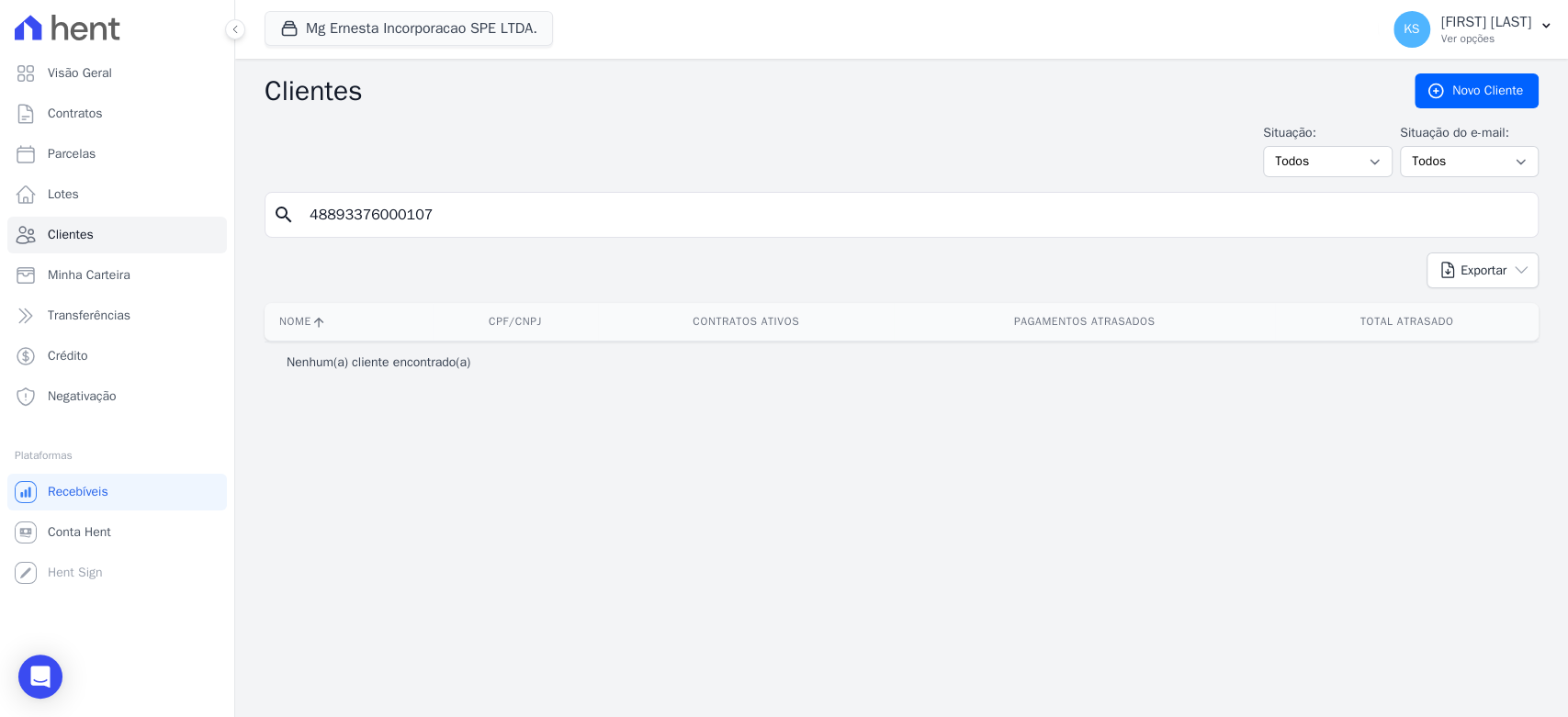 click on "48893376000107" at bounding box center [914, 215] 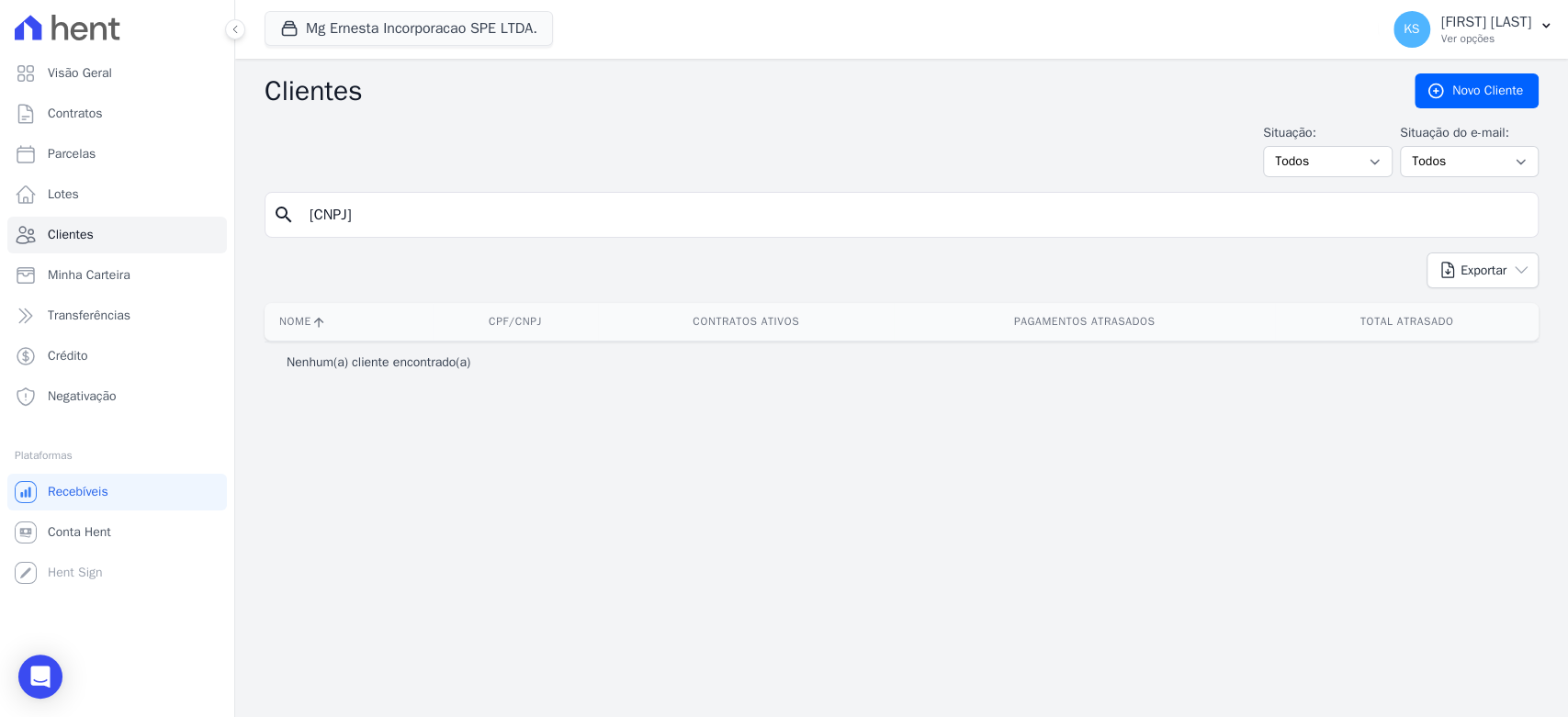 type on "[CNPJ]" 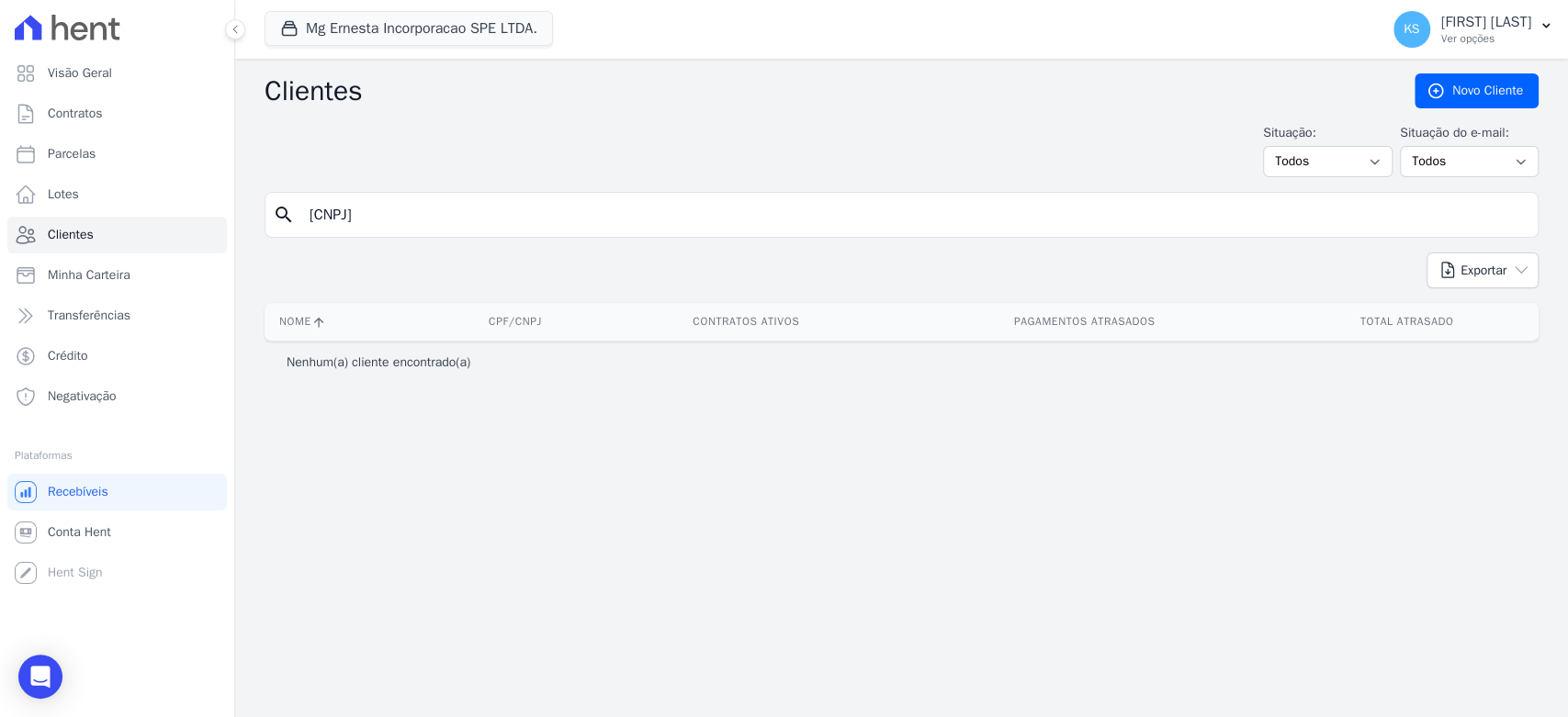 click on "[CNPJ]" at bounding box center [914, 215] 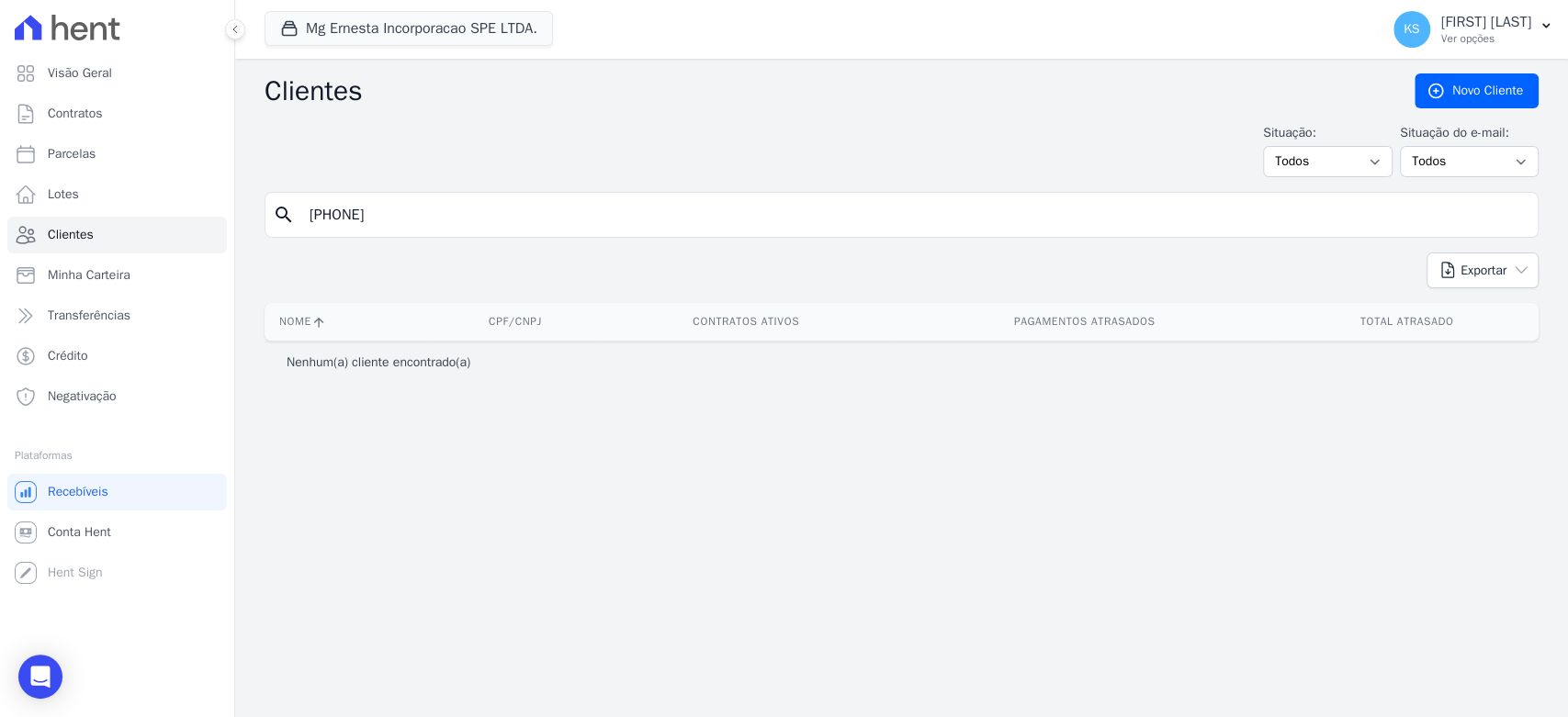 type on "[PHONE]" 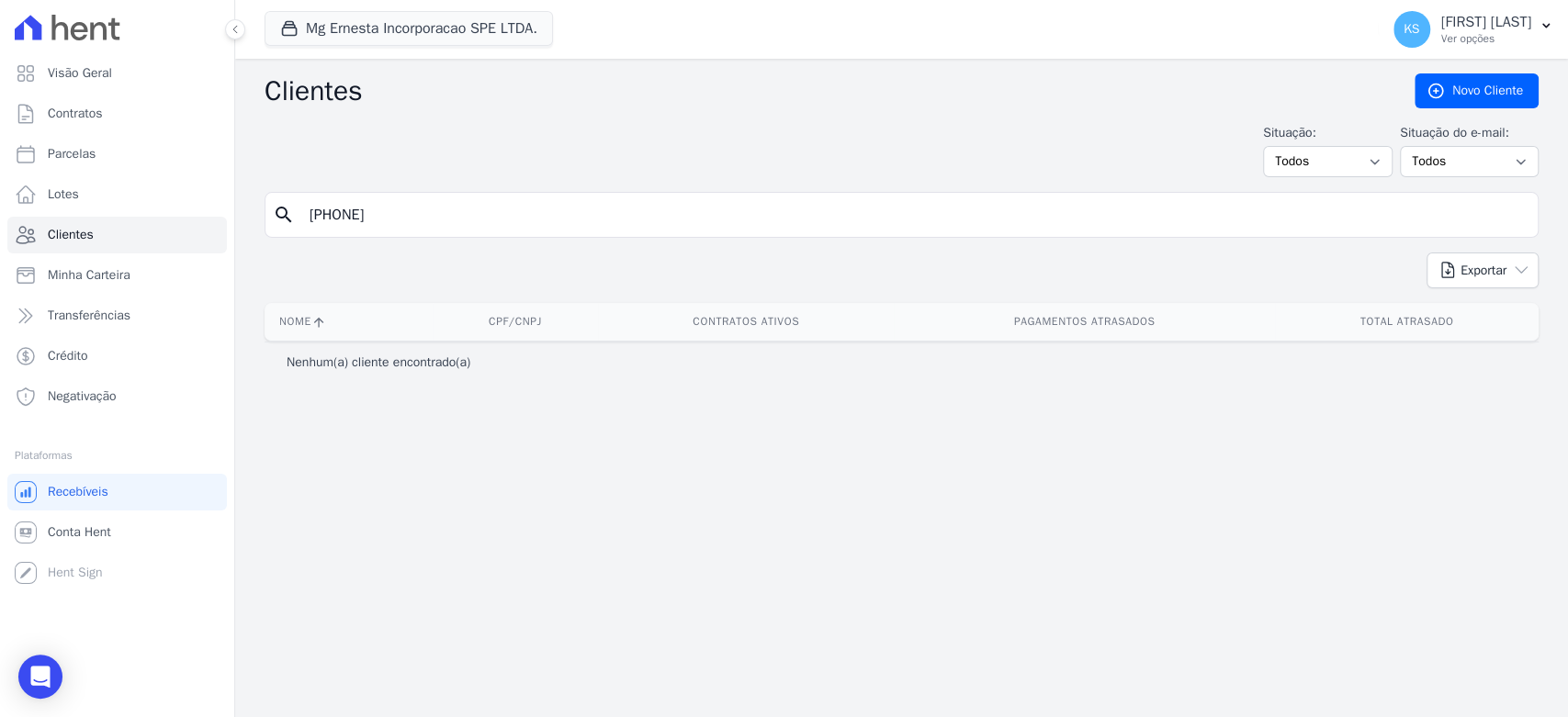 click on "search" at bounding box center [284, 215] 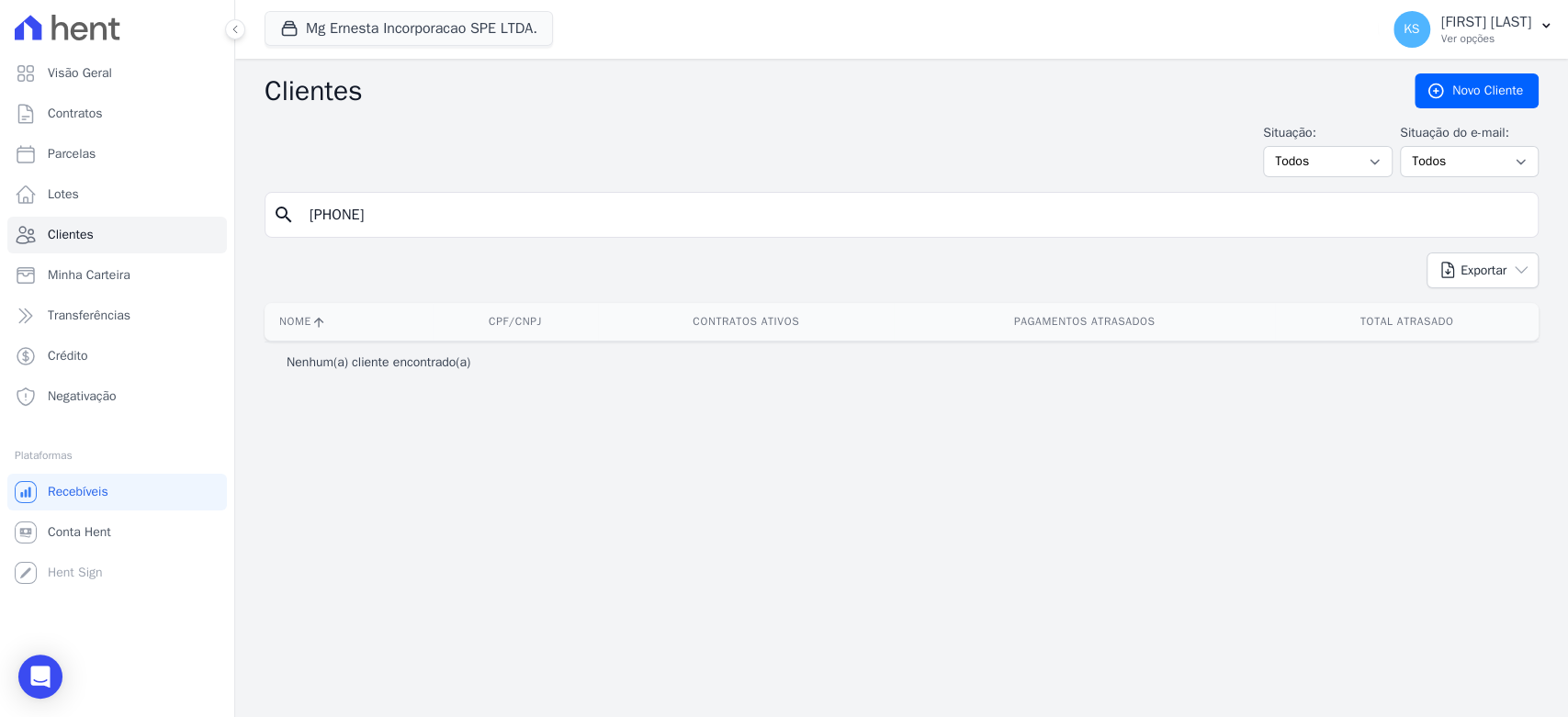 drag, startPoint x: 370, startPoint y: 218, endPoint x: 211, endPoint y: 213, distance: 159.0786 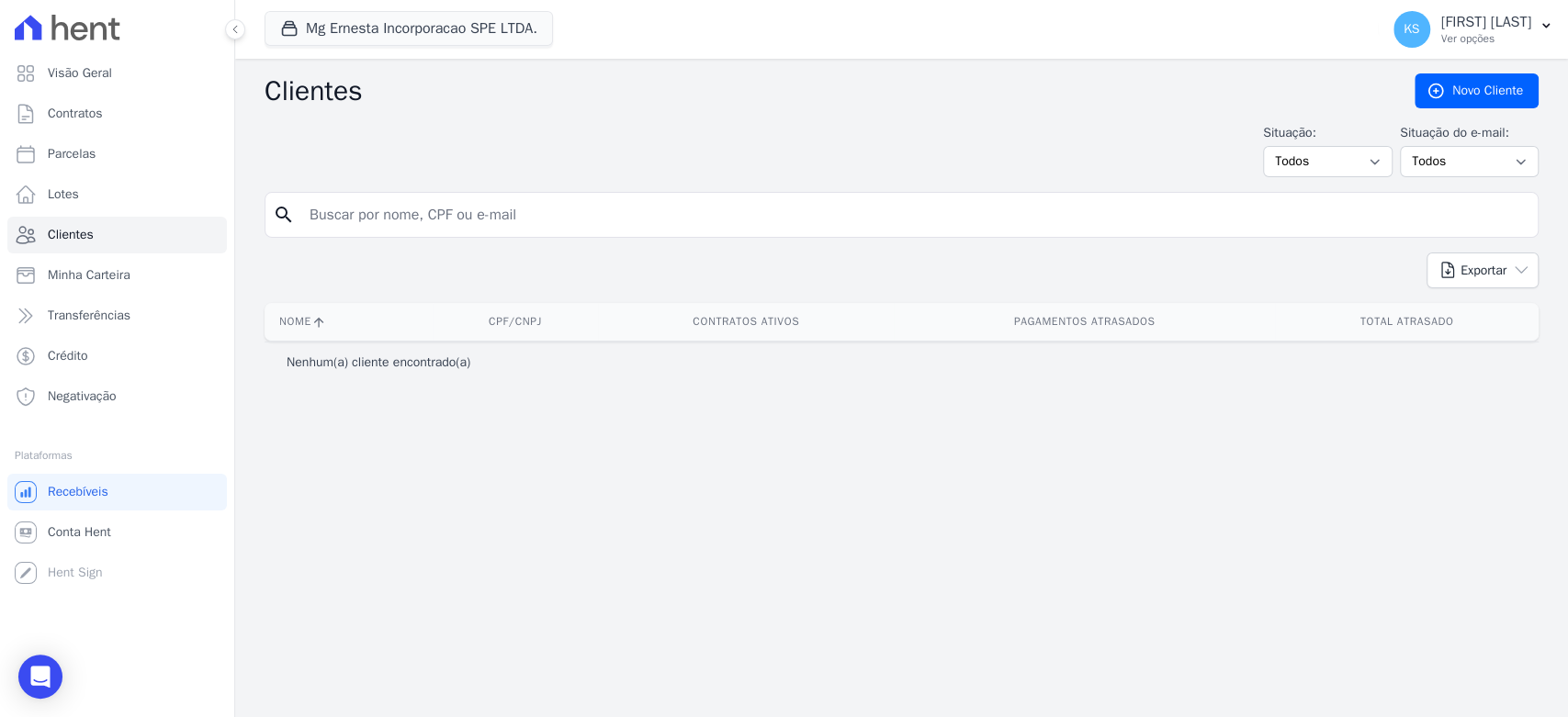 type 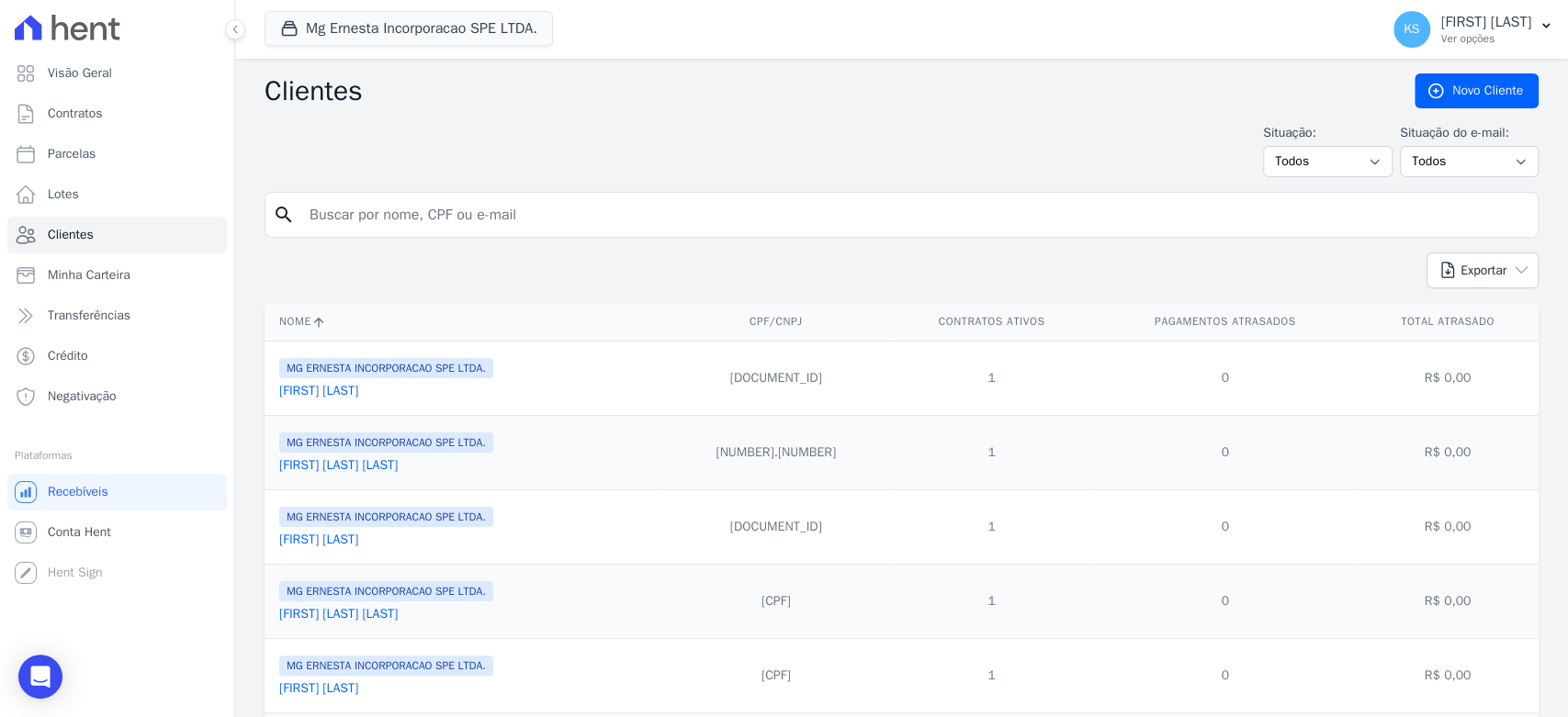 click at bounding box center (914, 215) 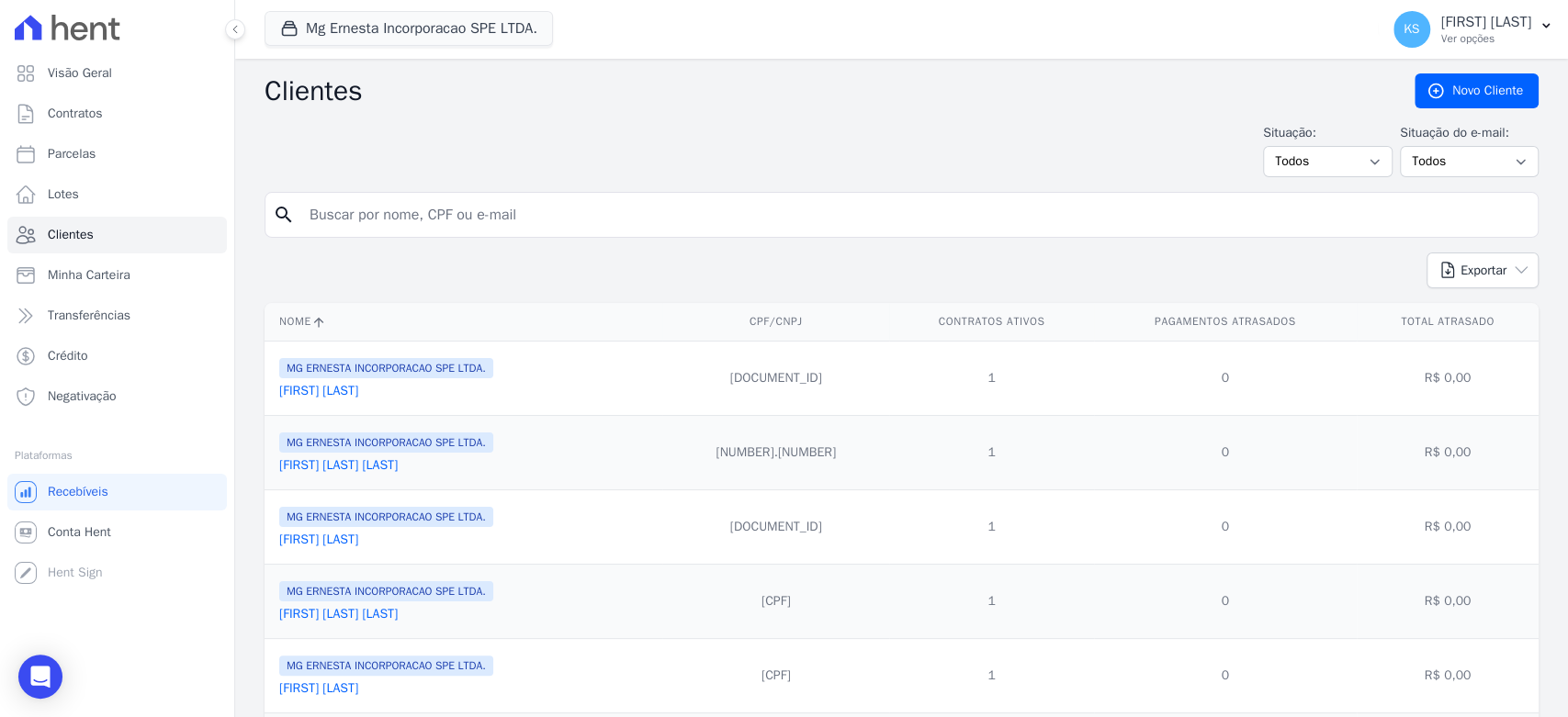 paste on "[PHONE]" 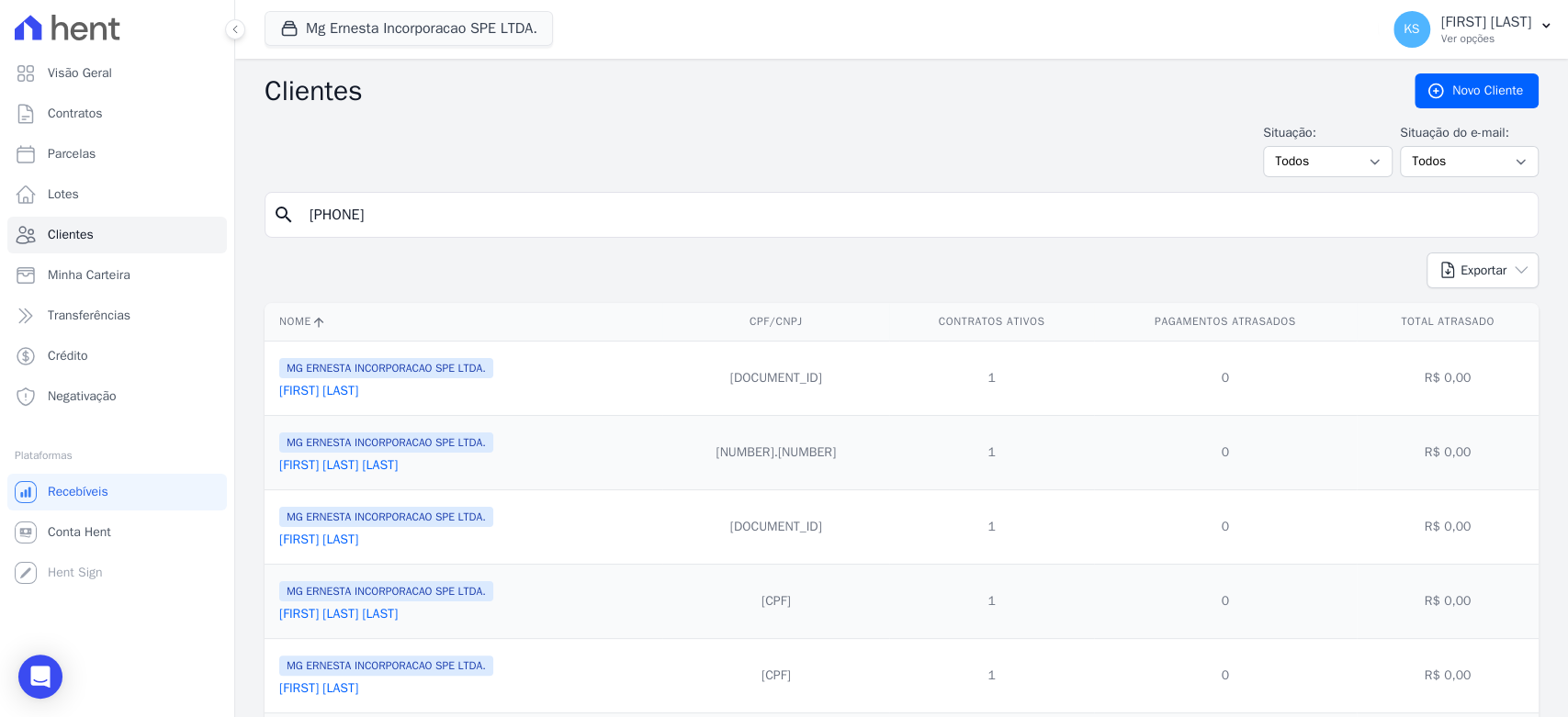 click on "[PHONE]" at bounding box center (914, 215) 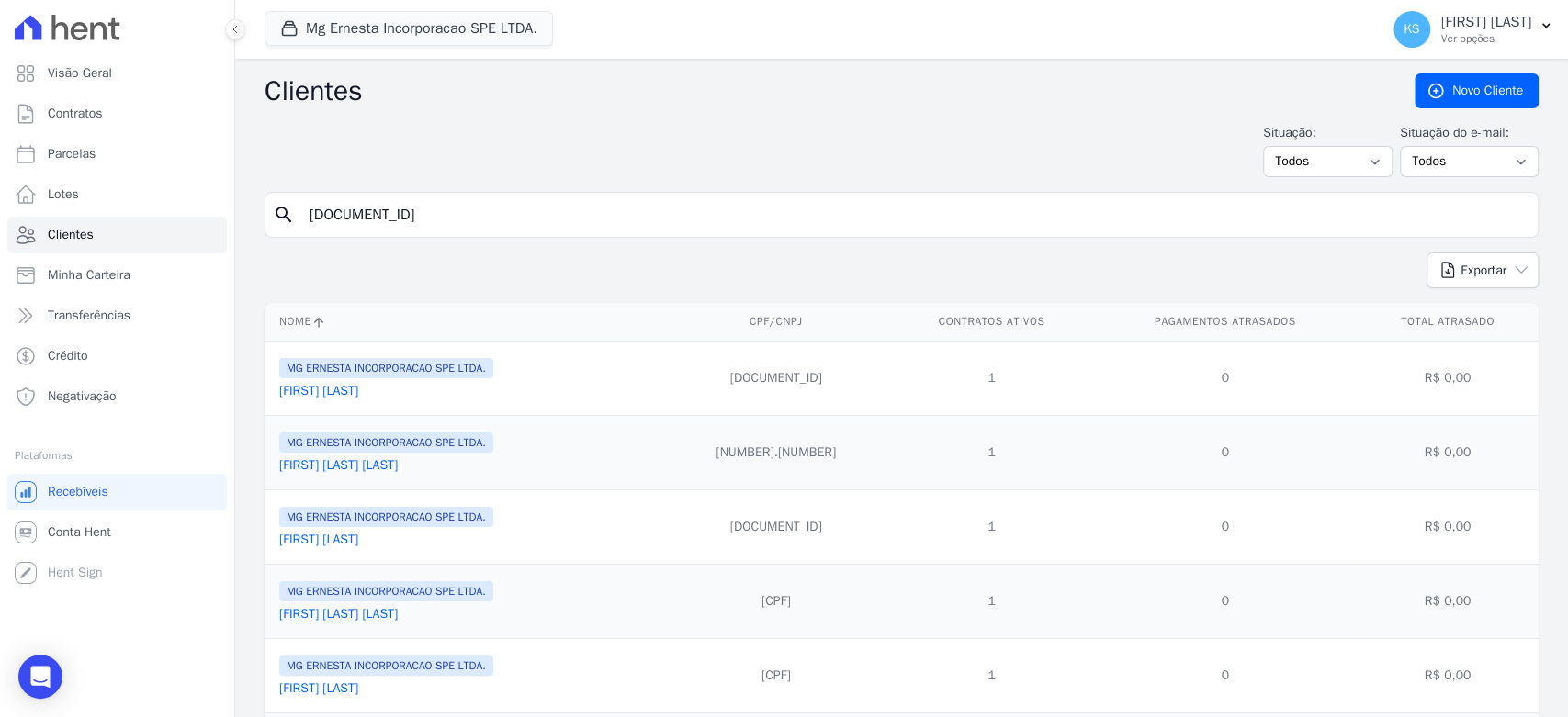 click on "[DOCUMENT_ID]" at bounding box center (914, 215) 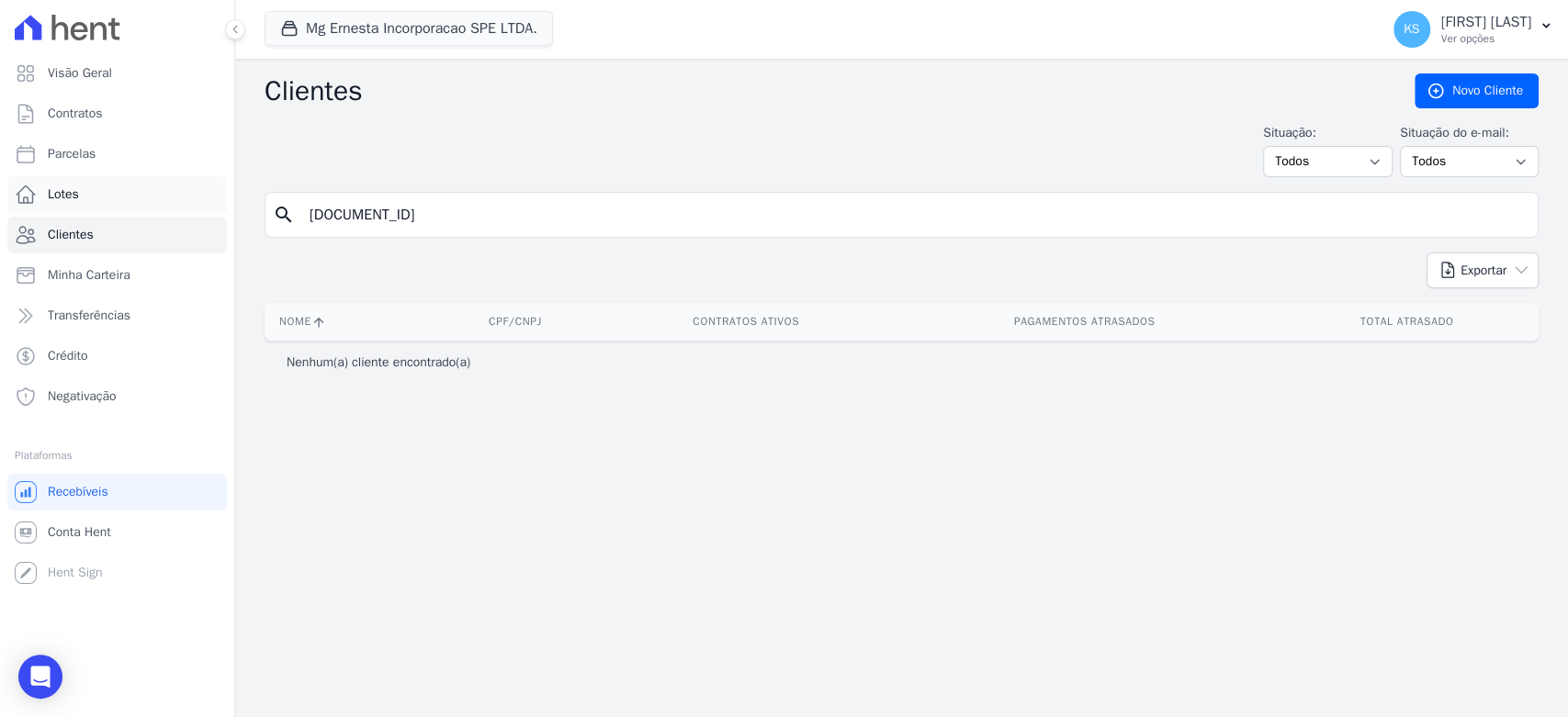 drag, startPoint x: 542, startPoint y: 223, endPoint x: 15, endPoint y: 198, distance: 527.59265 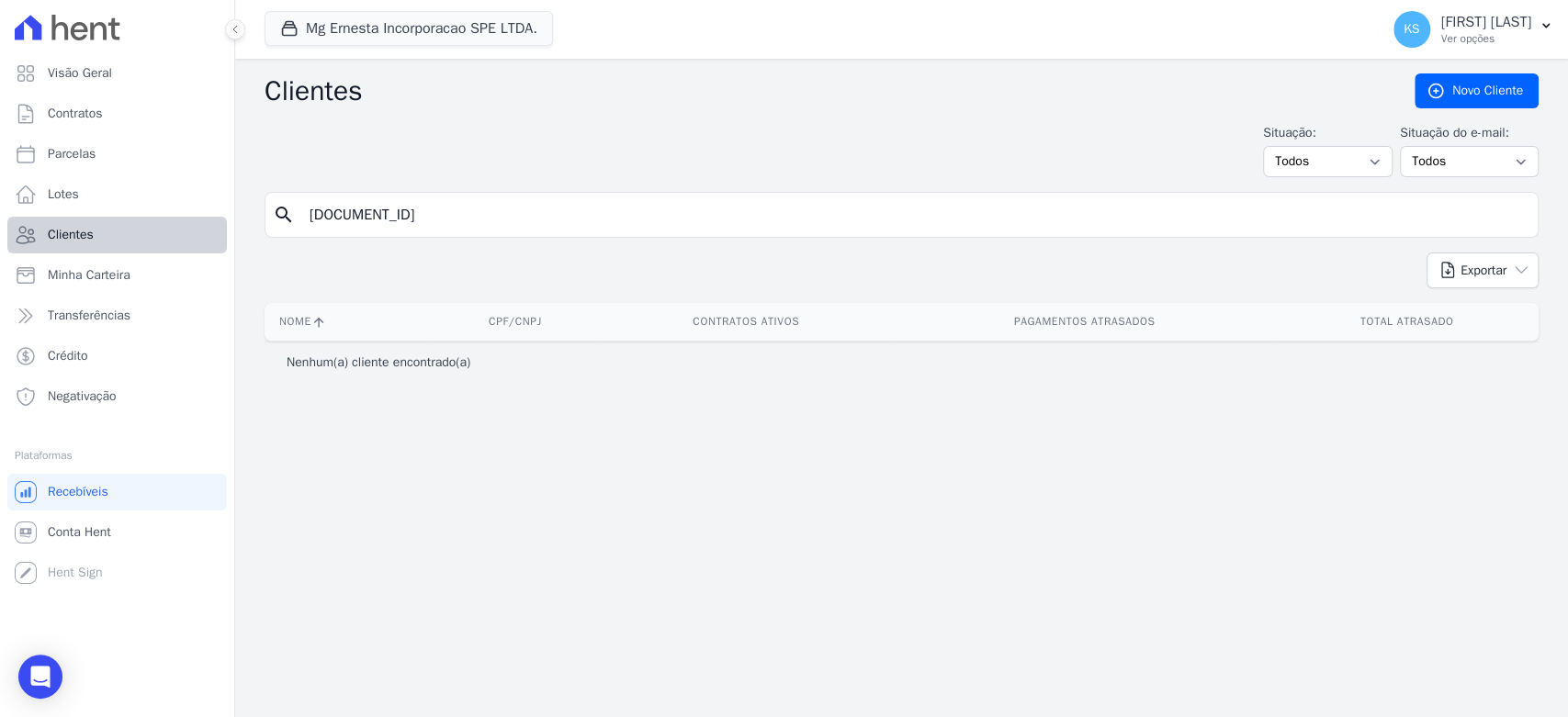 paste on "[PHONE]" 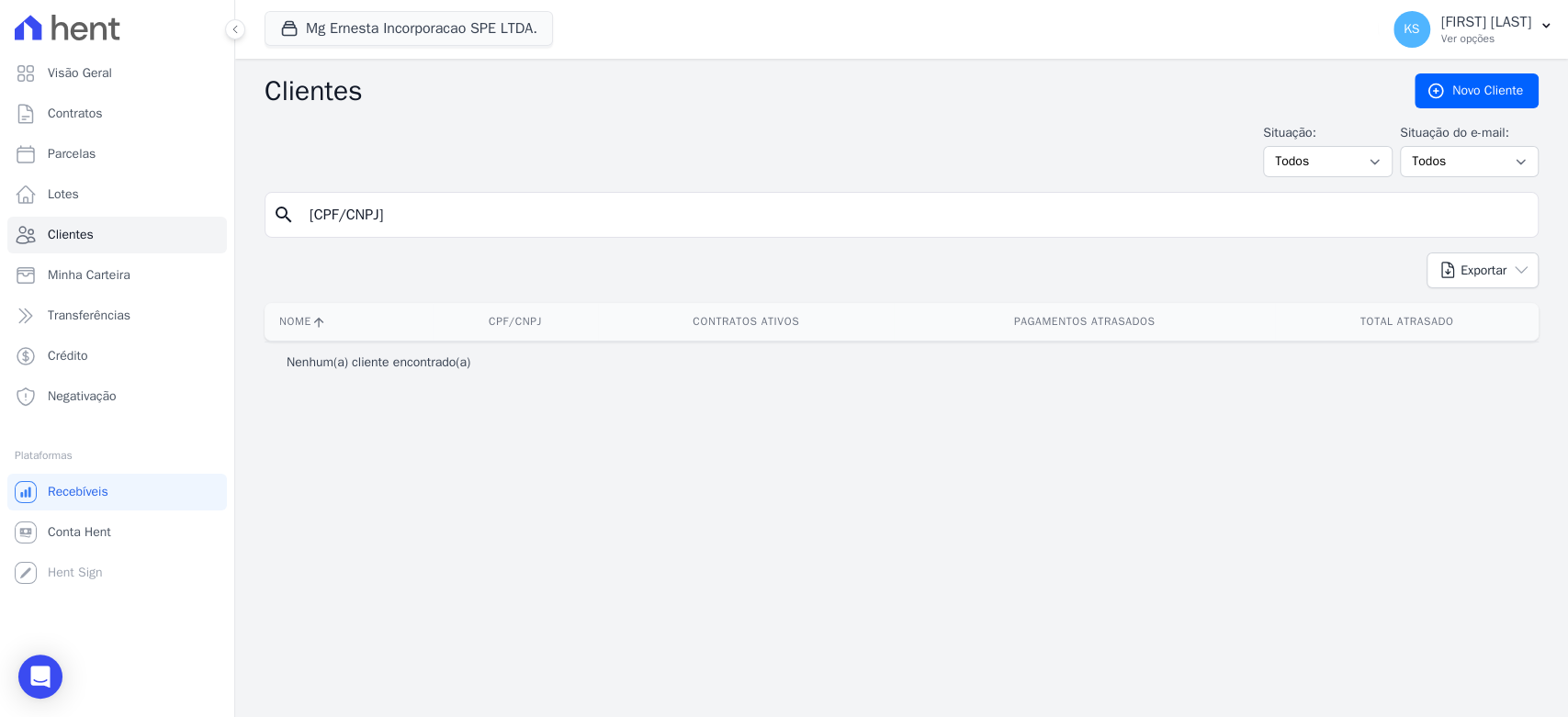 click on "[CPF/CNPJ]" at bounding box center (914, 215) 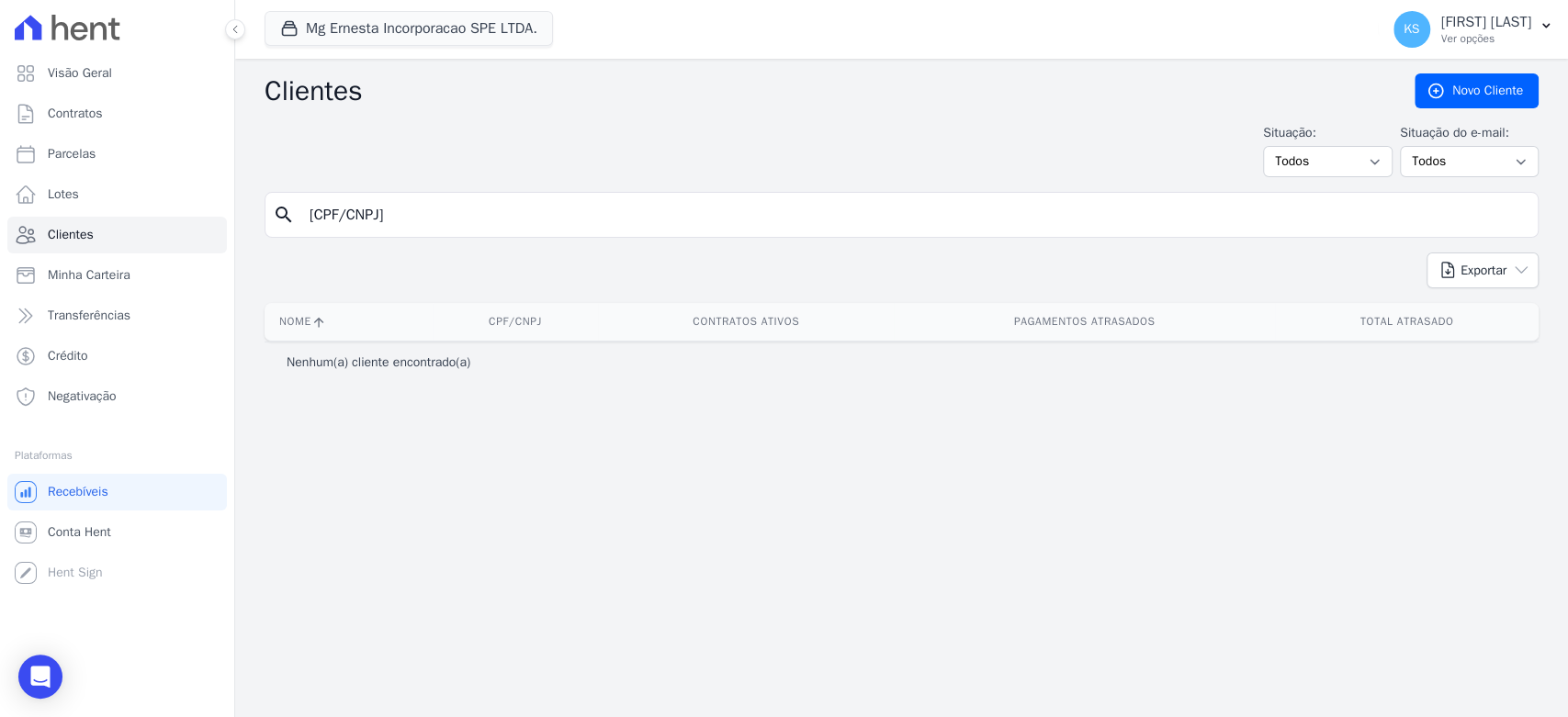 type on "[CPF/CNPJ]" 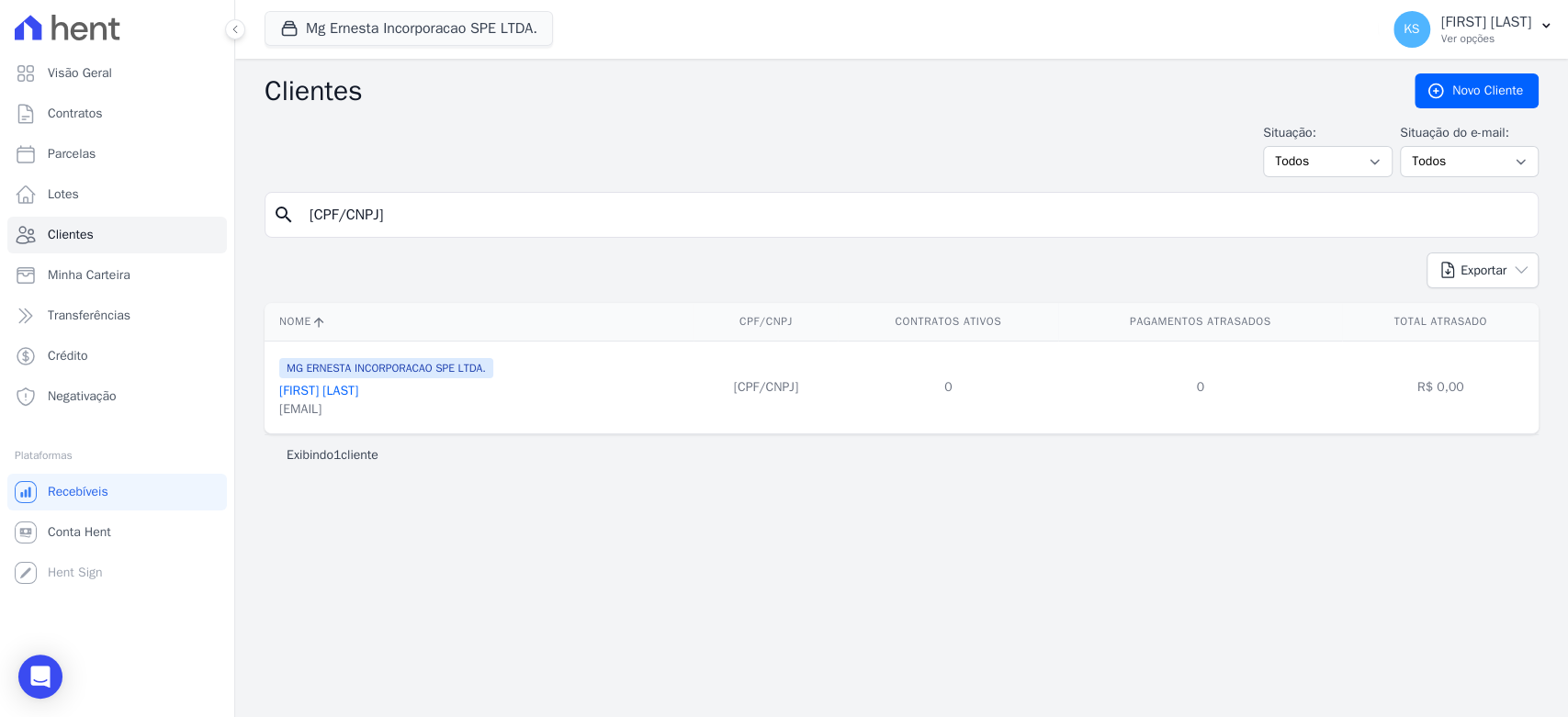 drag, startPoint x: 510, startPoint y: 226, endPoint x: 308, endPoint y: 214, distance: 202.35612 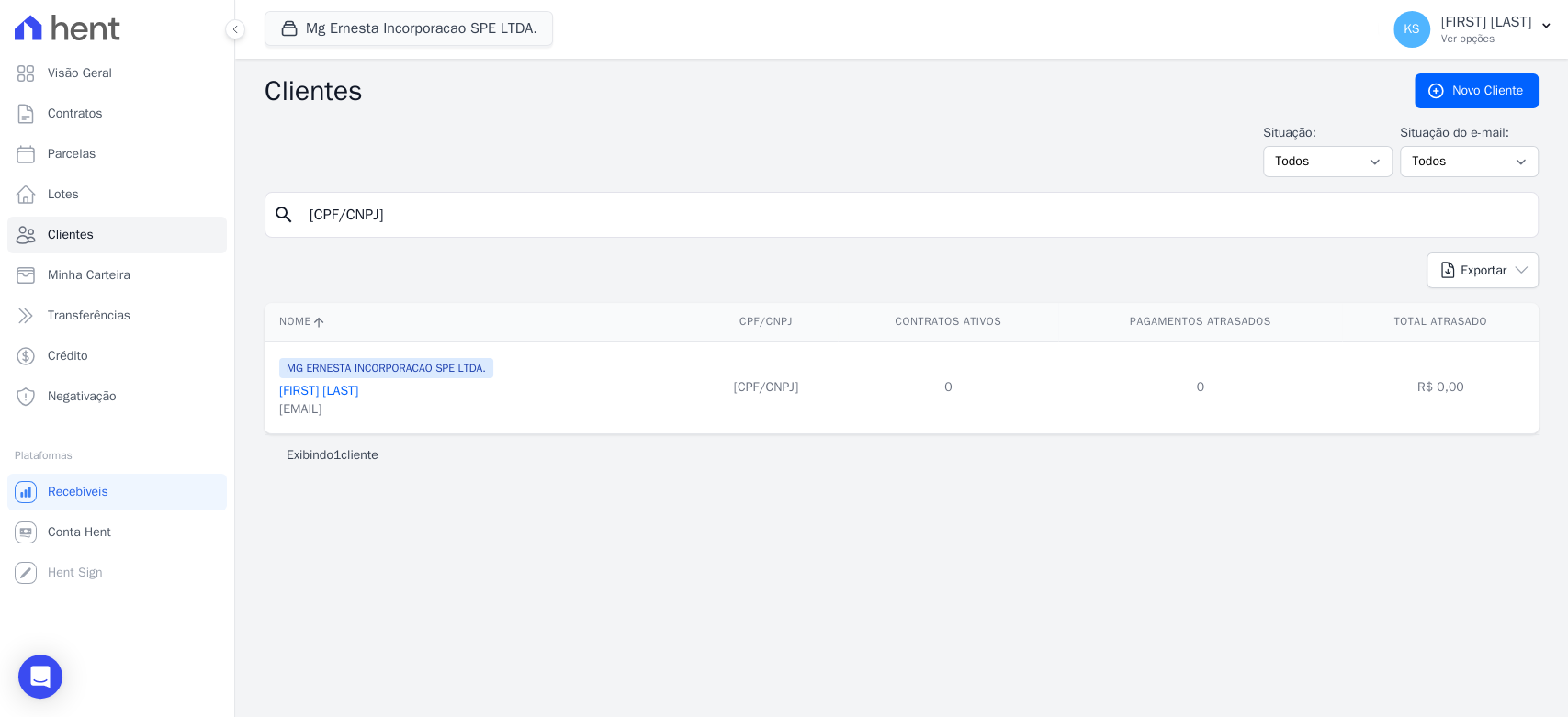 click on "[CPF/CNPJ]" at bounding box center [914, 215] 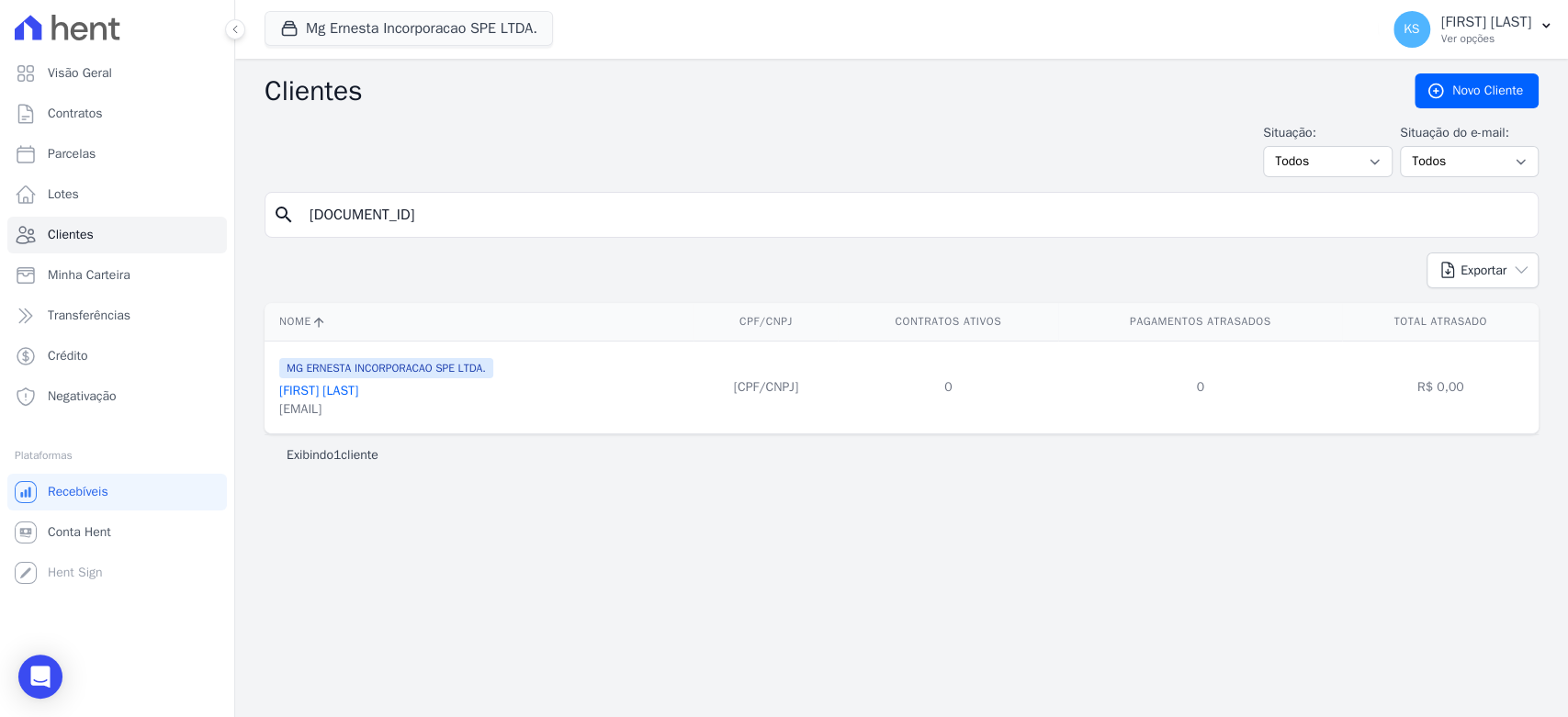click on "[DOCUMENT_ID]" at bounding box center [914, 215] 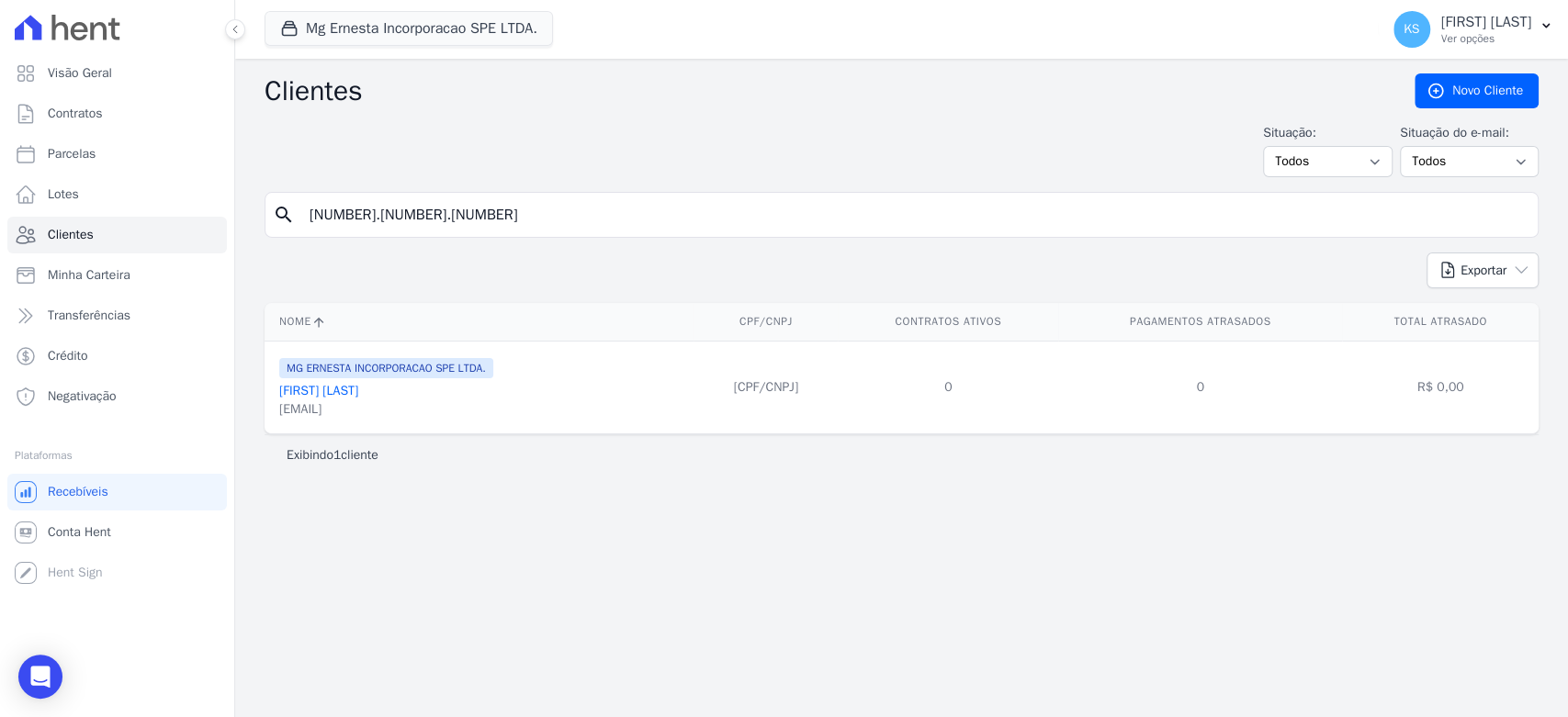 type on "[NUMBER].[NUMBER].[NUMBER]" 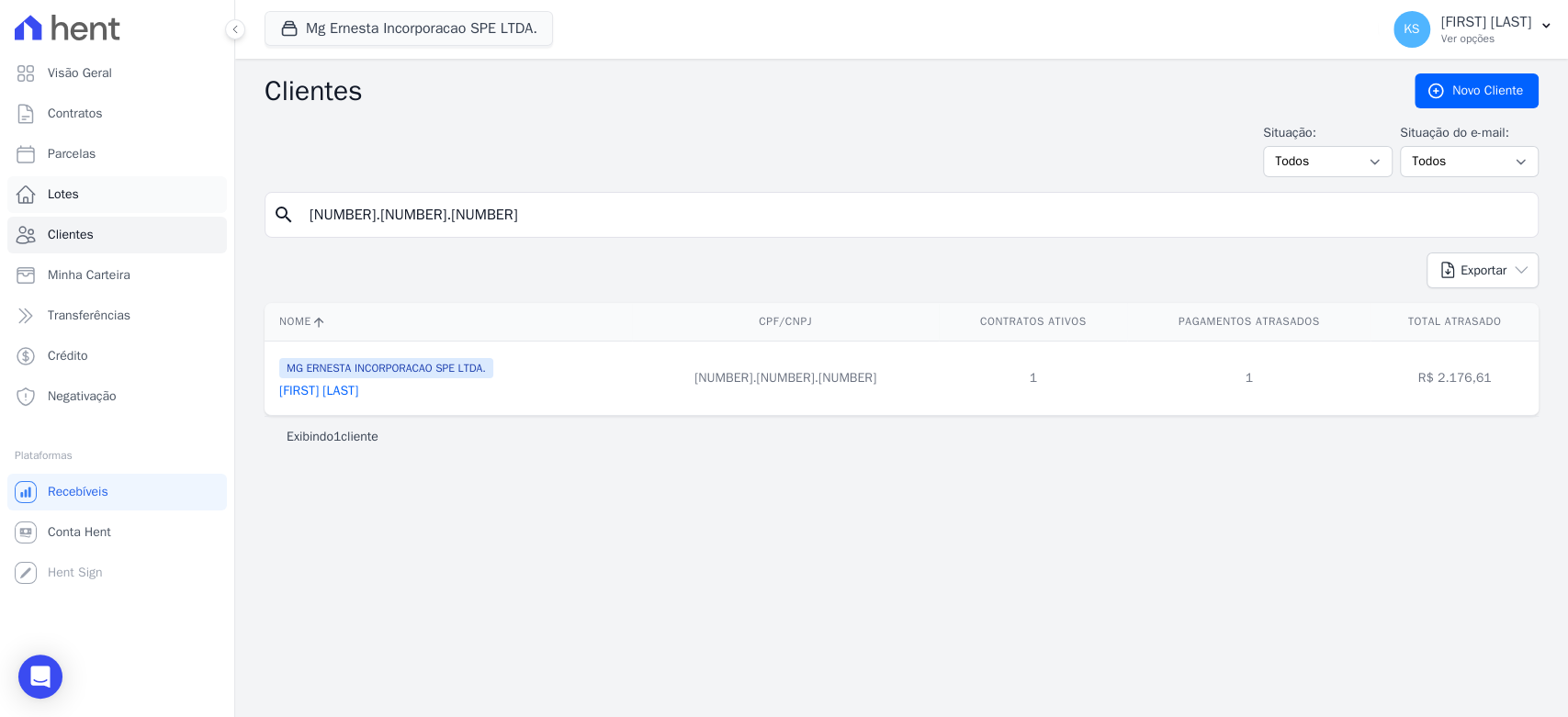 drag, startPoint x: 412, startPoint y: 209, endPoint x: 44, endPoint y: 209, distance: 368 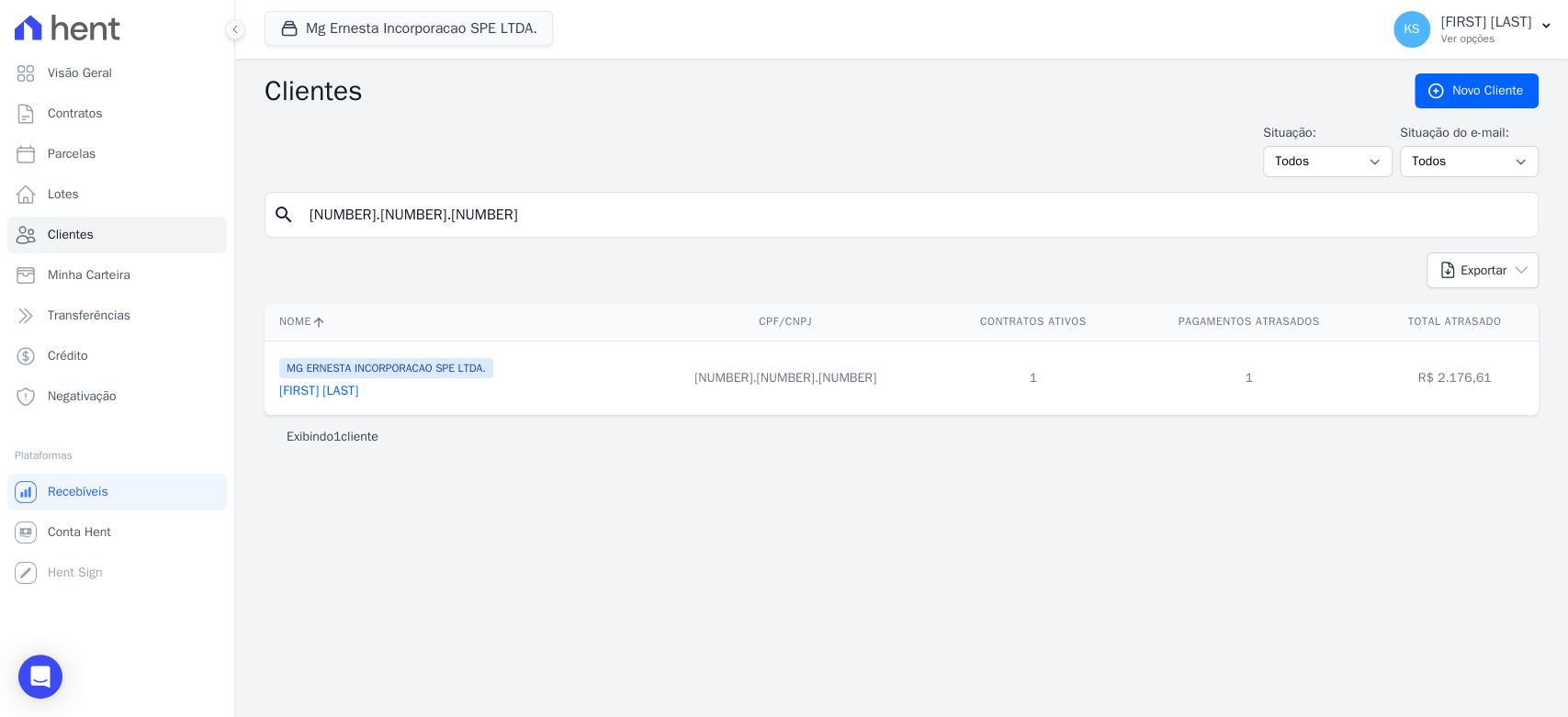 paste on "[CPF/CNPJ]" 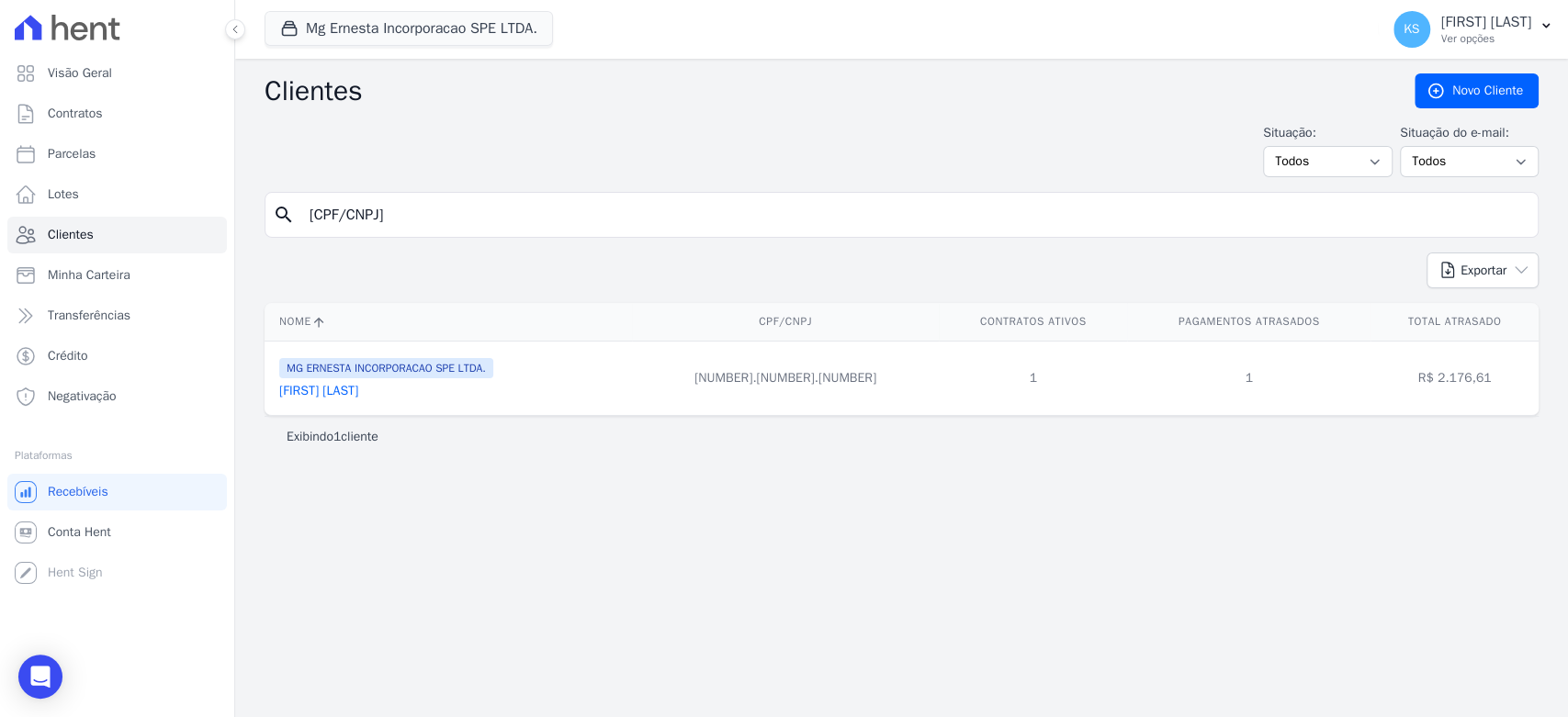 click on "[CPF/CNPJ]" at bounding box center [914, 215] 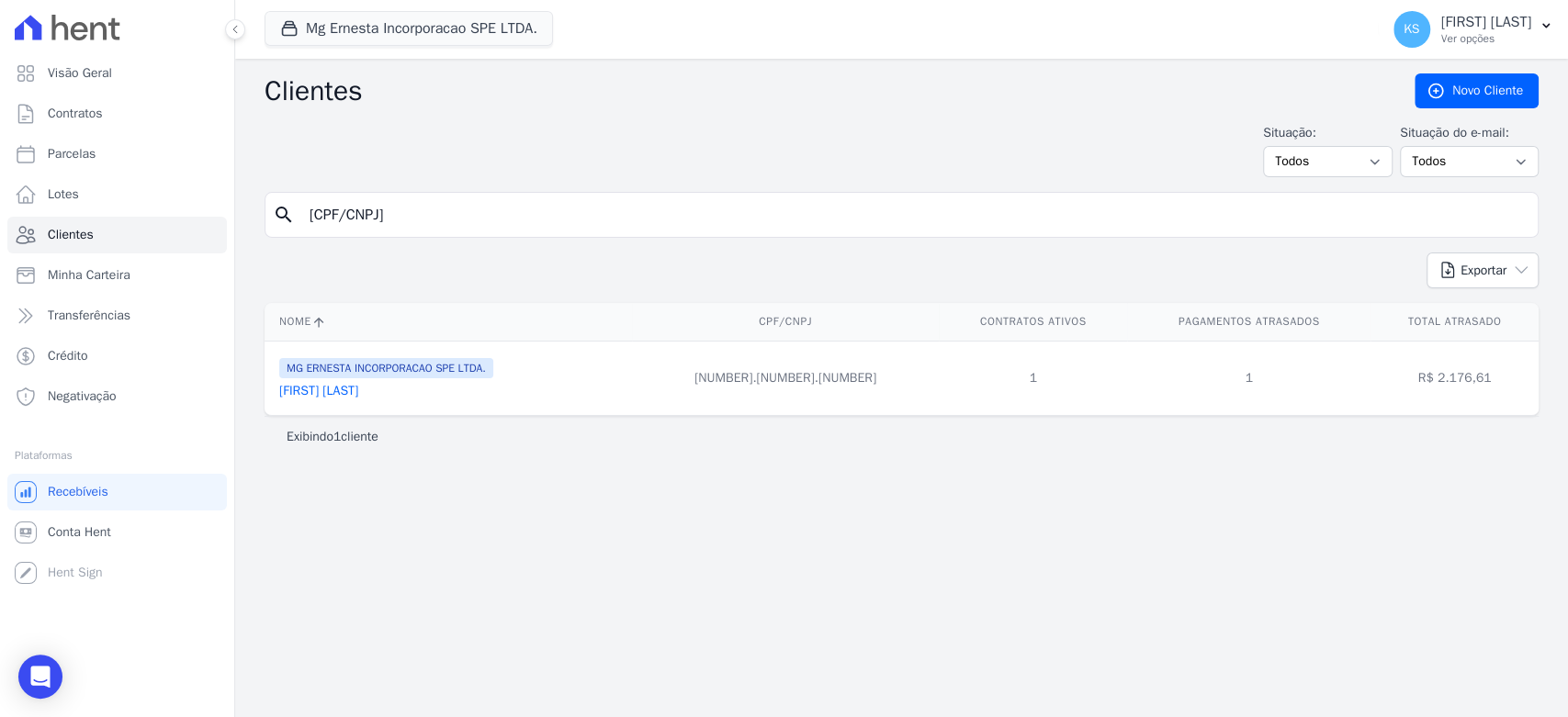 type on "[CPF/CNPJ]" 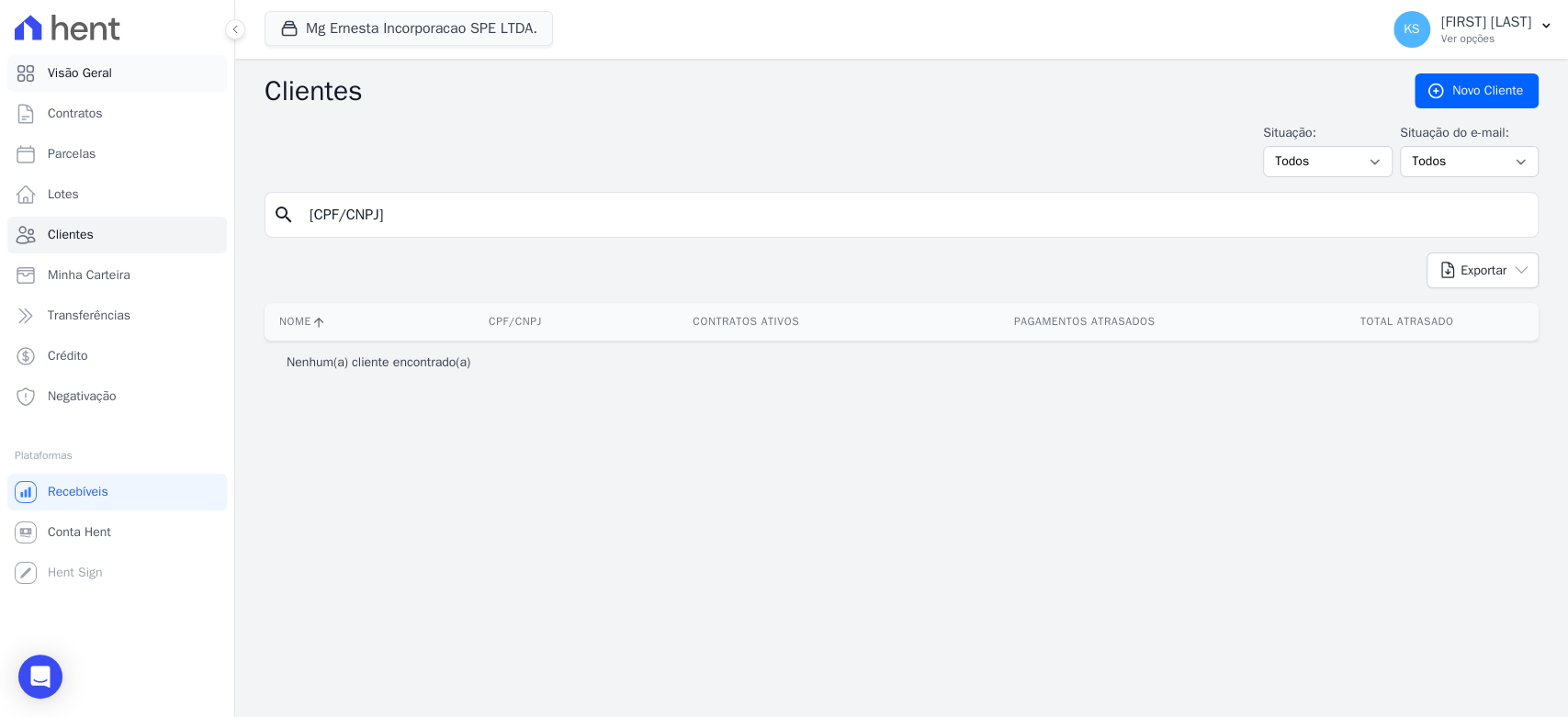 click on "Visão Geral" at bounding box center (80, 73) 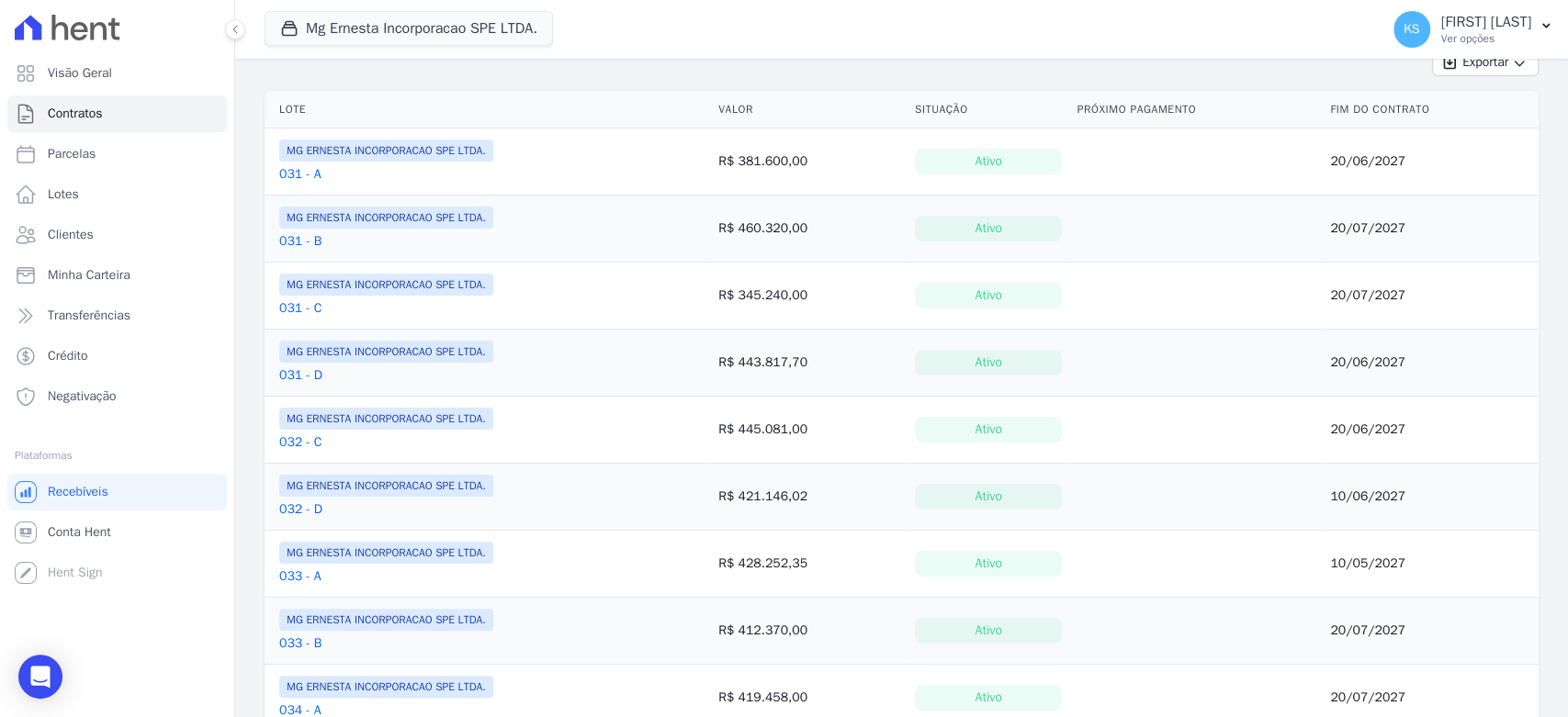 scroll, scrollTop: 0, scrollLeft: 0, axis: both 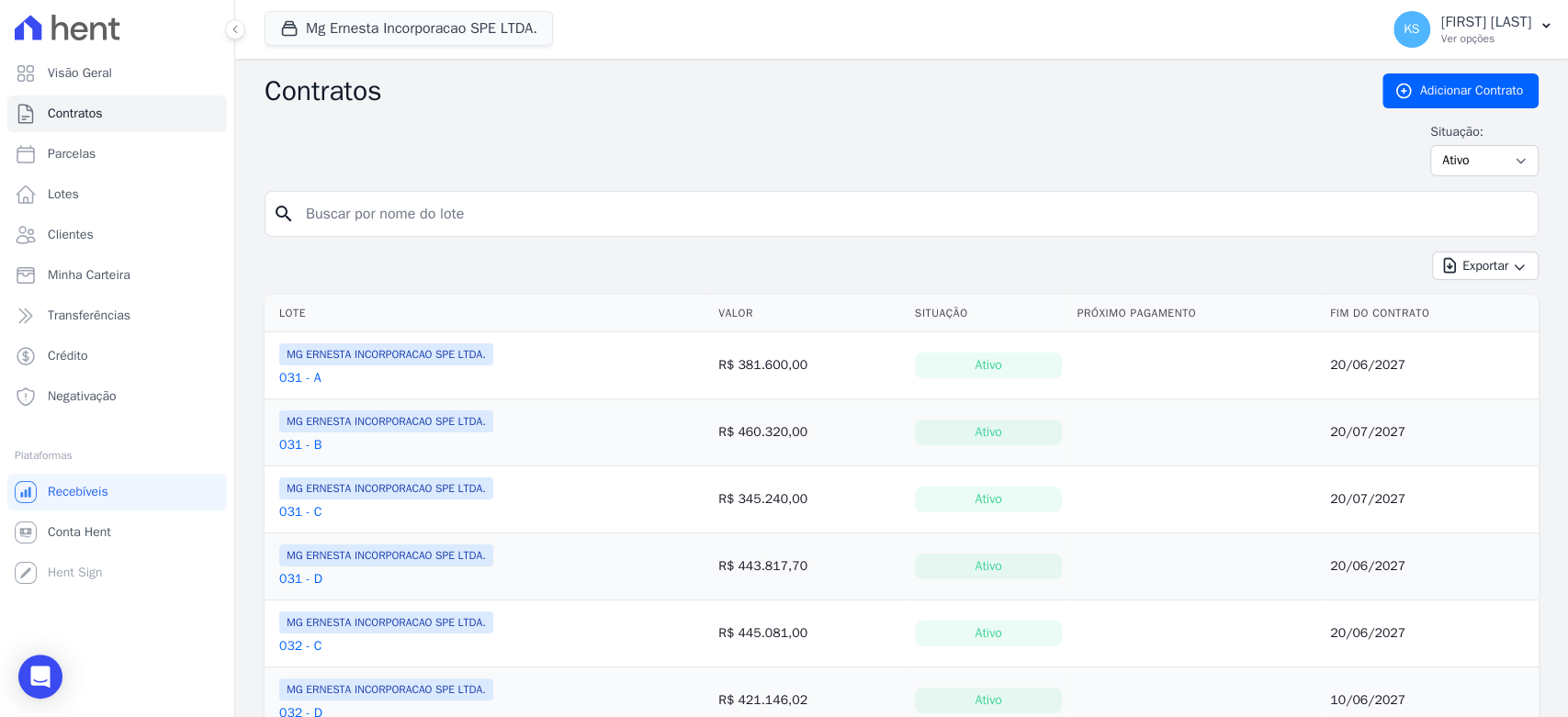 click at bounding box center (912, 214) 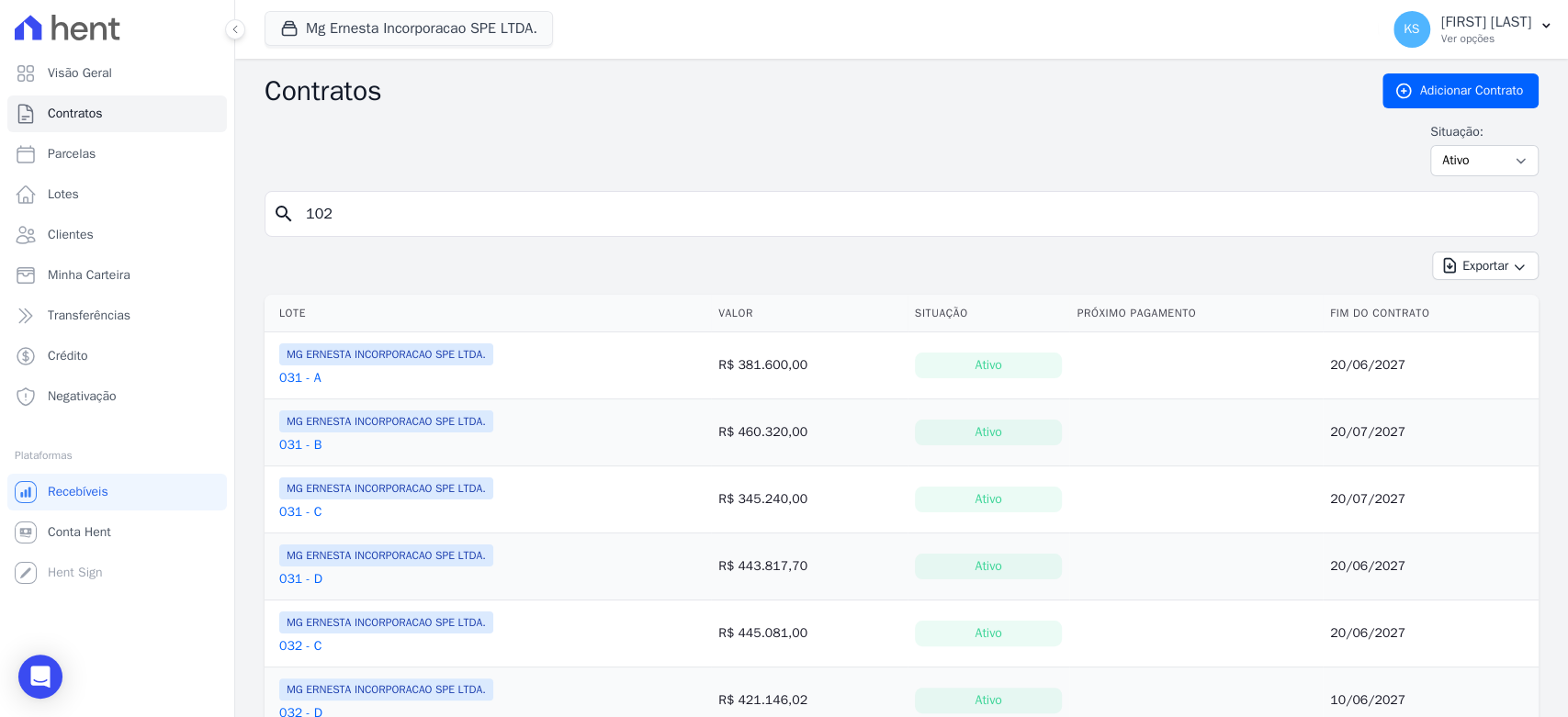type on "102" 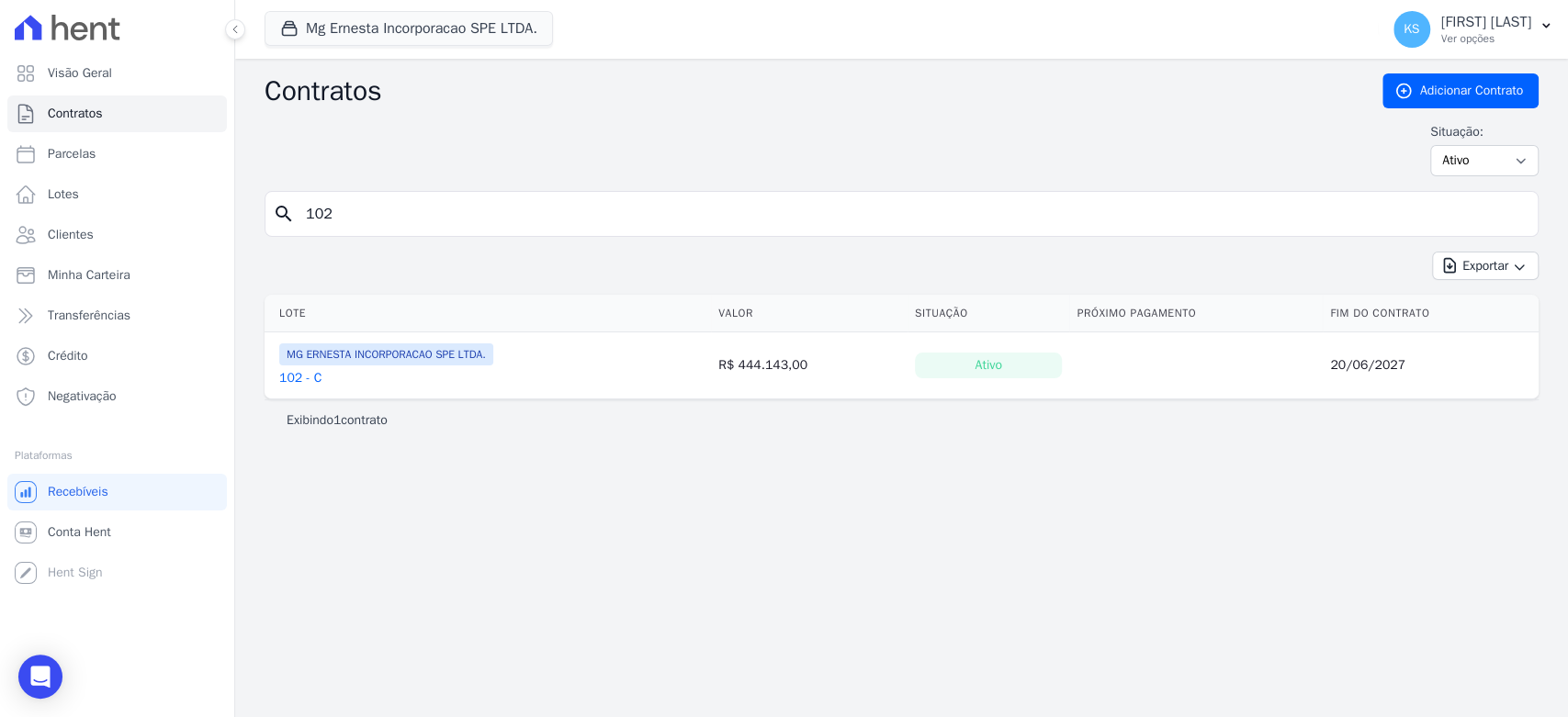 drag, startPoint x: 432, startPoint y: 218, endPoint x: 247, endPoint y: 205, distance: 185.45619 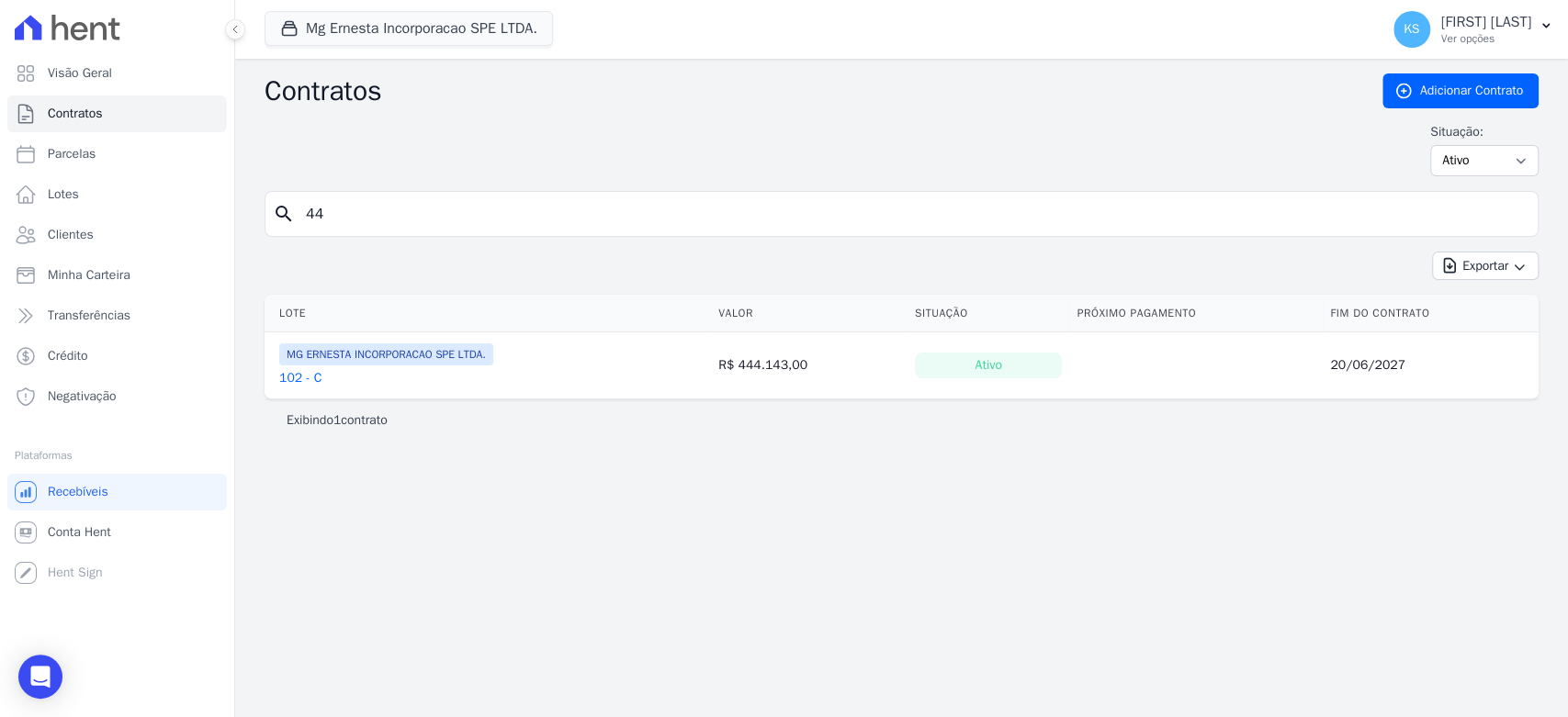 type on "44" 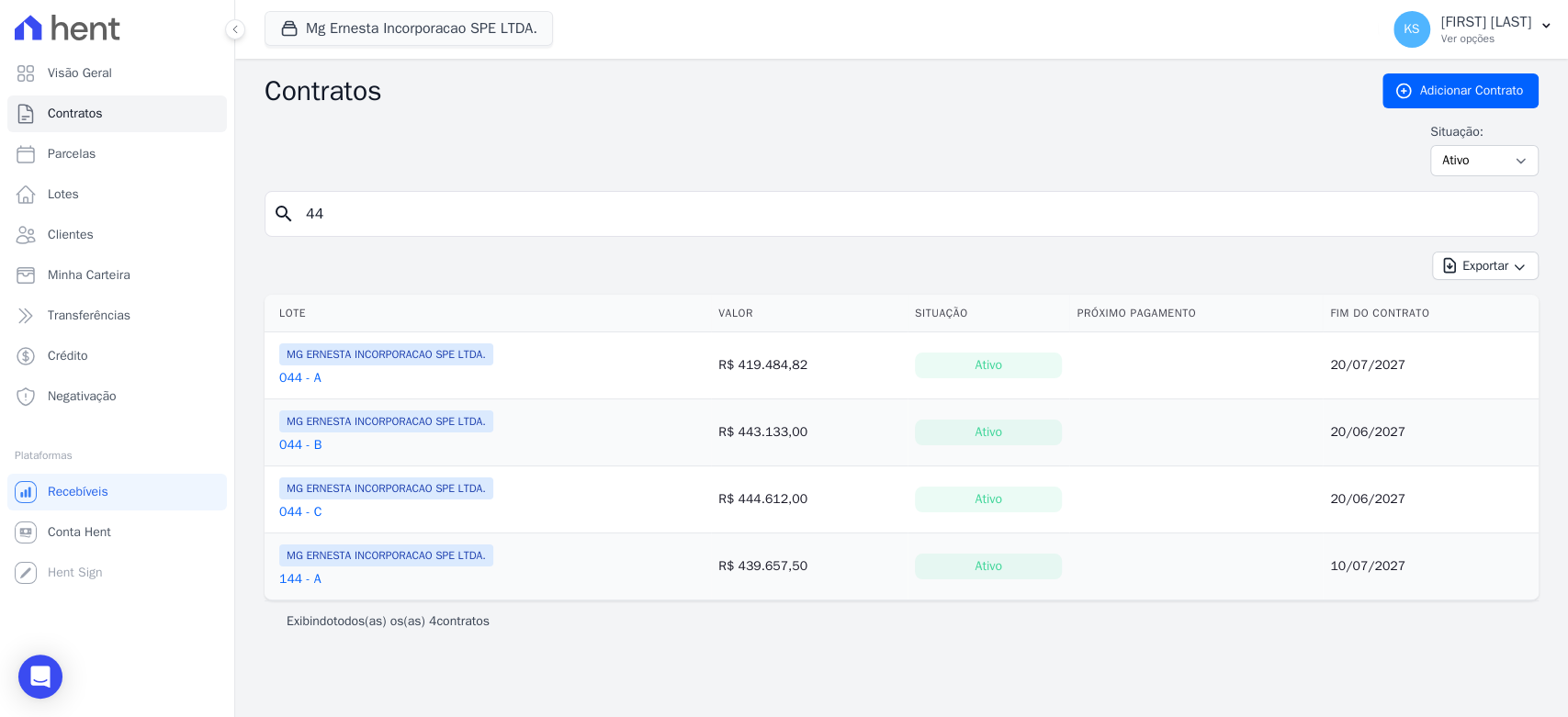 drag, startPoint x: 294, startPoint y: 205, endPoint x: 280, endPoint y: 205, distance: 14 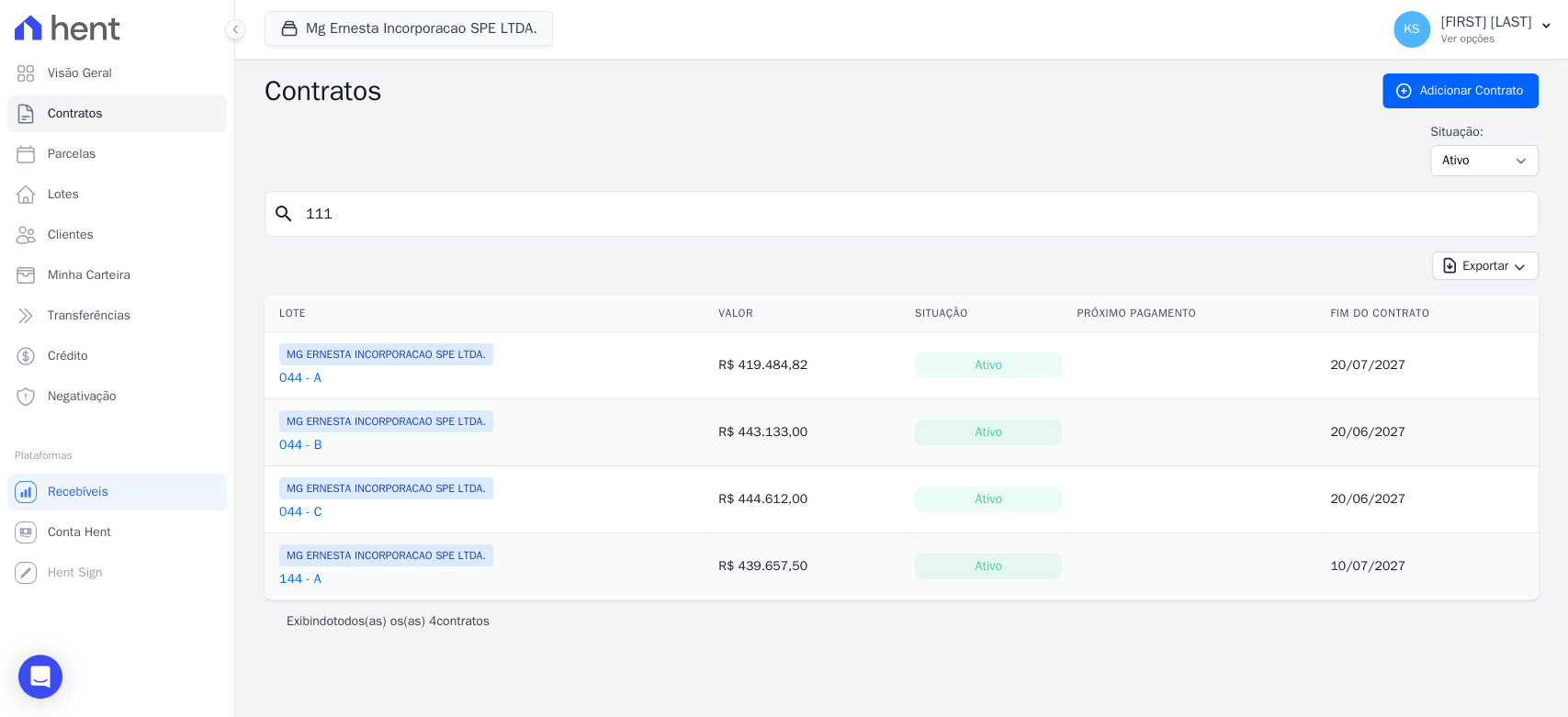 type on "111" 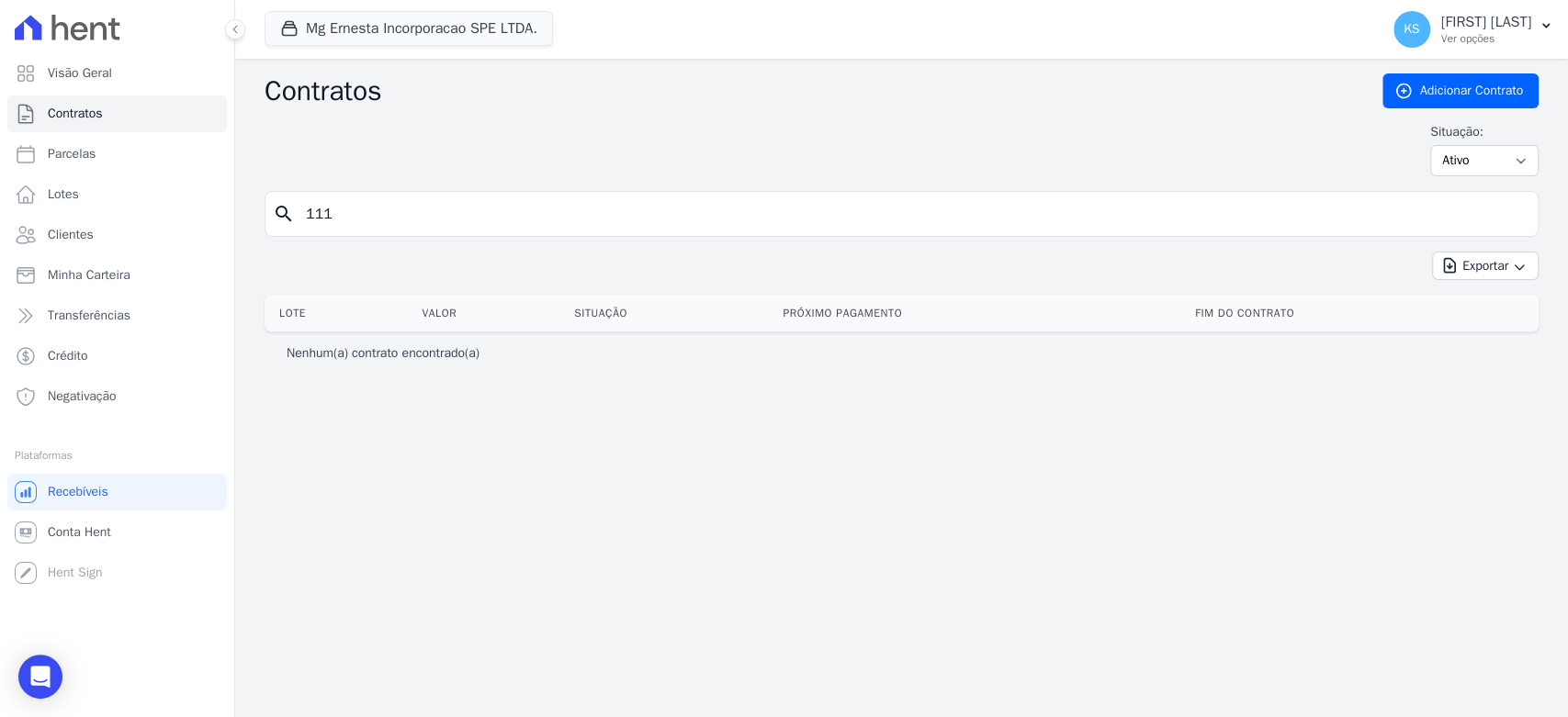 drag, startPoint x: 338, startPoint y: 207, endPoint x: 276, endPoint y: 208, distance: 62.00806 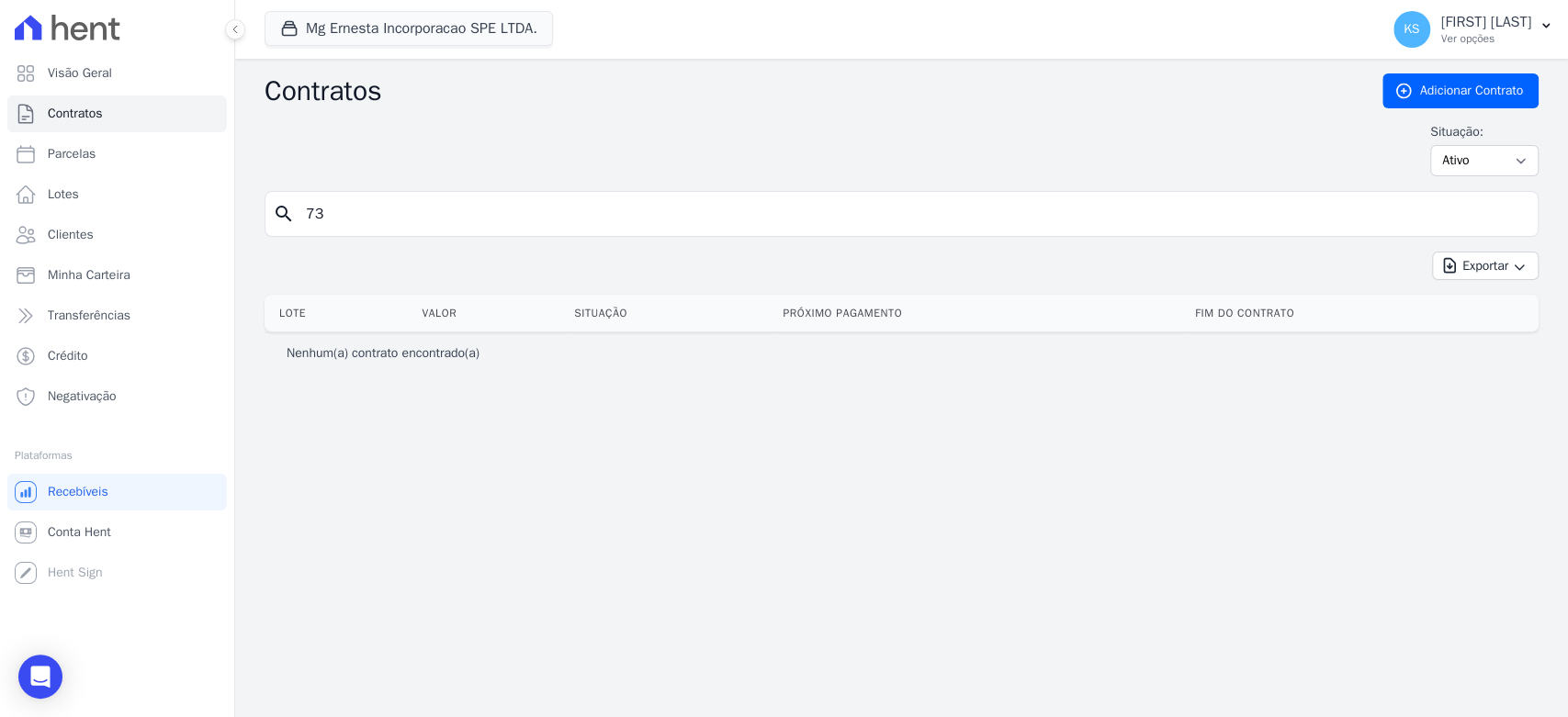 type on "73" 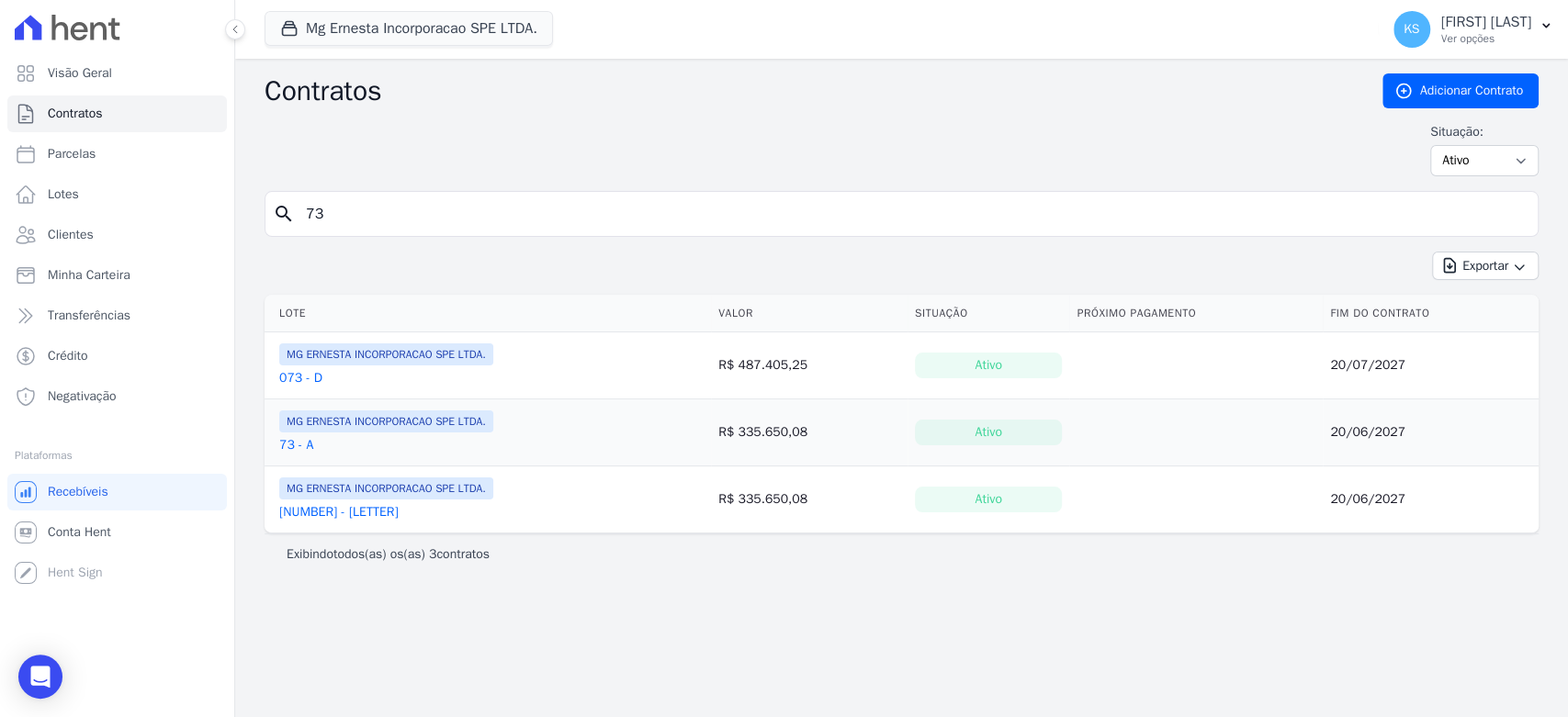 click on "73 - A" at bounding box center [296, 445] 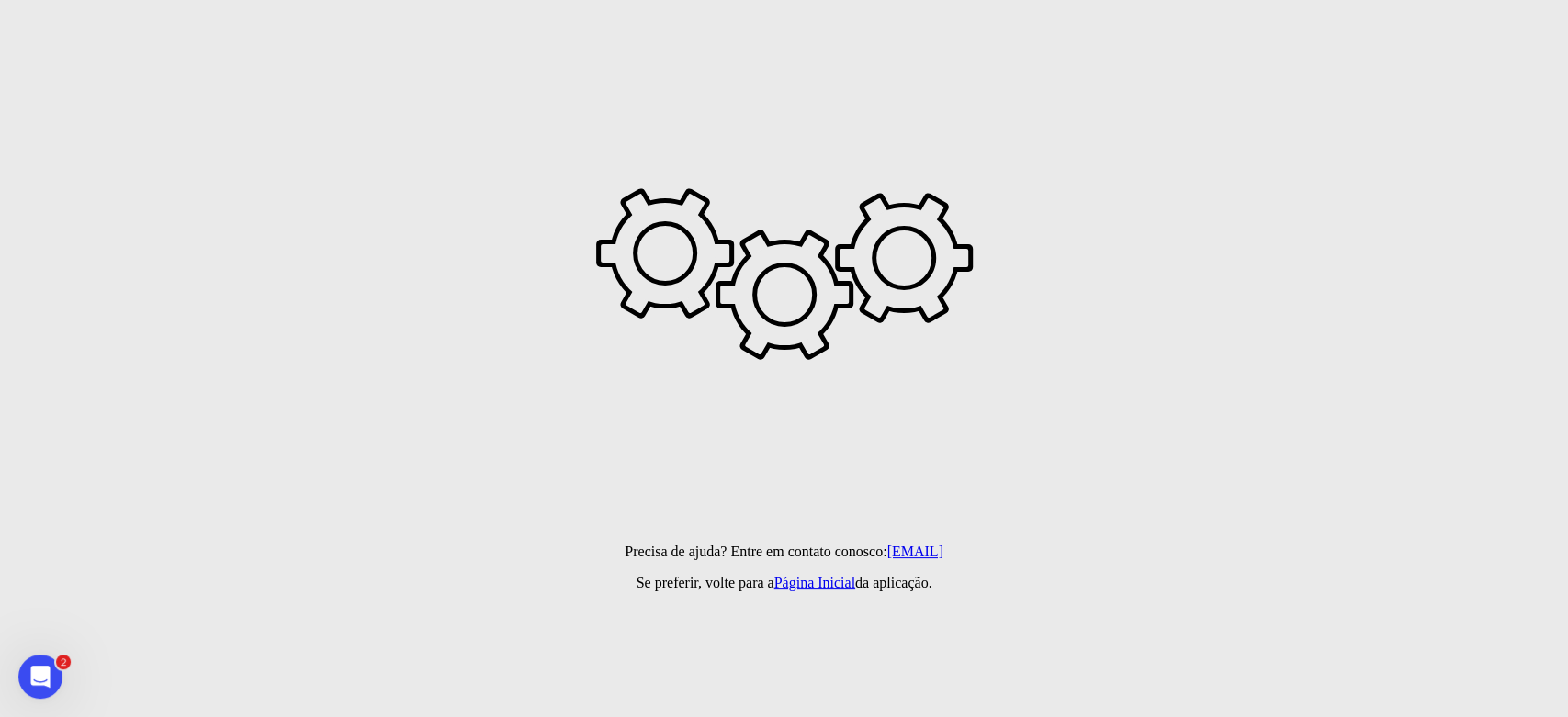 scroll, scrollTop: 0, scrollLeft: 0, axis: both 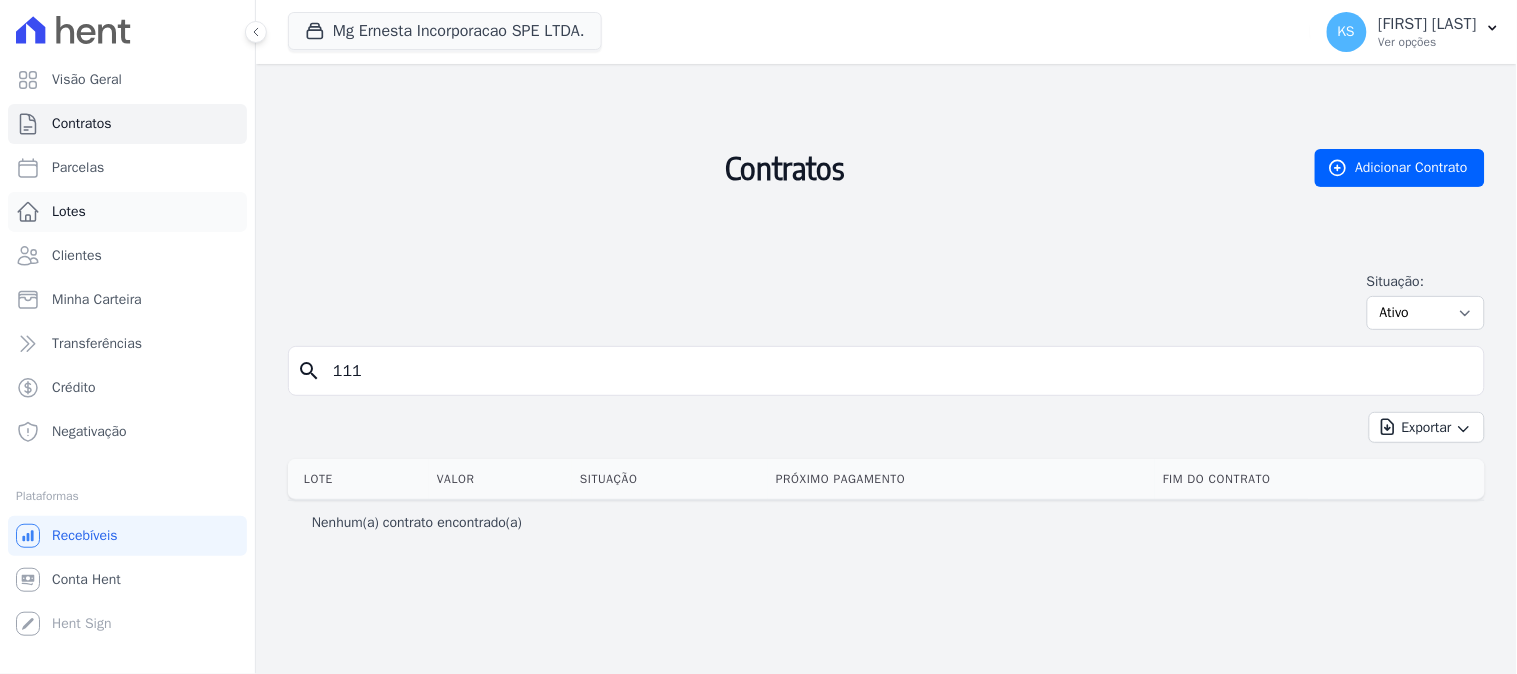click on "Lotes" at bounding box center (127, 212) 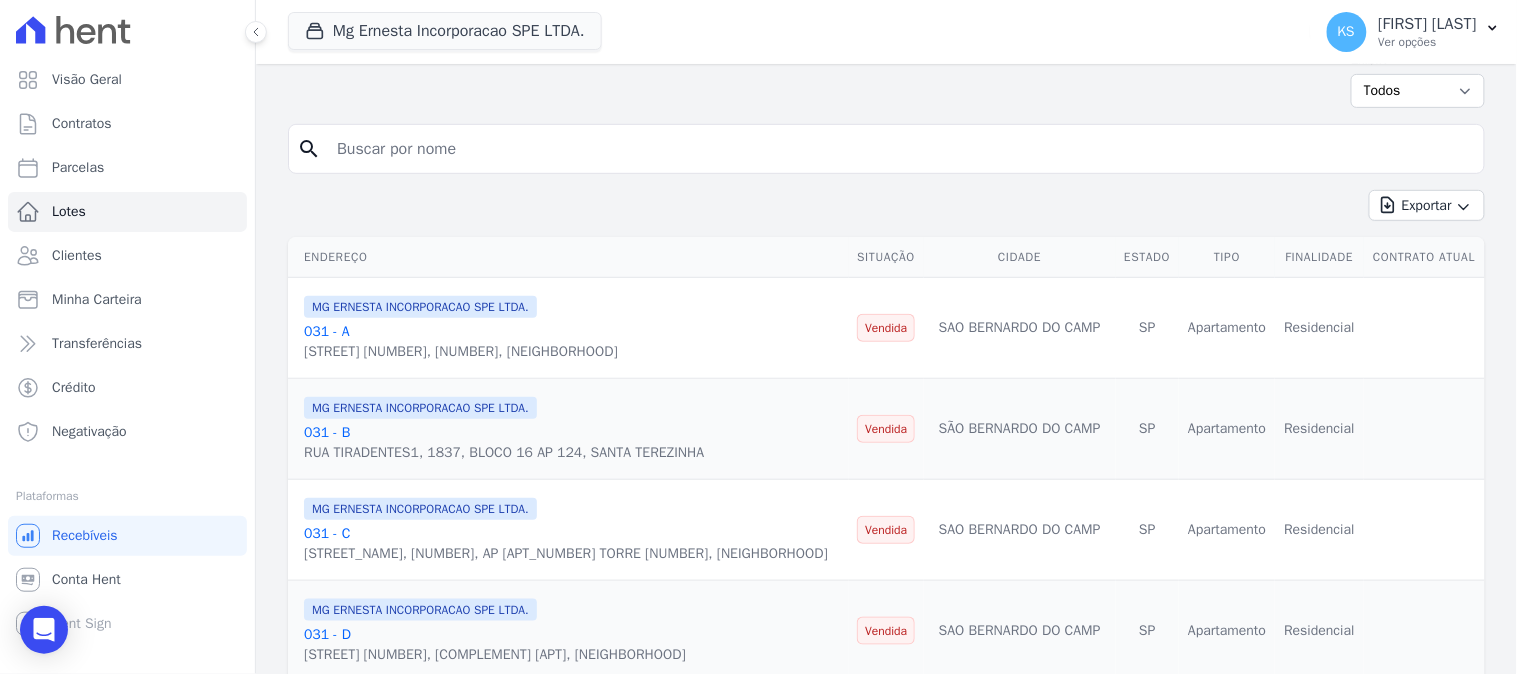 scroll, scrollTop: 0, scrollLeft: 0, axis: both 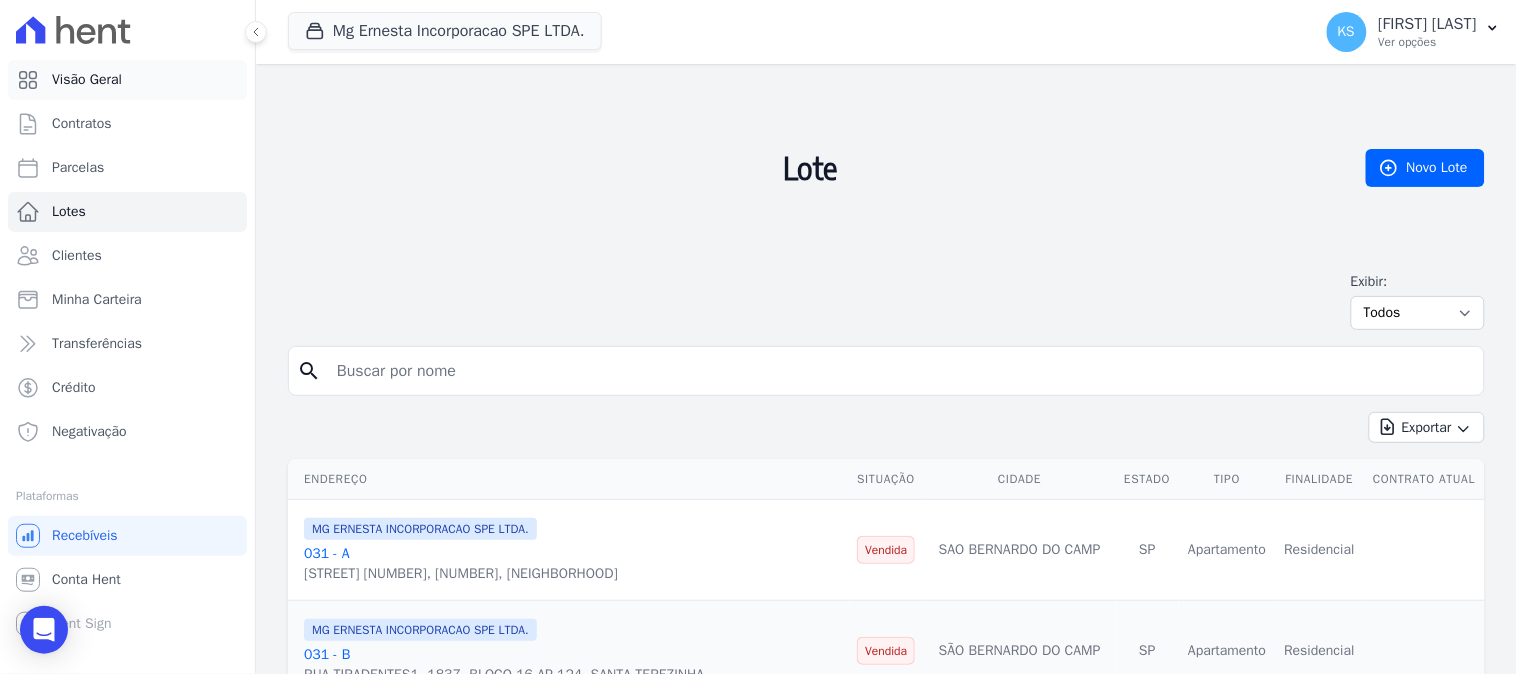 click on "Visão Geral" at bounding box center (87, 80) 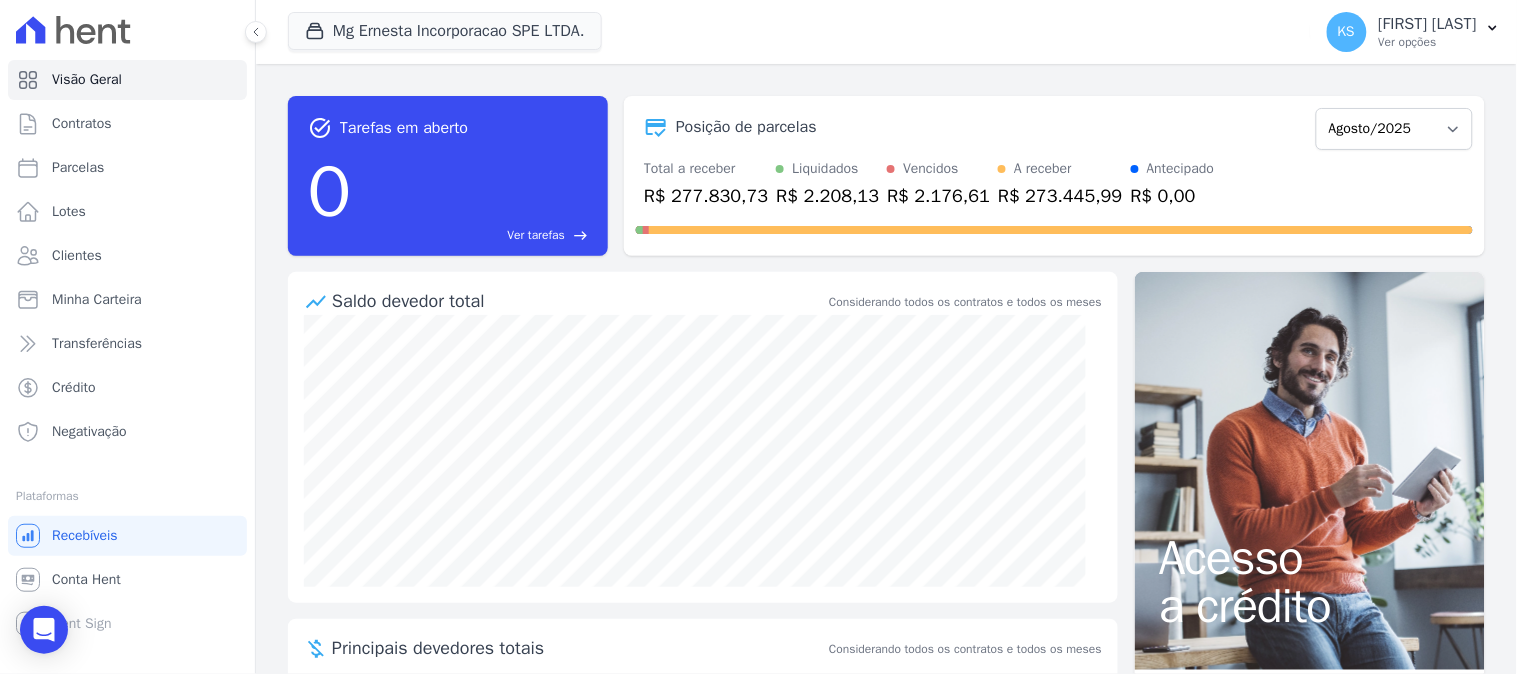 scroll, scrollTop: 156, scrollLeft: 0, axis: vertical 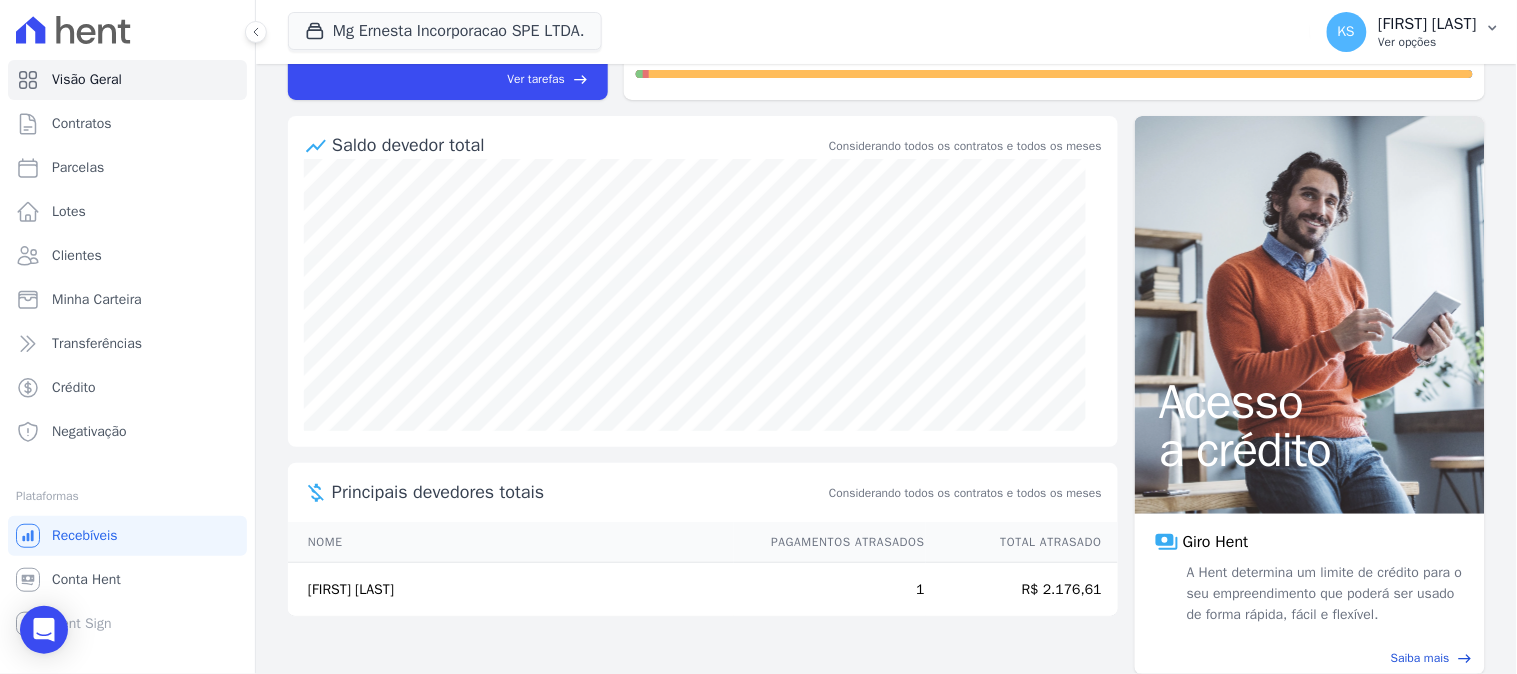 click on "Ver opções" at bounding box center (1428, 42) 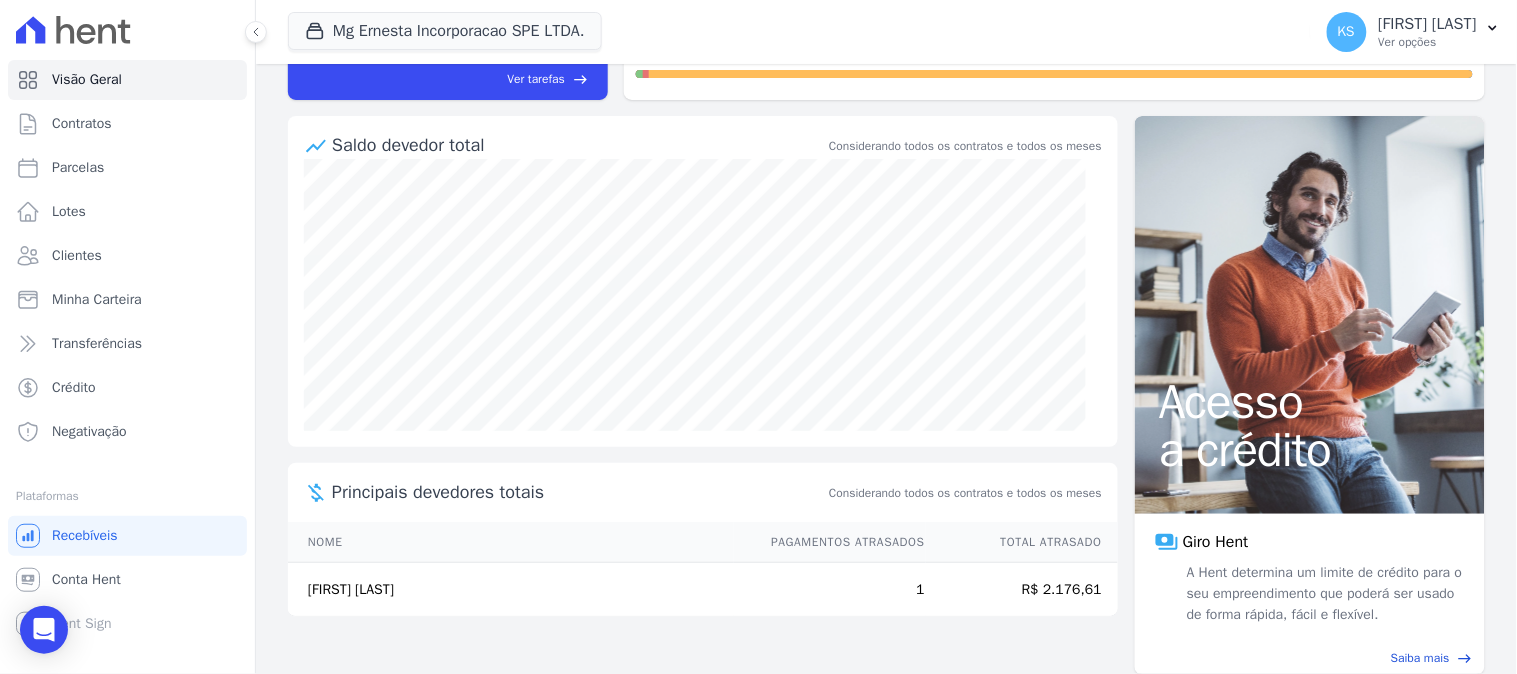 scroll, scrollTop: 0, scrollLeft: 0, axis: both 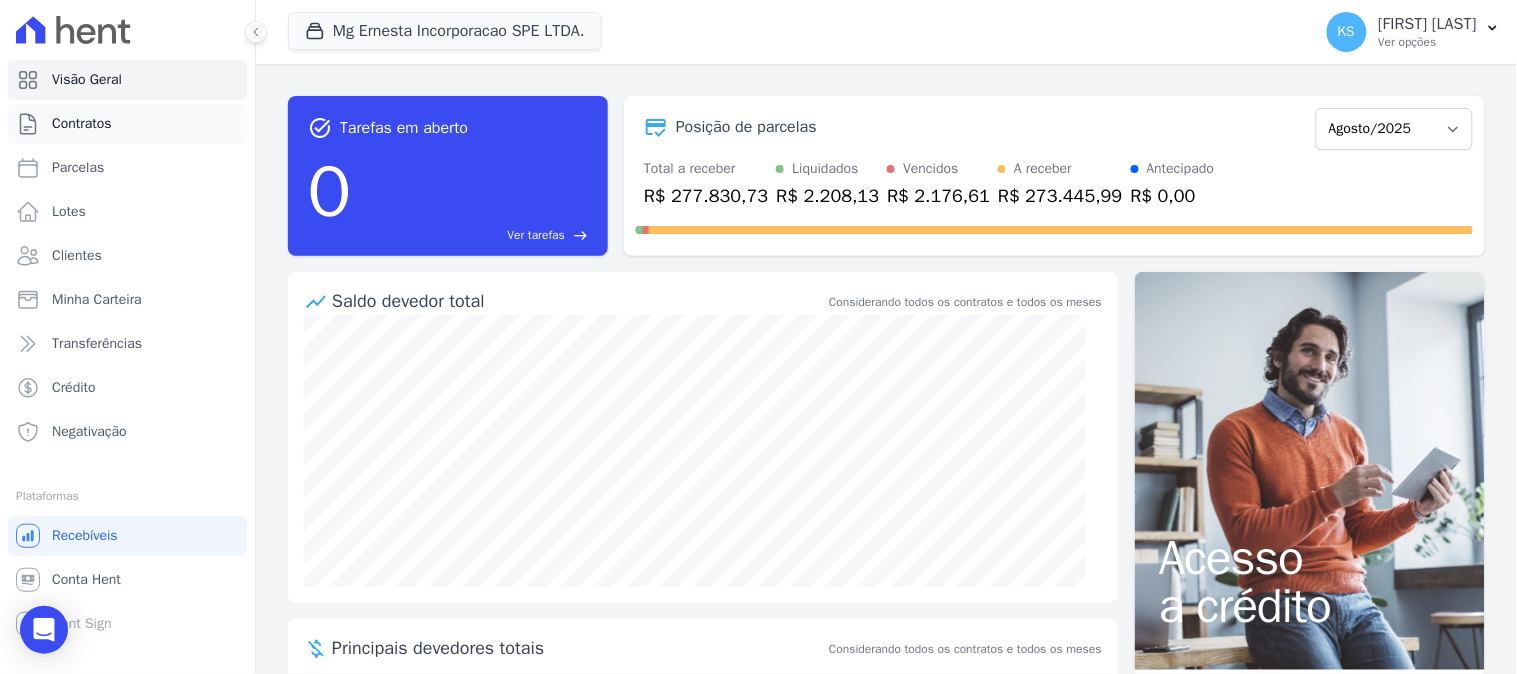 click on "Contratos" at bounding box center [82, 124] 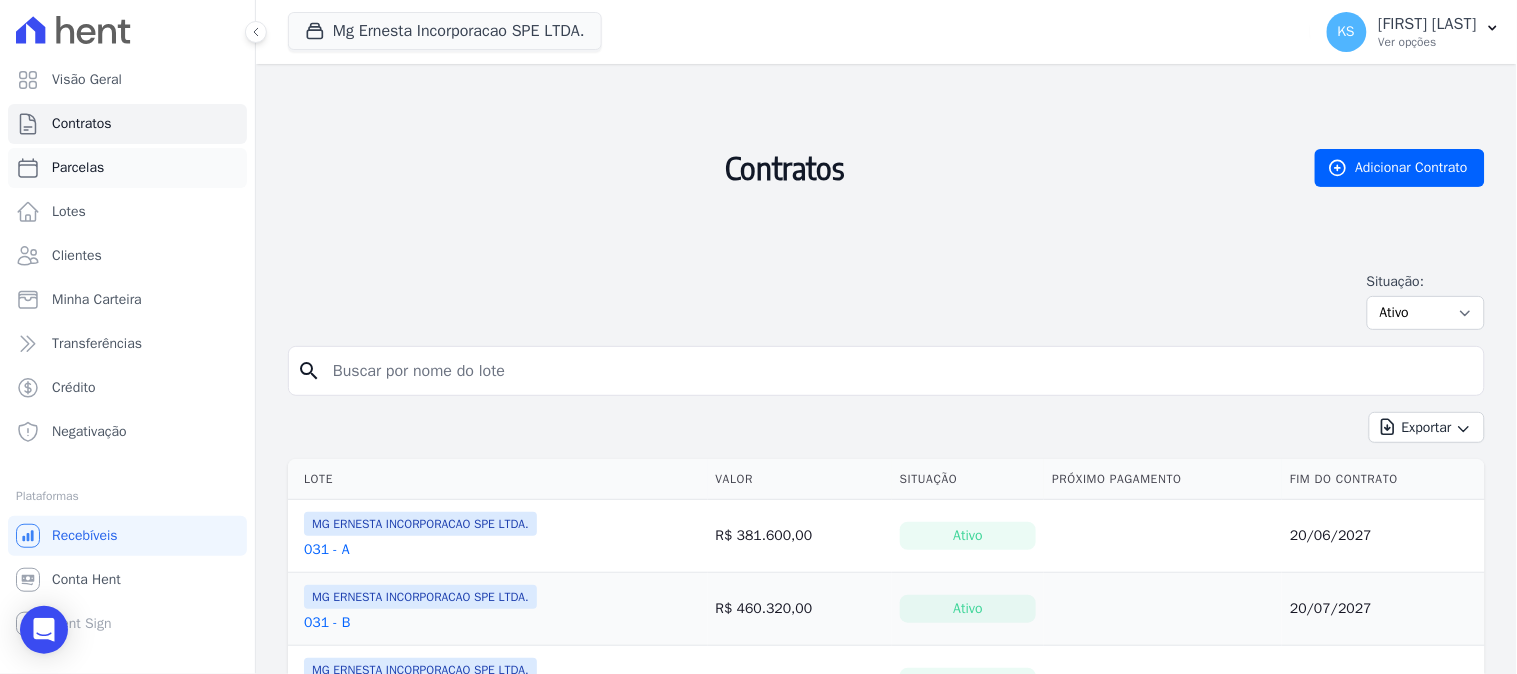 click on "Parcelas" at bounding box center [78, 168] 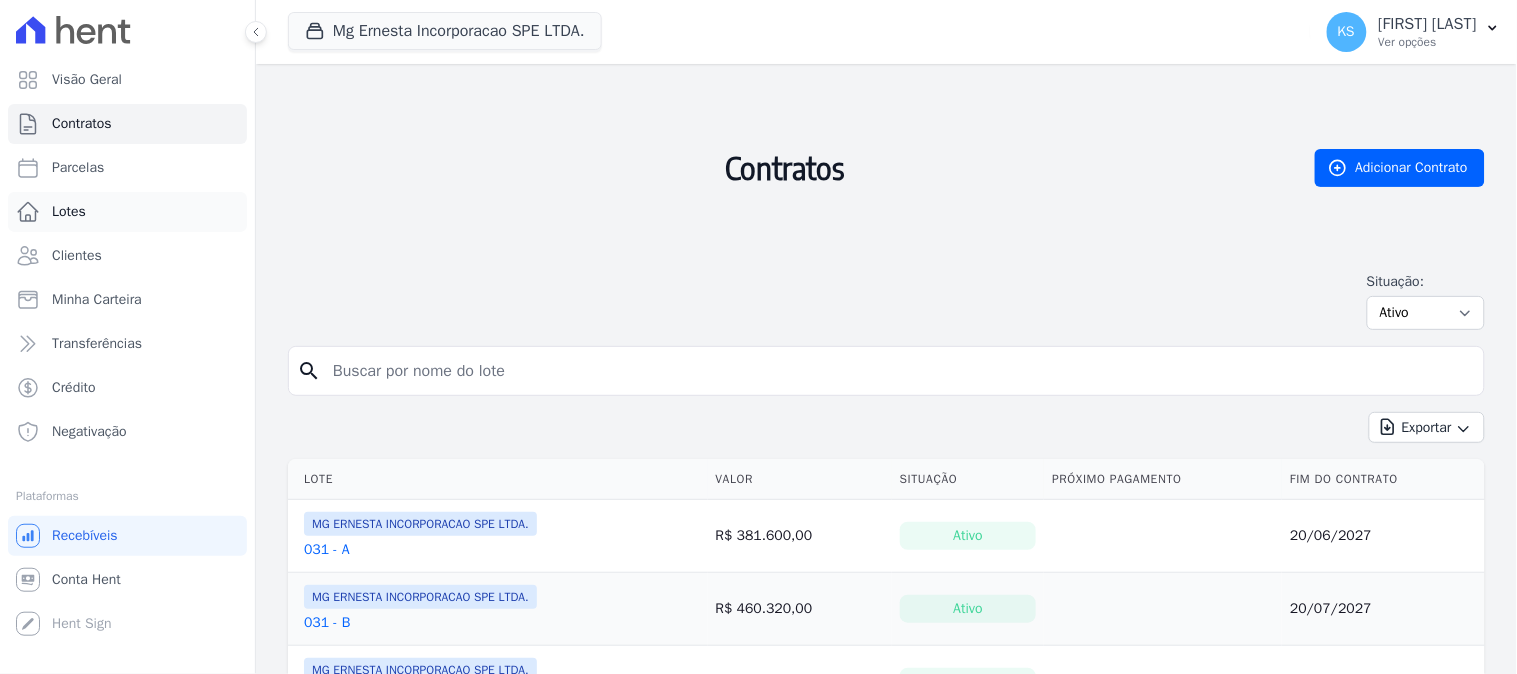 select 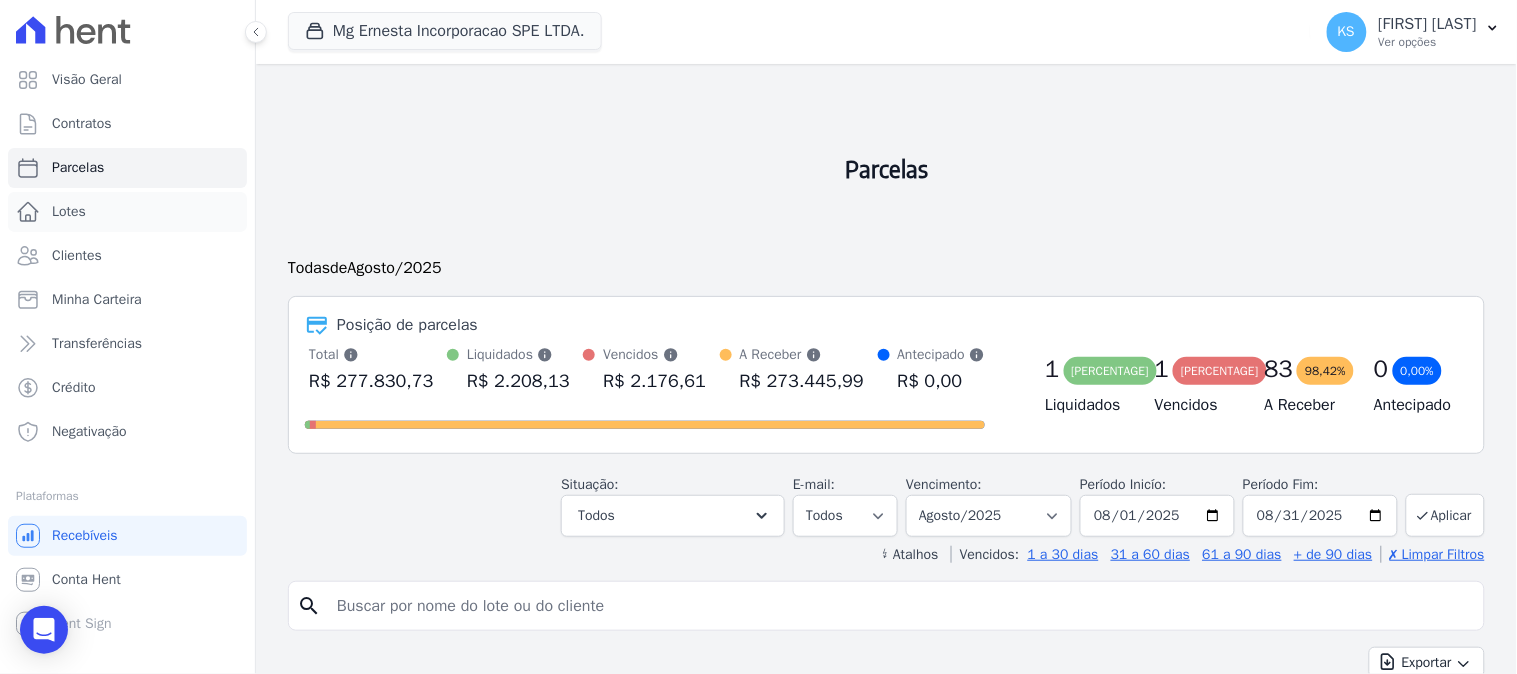click on "Lotes" at bounding box center (69, 212) 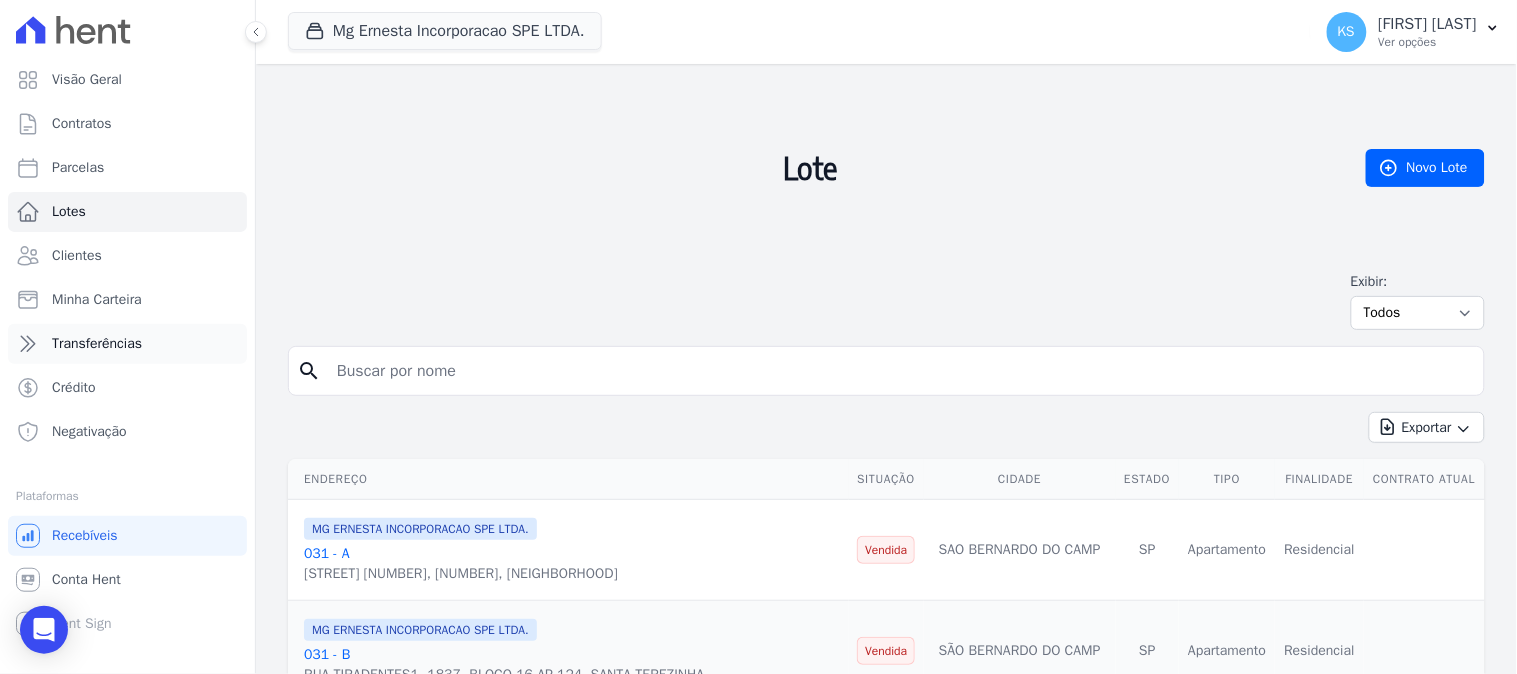 click on "Transferências" at bounding box center (97, 344) 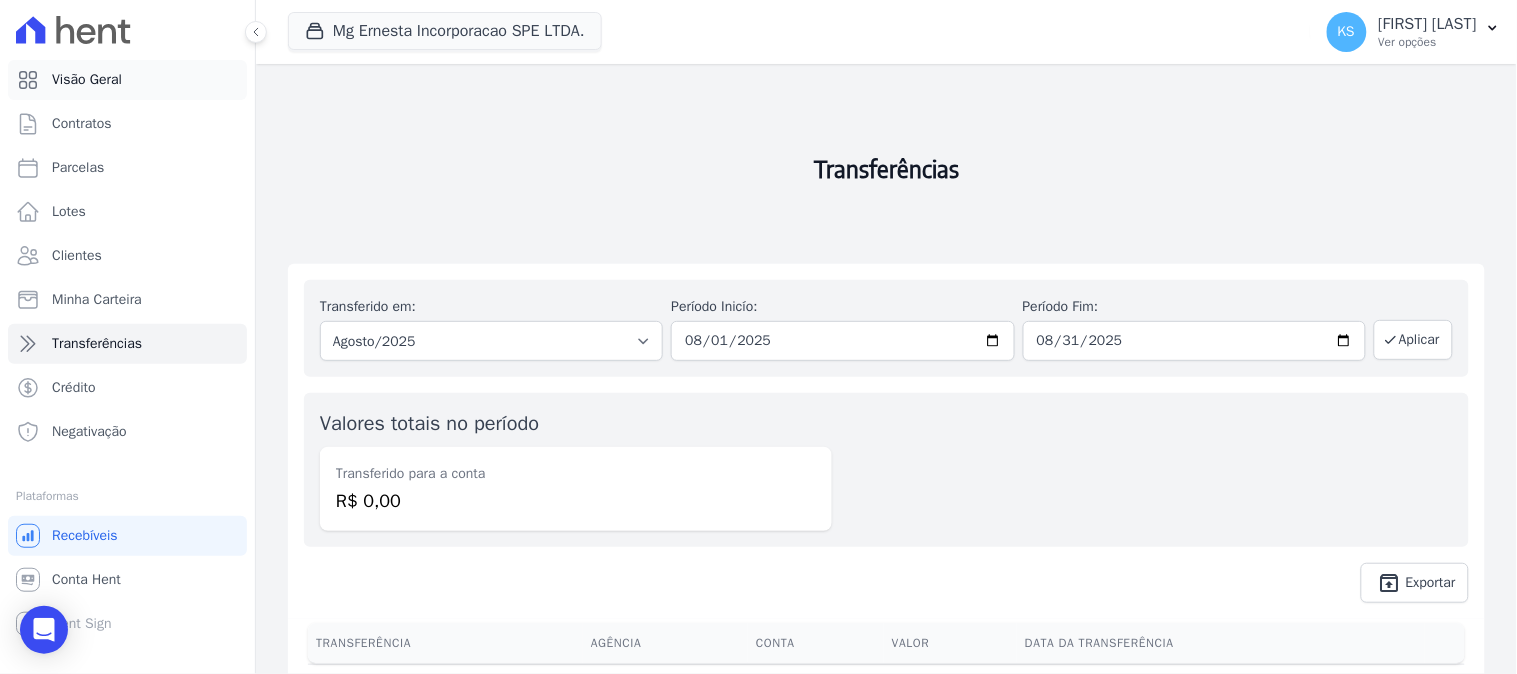 click on "Visão Geral" at bounding box center [87, 80] 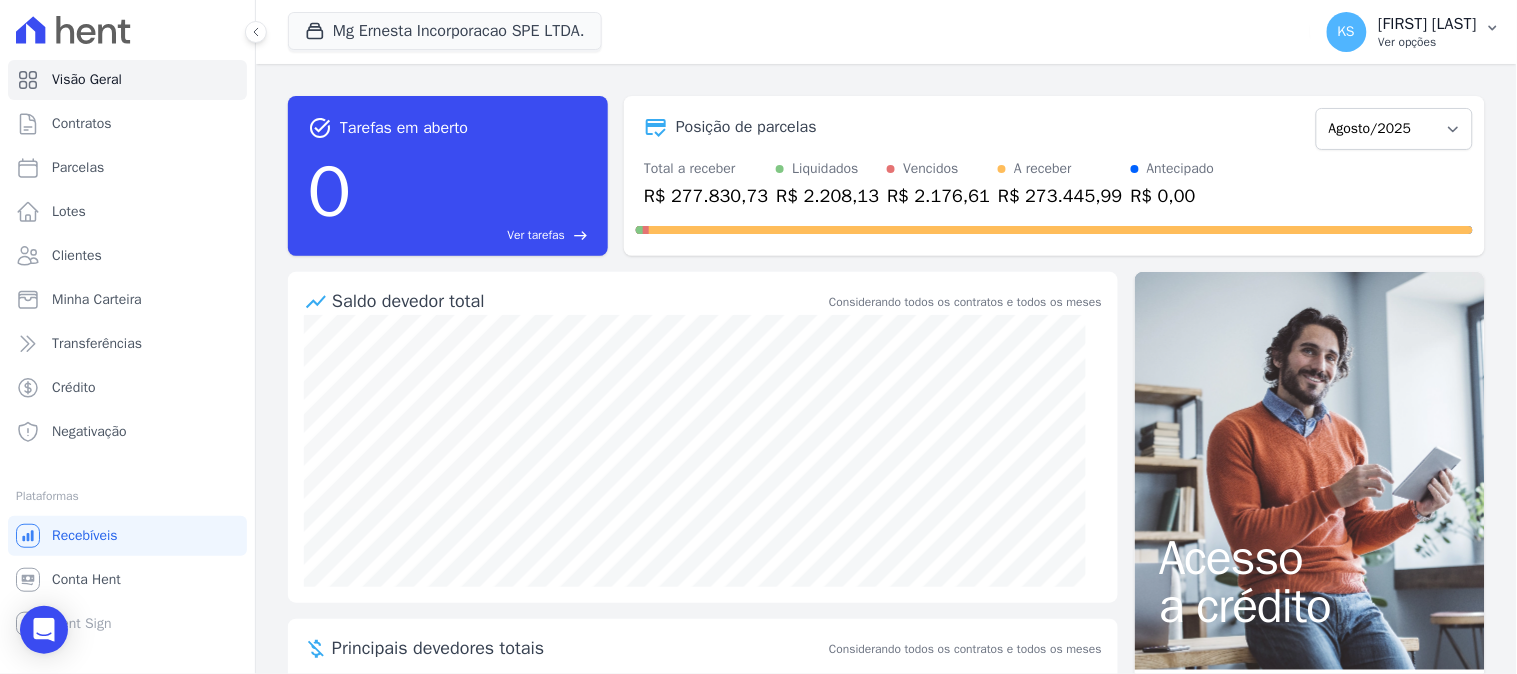 click on "[FIRST] [LAST]" at bounding box center [1428, 24] 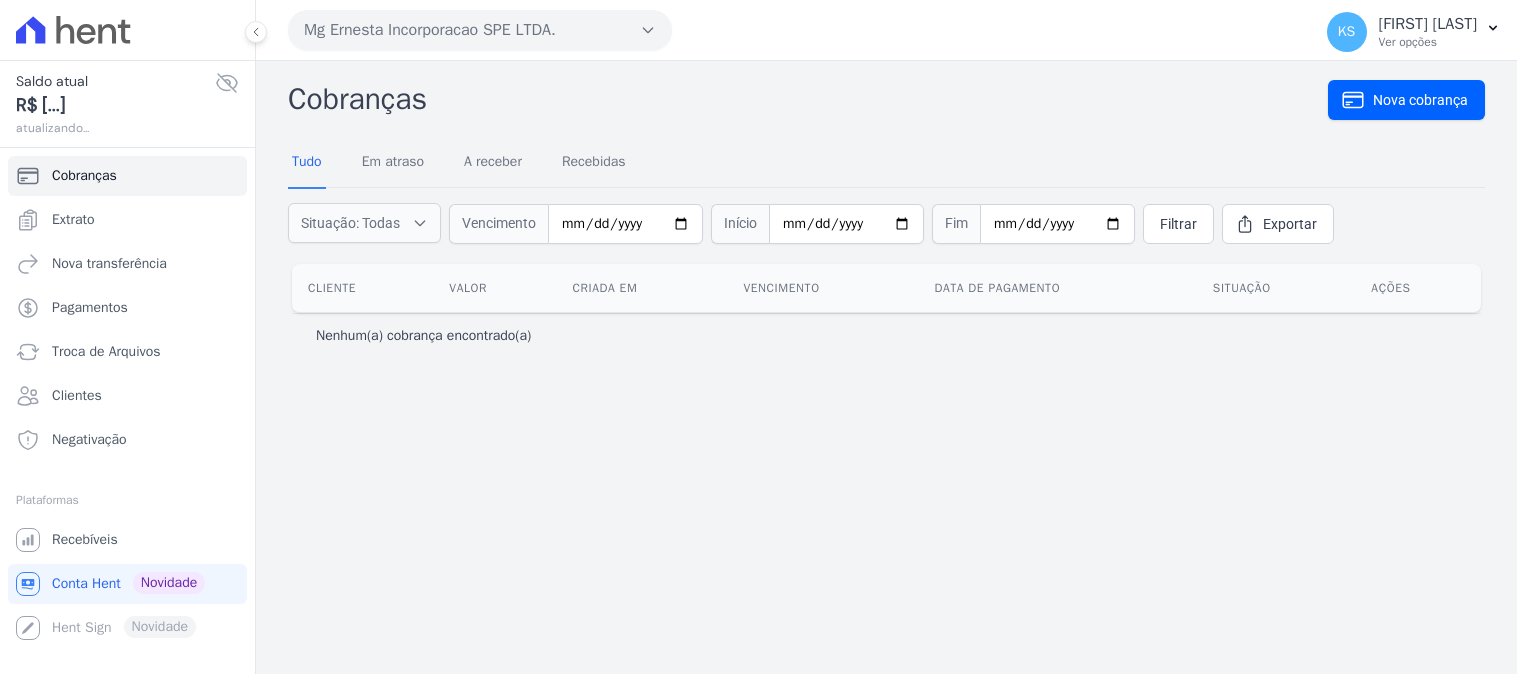 scroll, scrollTop: 0, scrollLeft: 0, axis: both 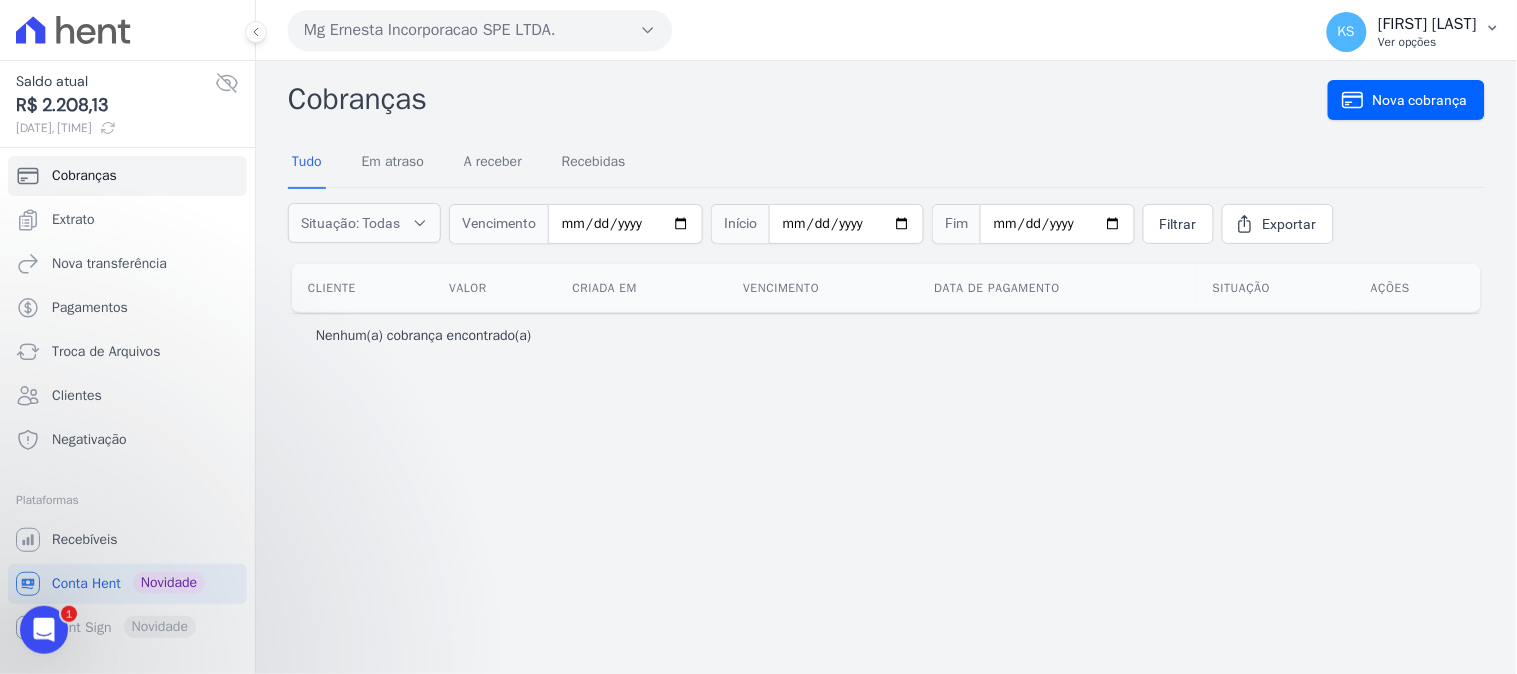 click on "Kelly Silva" at bounding box center [1428, 24] 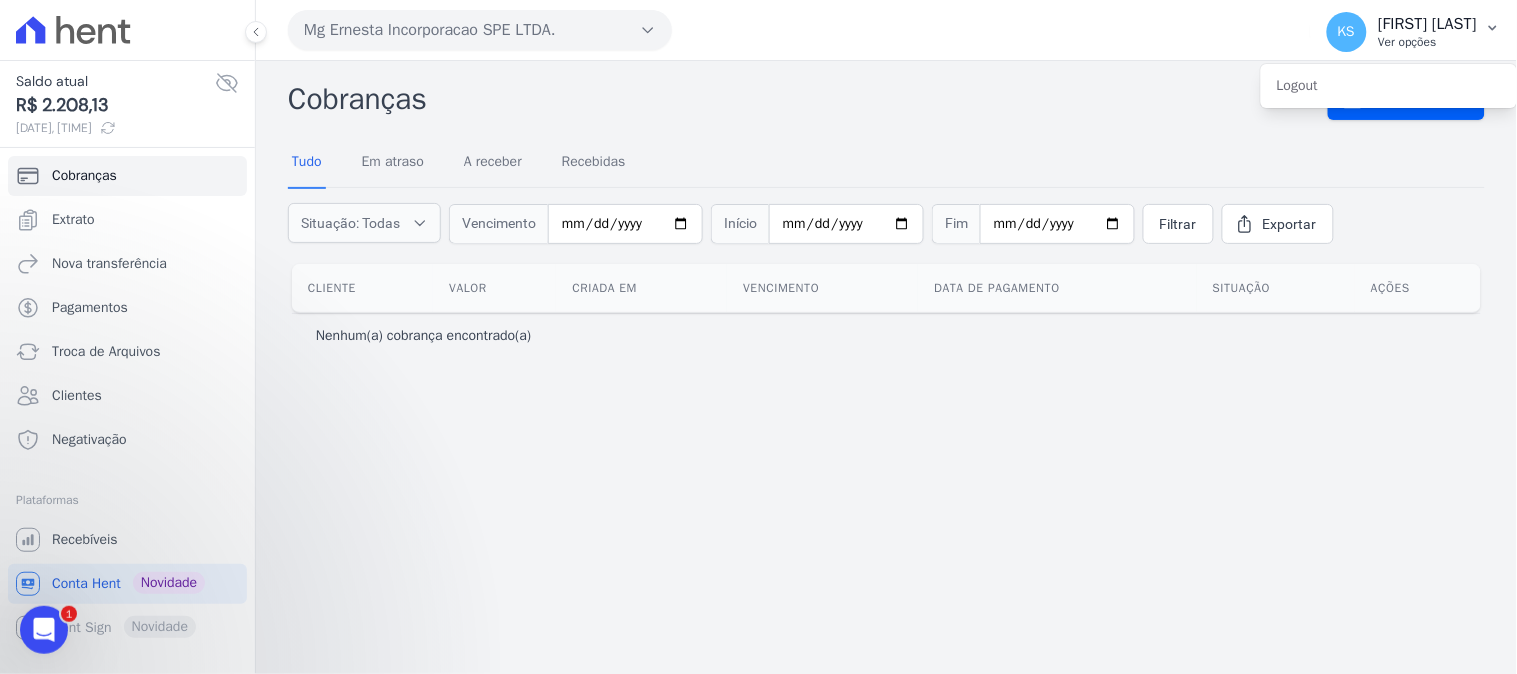 click 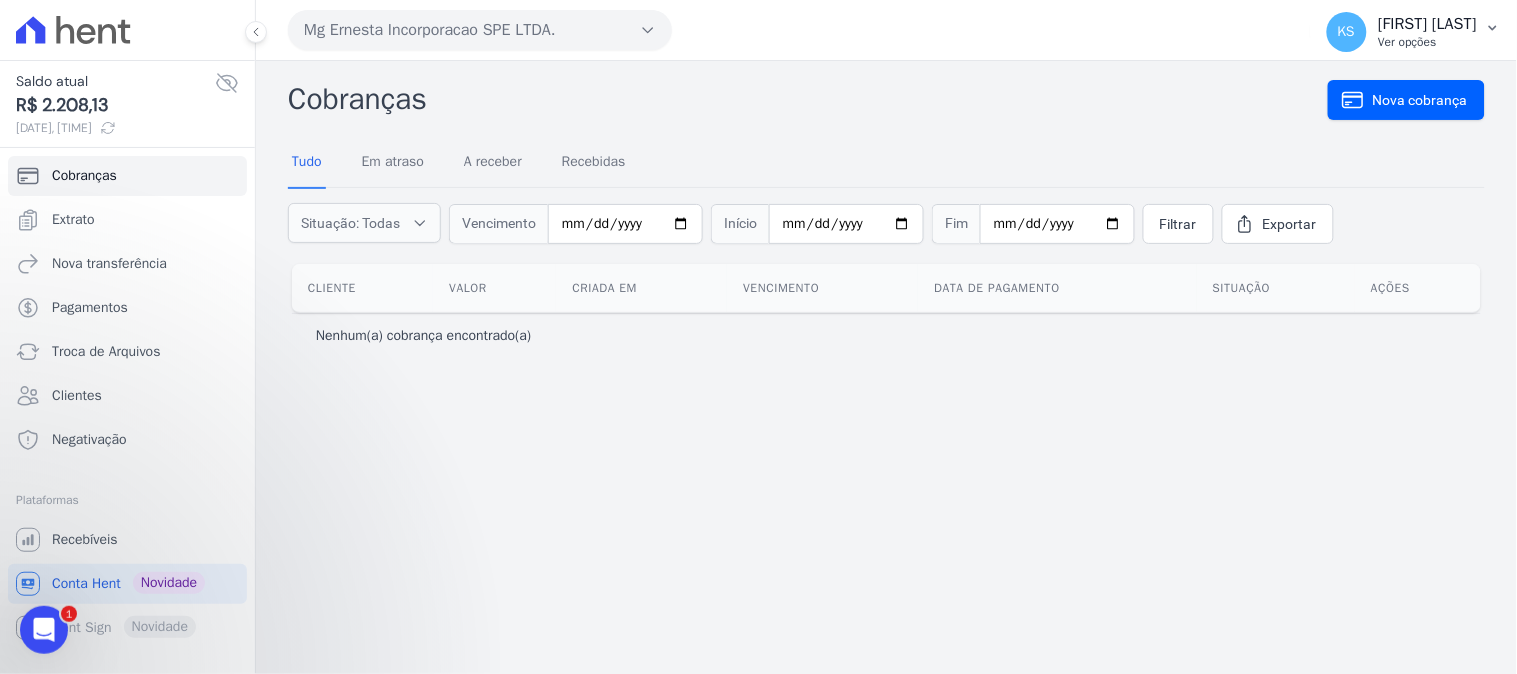 click 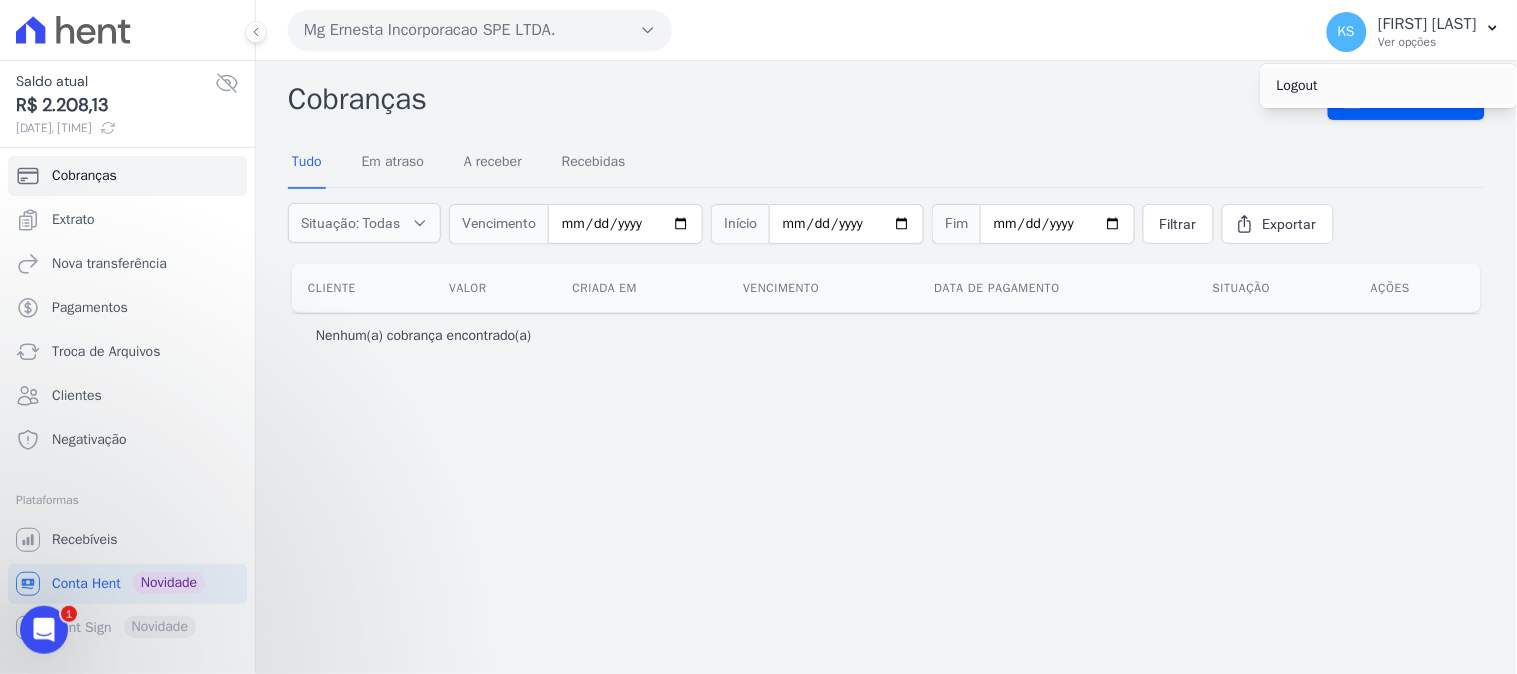 click on "Logout" at bounding box center (1389, 86) 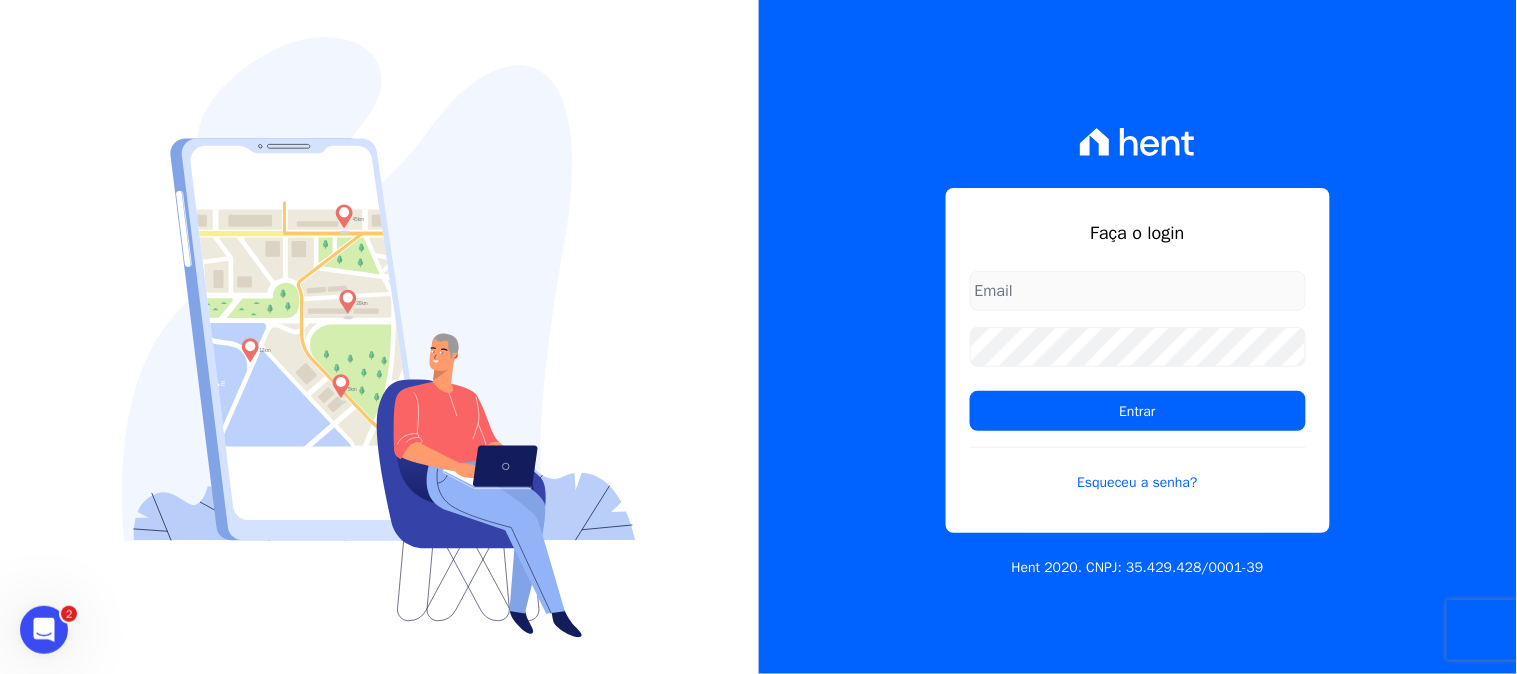 scroll, scrollTop: 0, scrollLeft: 0, axis: both 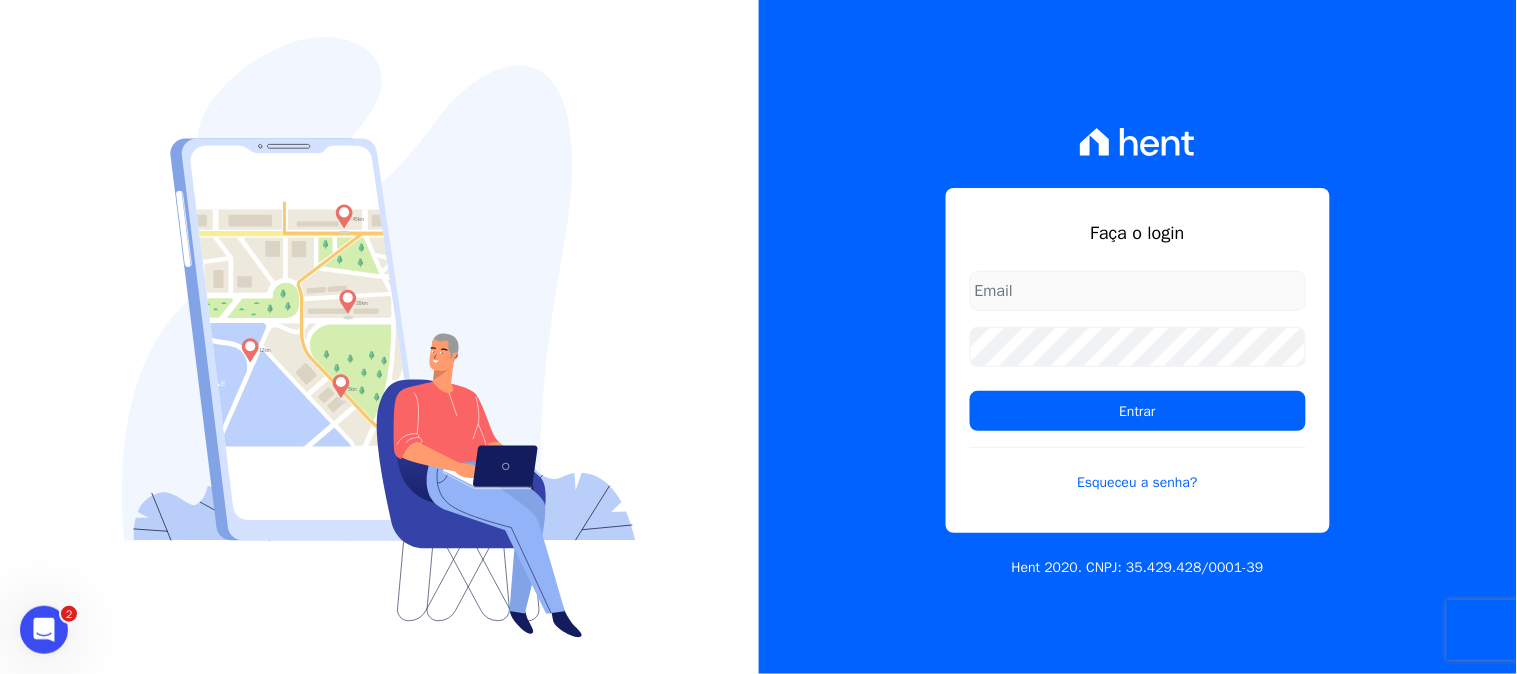 click at bounding box center (1138, 291) 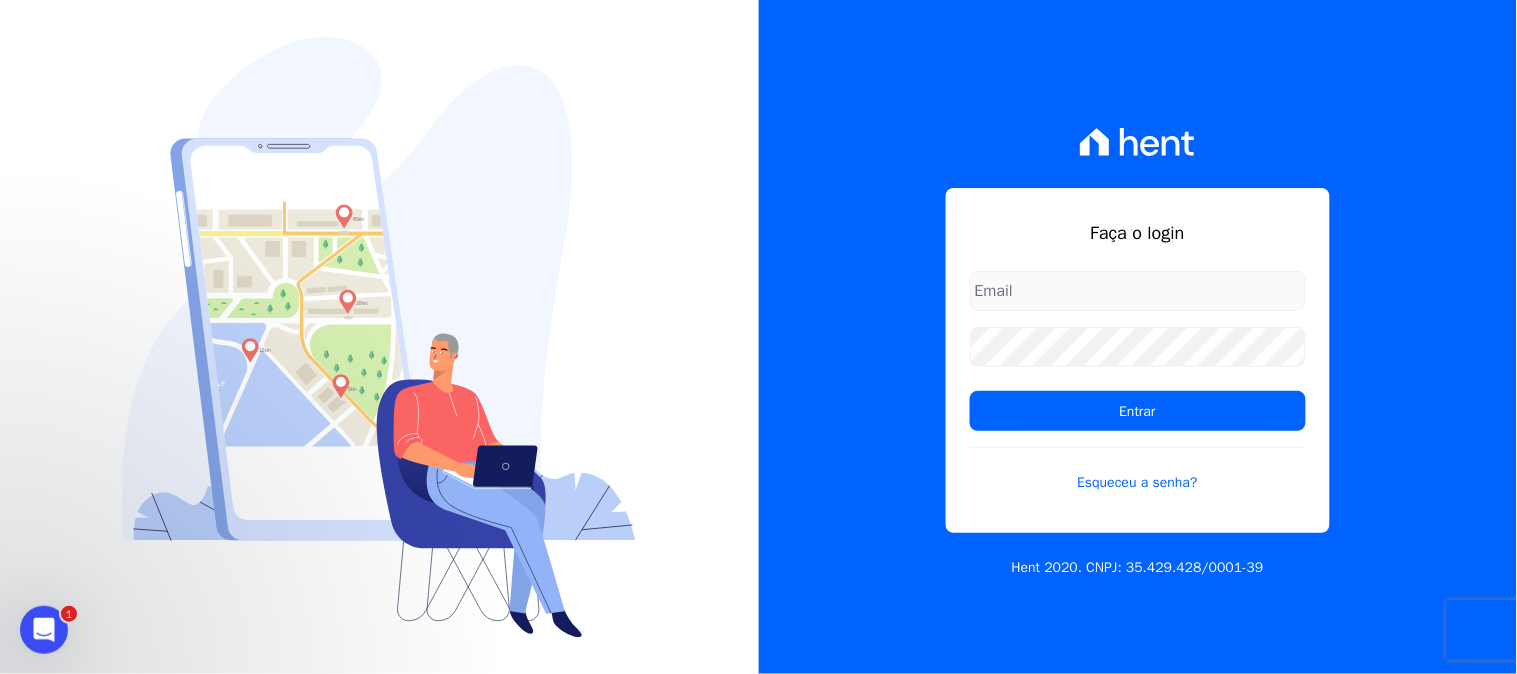 scroll, scrollTop: 0, scrollLeft: 0, axis: both 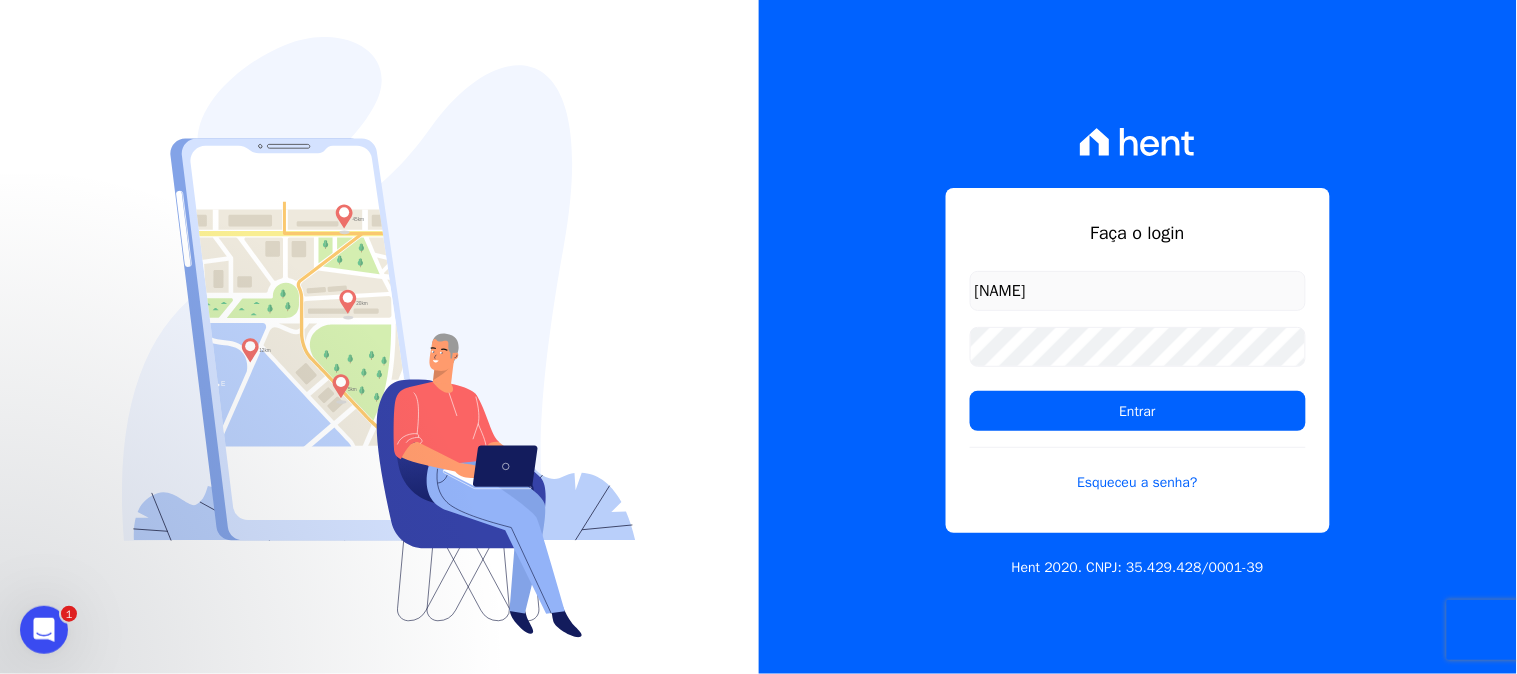 type on "kelly.silva@construtoramgtec.com.br" 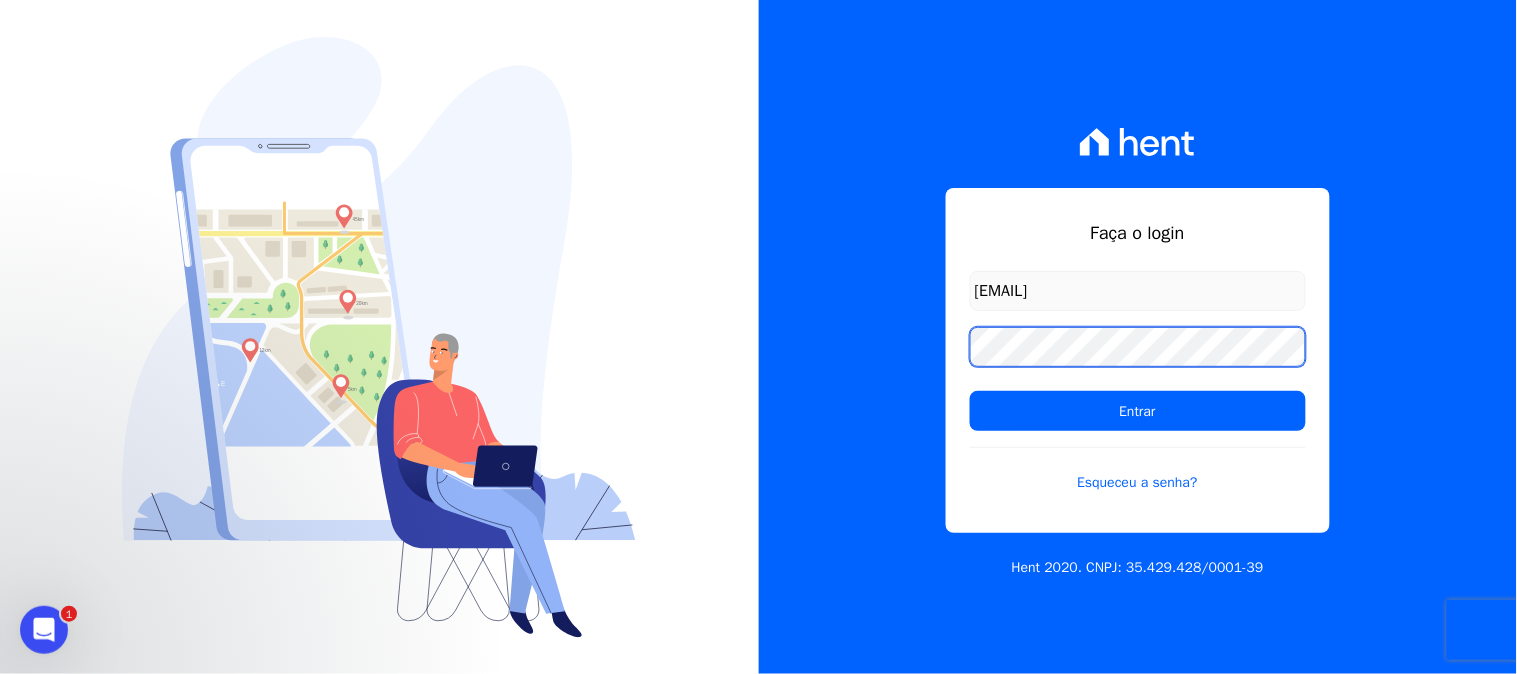 click on "Faça o login
kelly.silva@construtoramgtec.com.br
Entrar
Esqueceu a senha?
Hent 2020. CNPJ: 35.429.428/0001-39" at bounding box center [1138, 337] 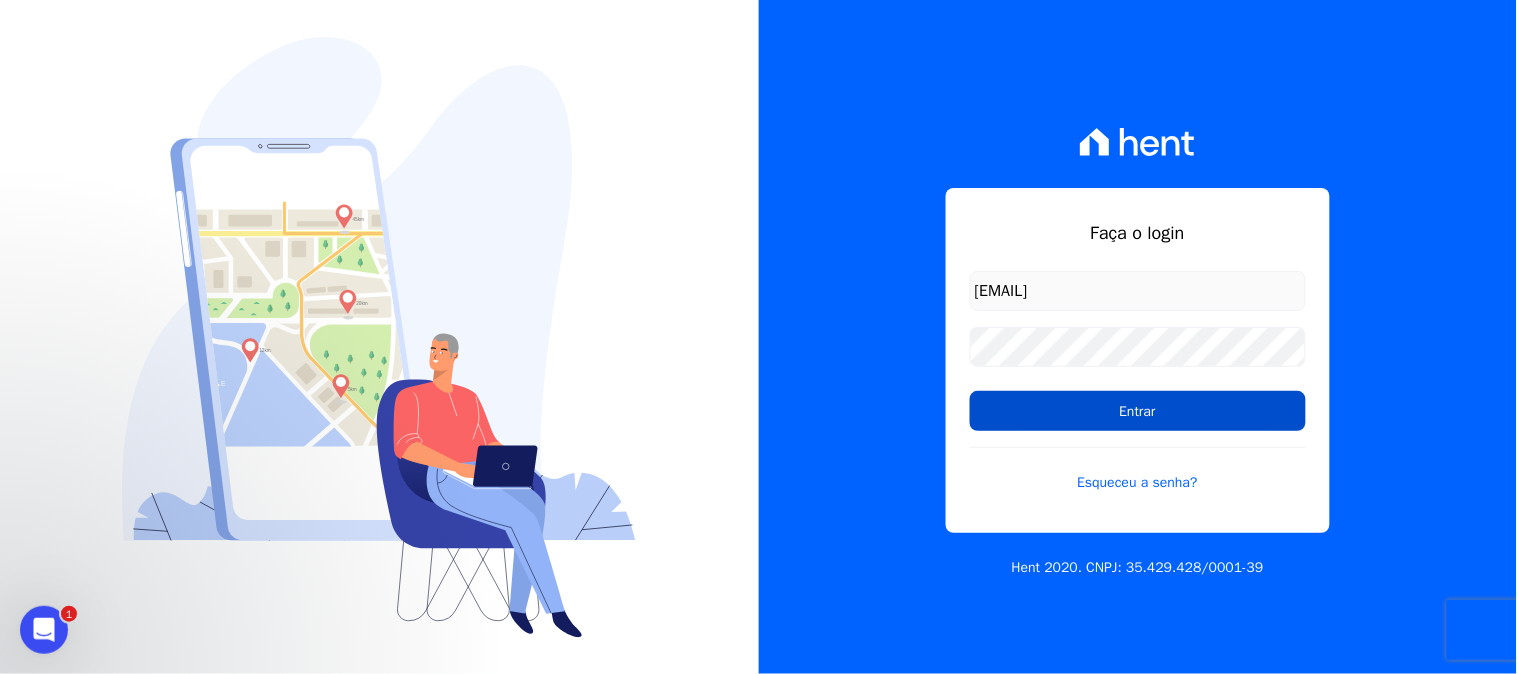 click on "Entrar" at bounding box center (1138, 411) 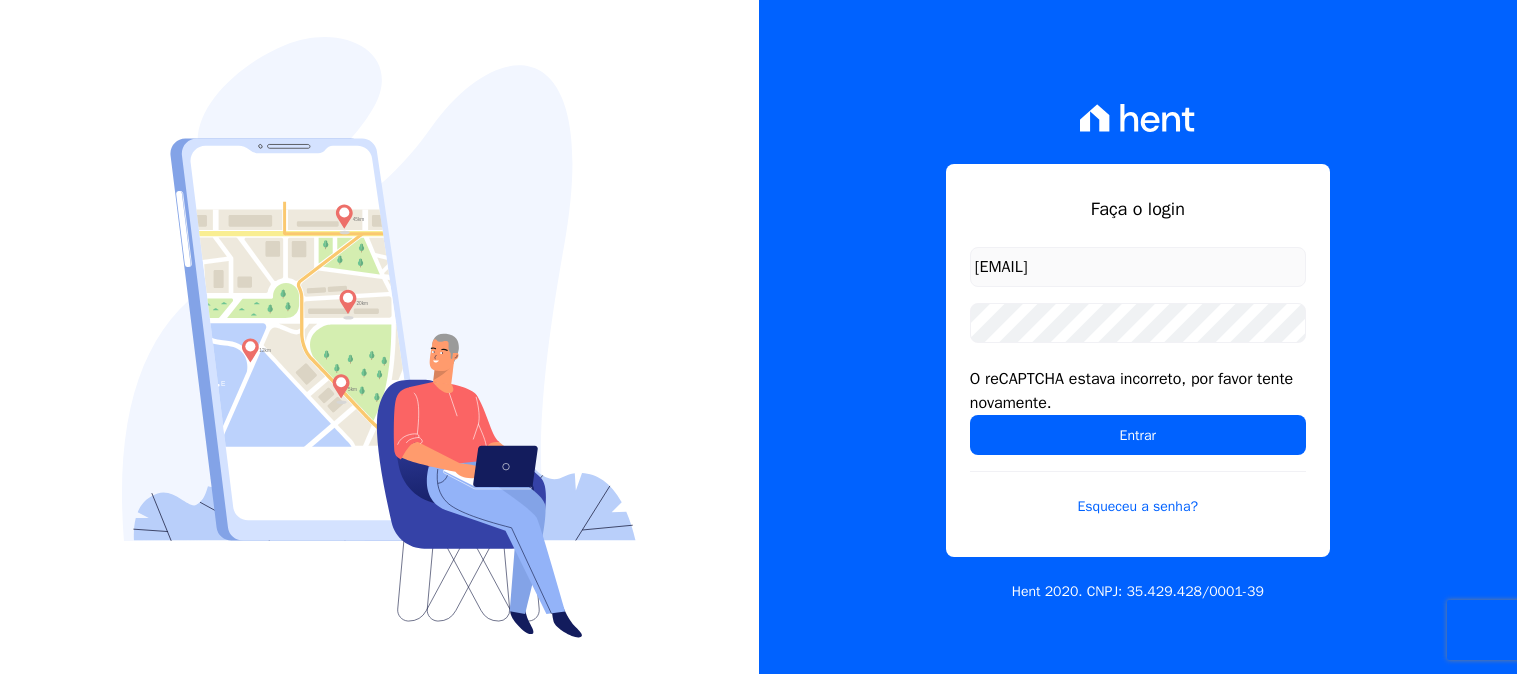 scroll, scrollTop: 0, scrollLeft: 0, axis: both 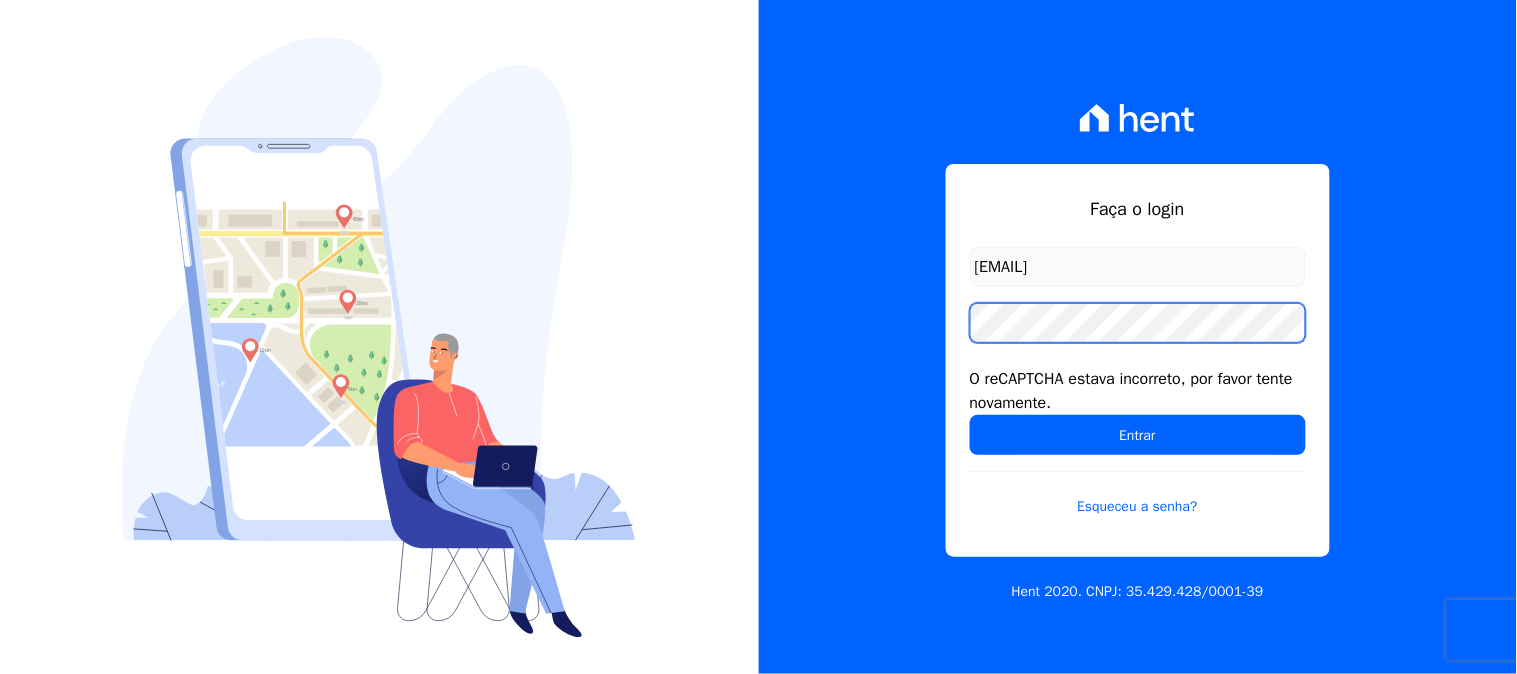 click on "Entrar" at bounding box center [1138, 435] 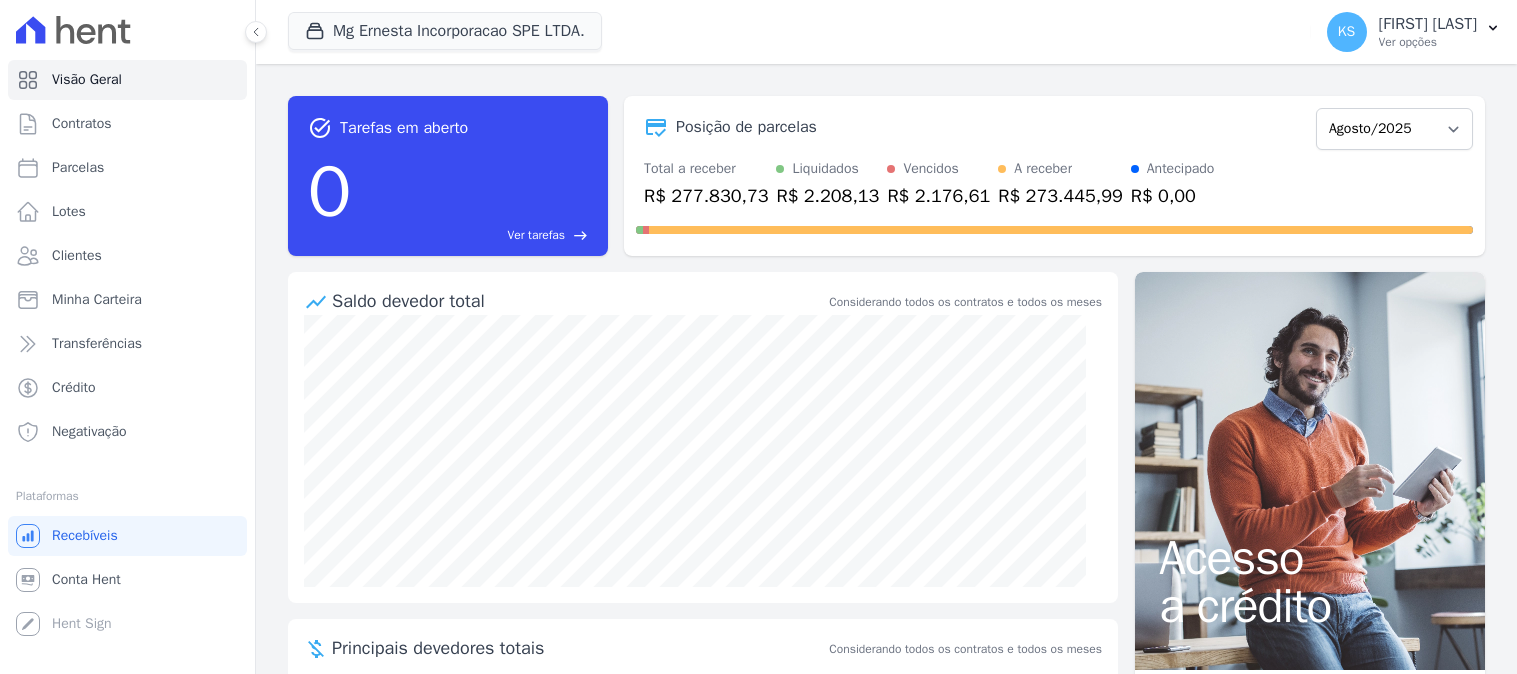 scroll, scrollTop: 0, scrollLeft: 0, axis: both 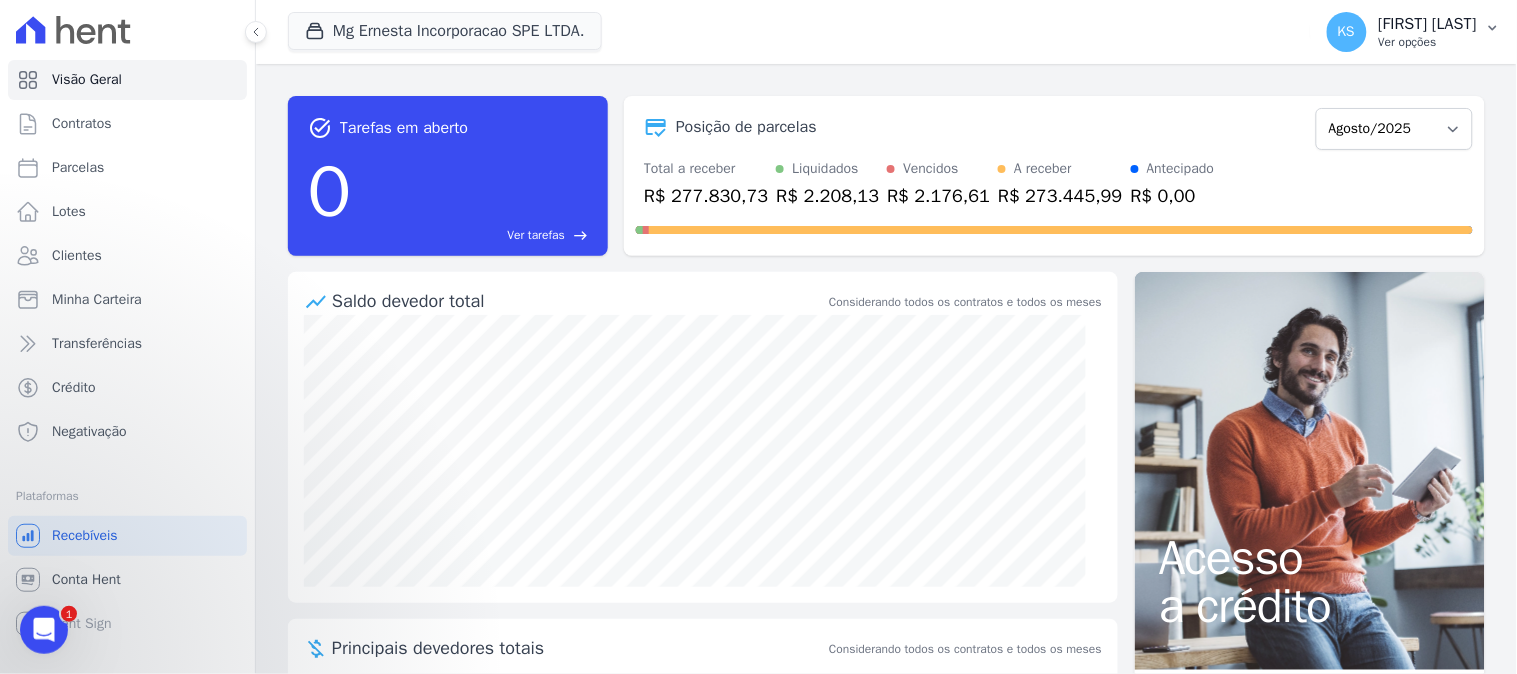 click on "[FIRST] [LAST]" at bounding box center [1414, 32] 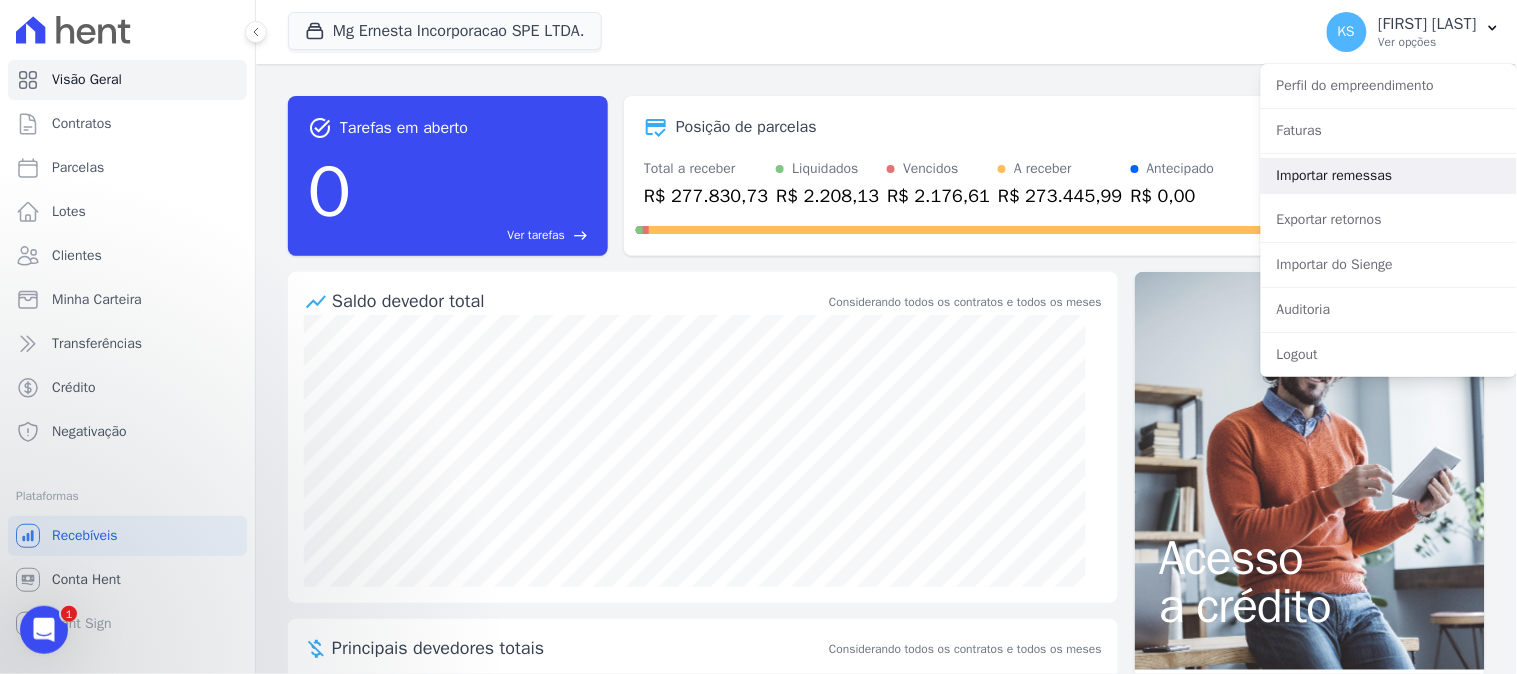 click on "Importar remessas" at bounding box center [1389, 176] 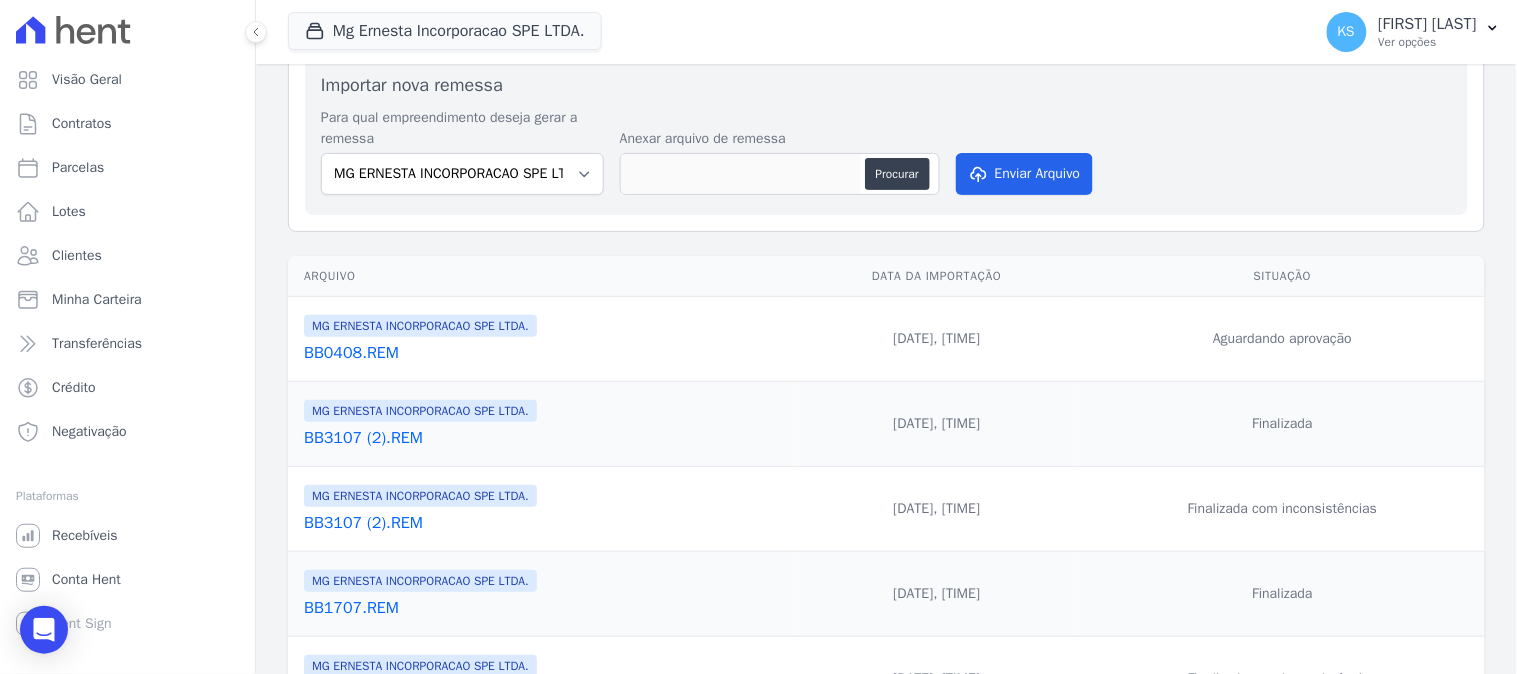 scroll, scrollTop: 0, scrollLeft: 0, axis: both 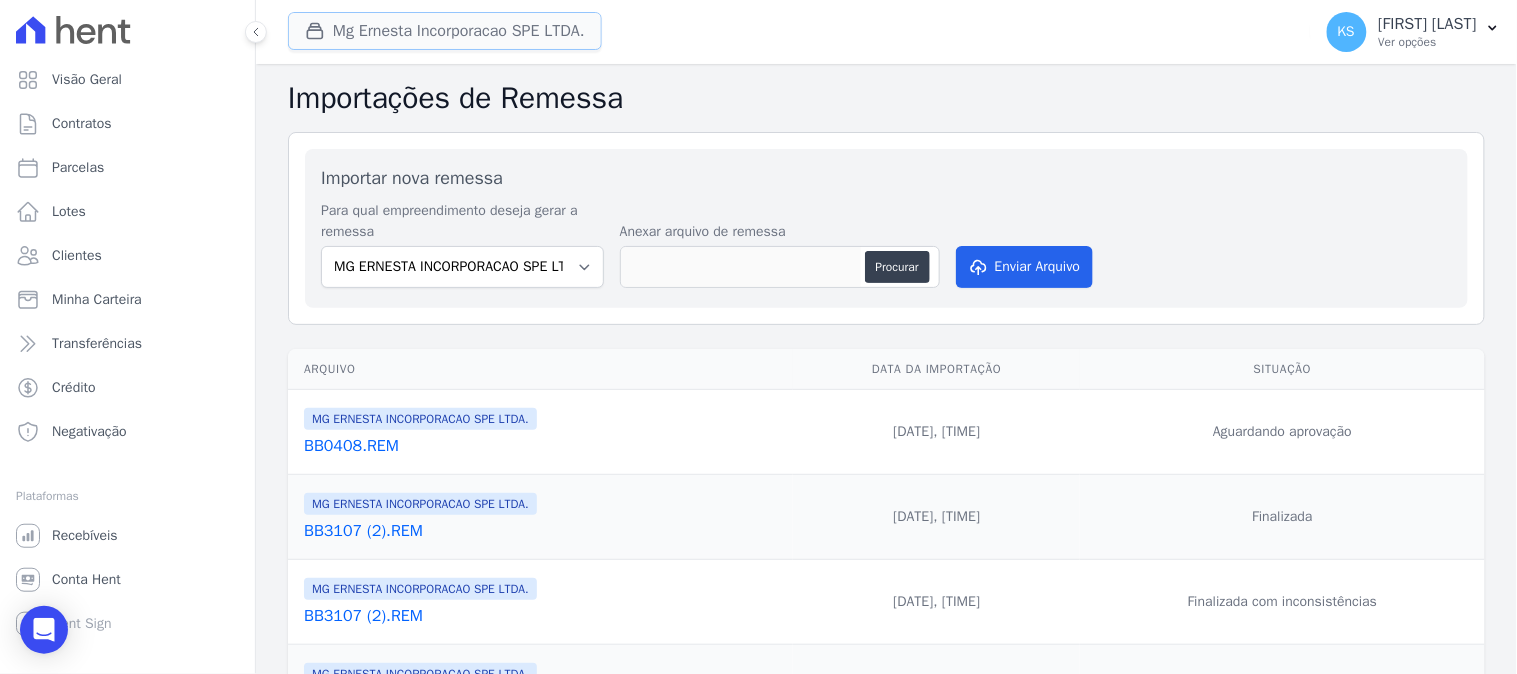 click on "Mg Ernesta Incorporacao SPE LTDA." at bounding box center (445, 31) 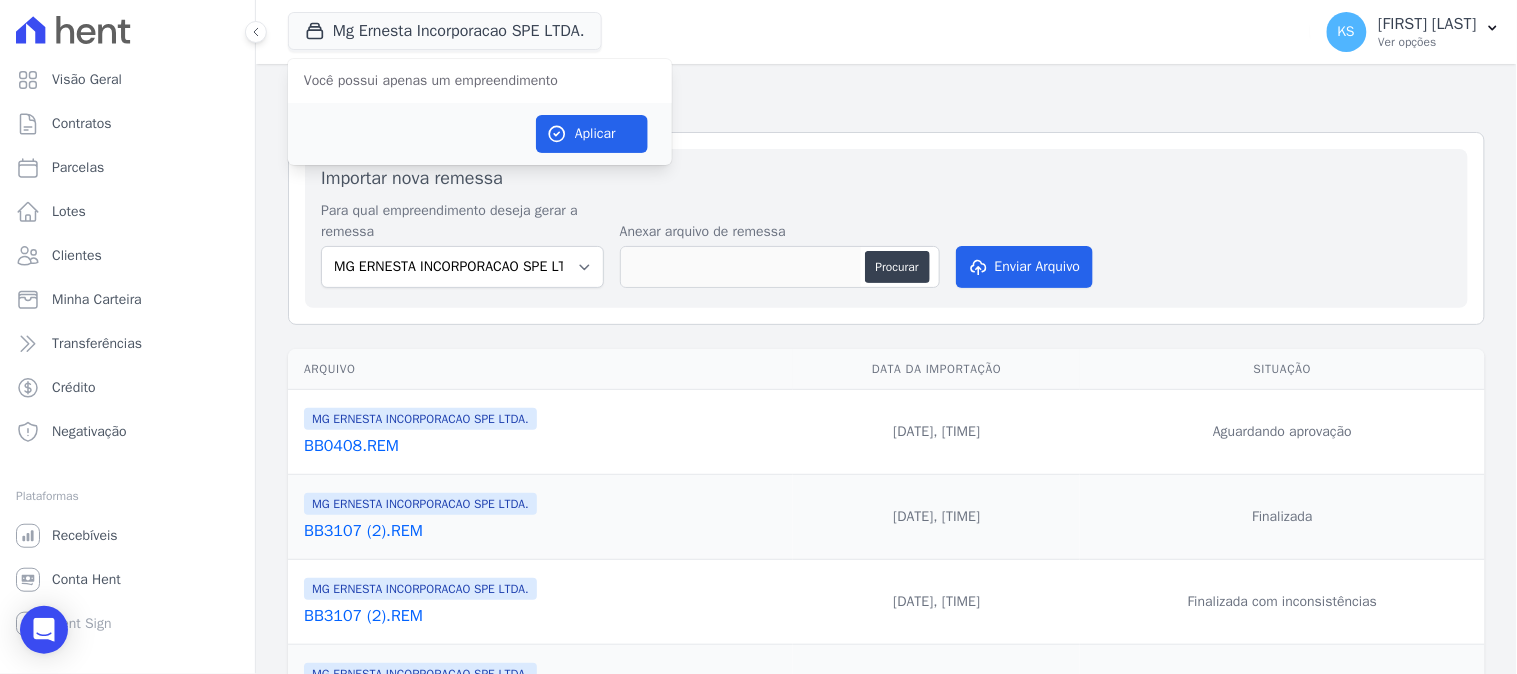 click on "Importações de Remessa" at bounding box center (886, 98) 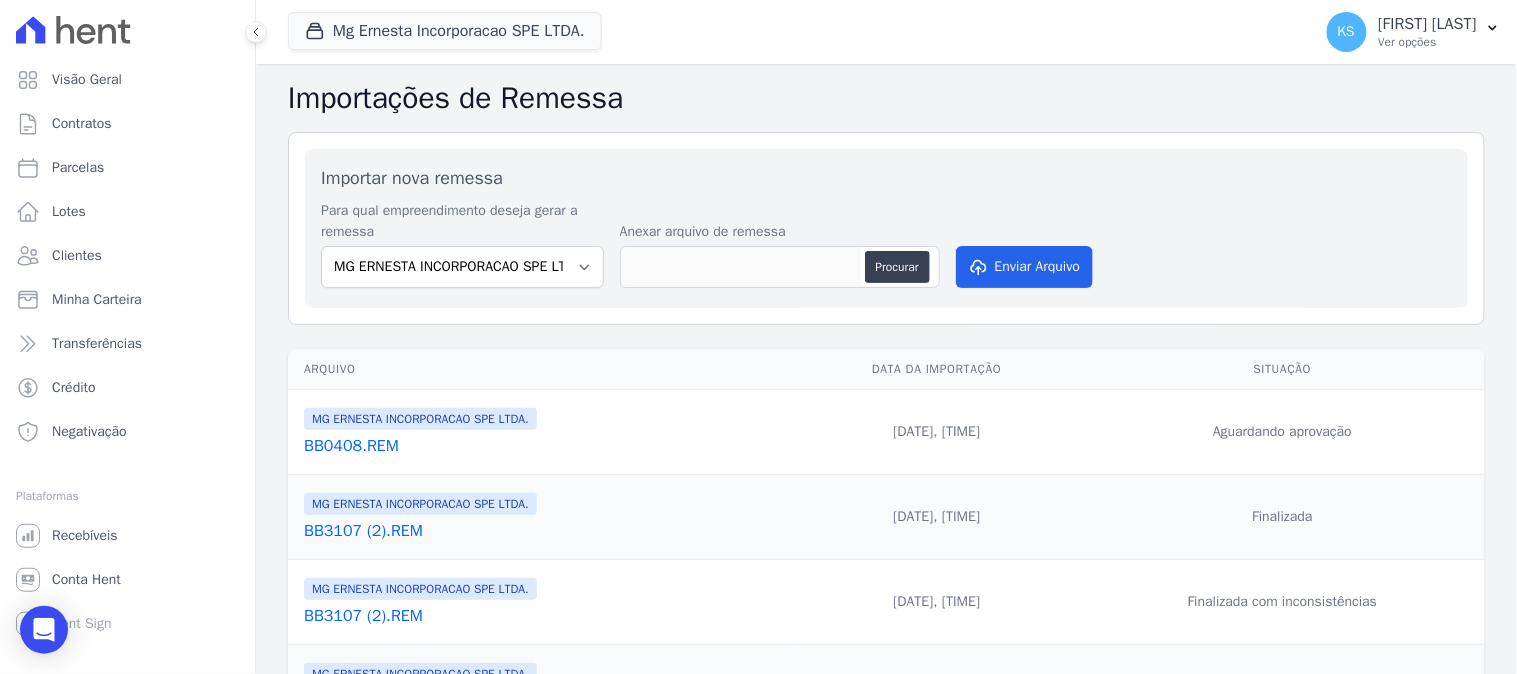 click on "BB0408.REM" at bounding box center (544, 446) 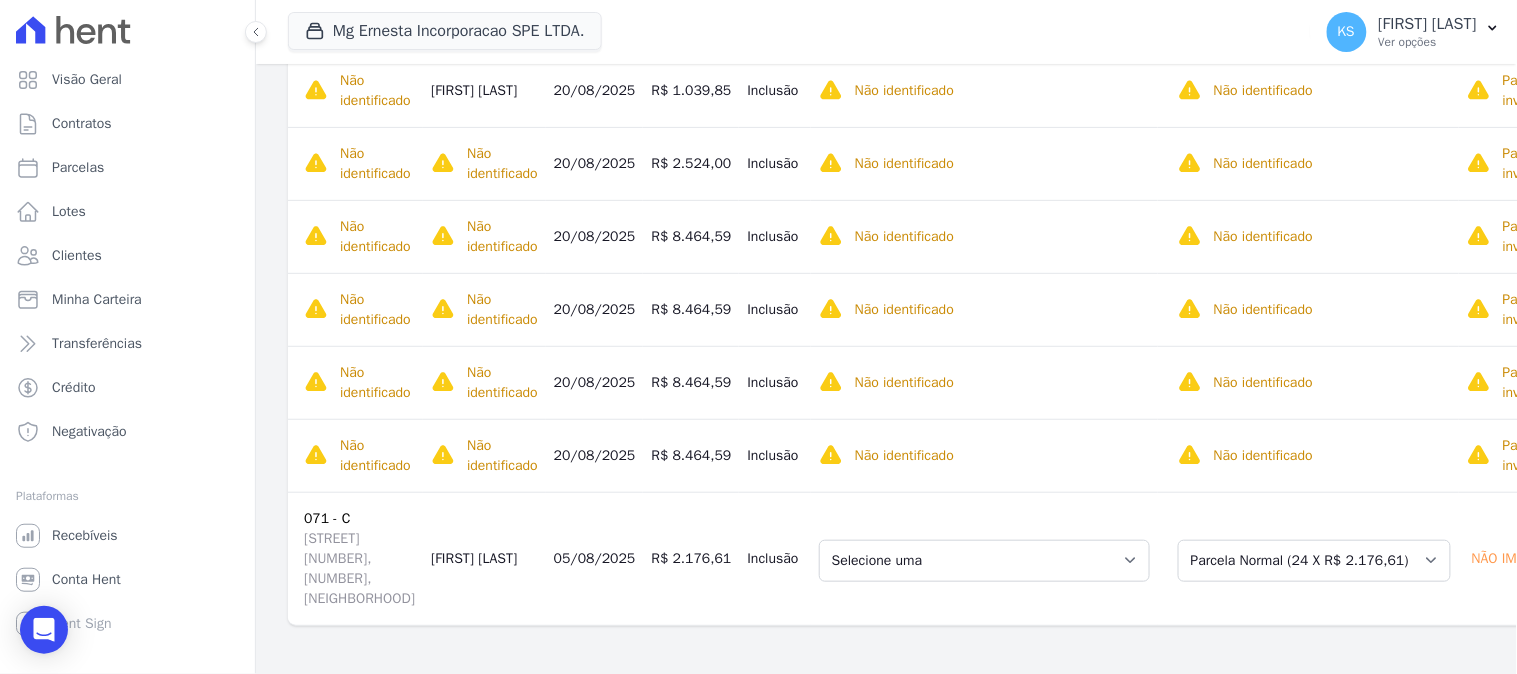 scroll, scrollTop: 21, scrollLeft: 0, axis: vertical 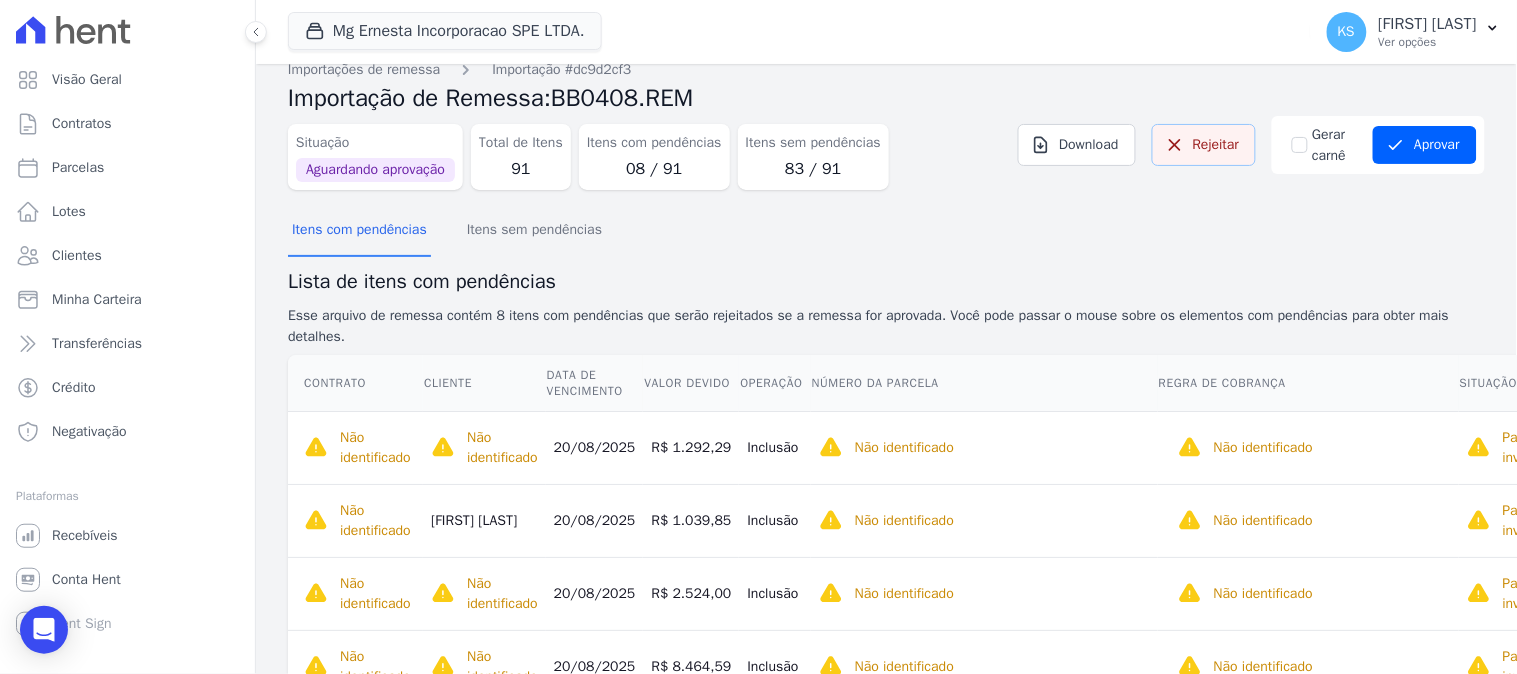click on "Rejeitar" at bounding box center (1204, 145) 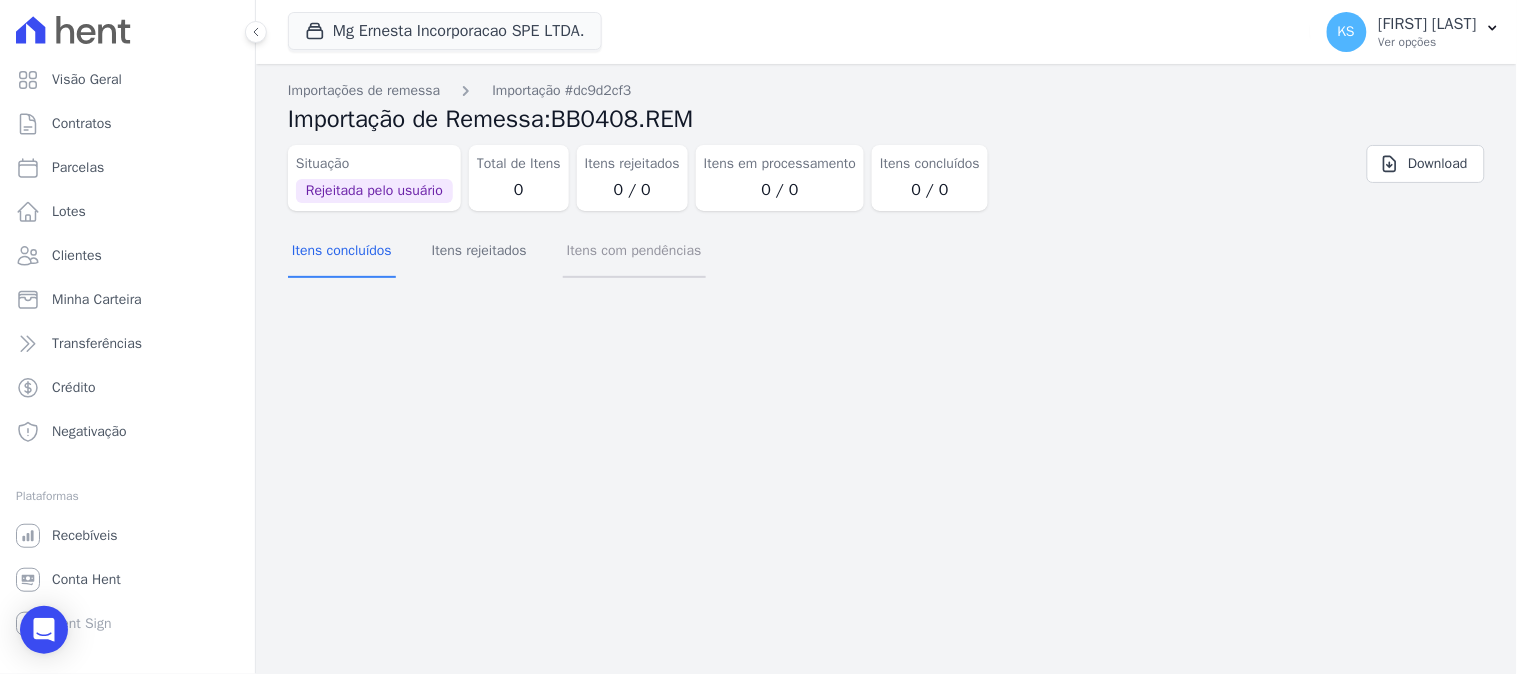 click on "Itens com pendências" at bounding box center [634, 252] 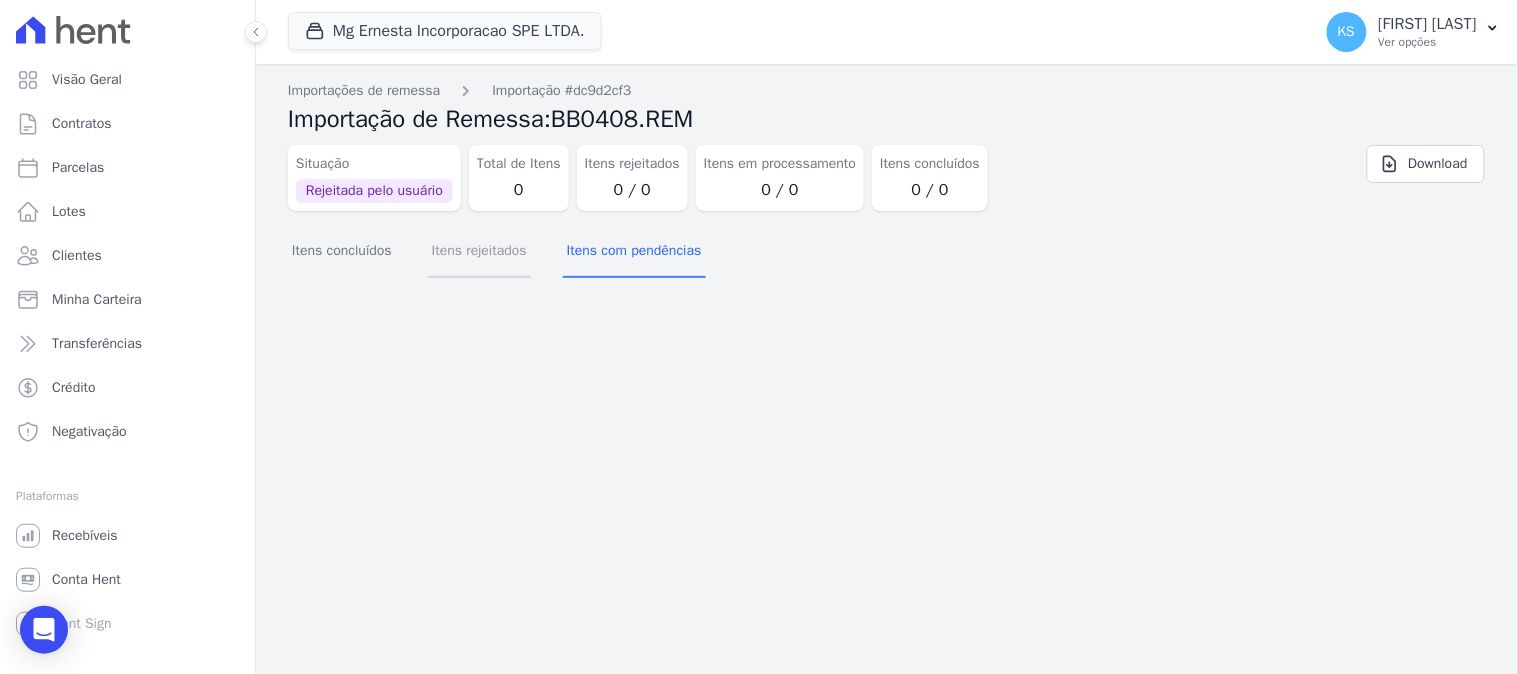 click on "Itens rejeitados" at bounding box center [479, 252] 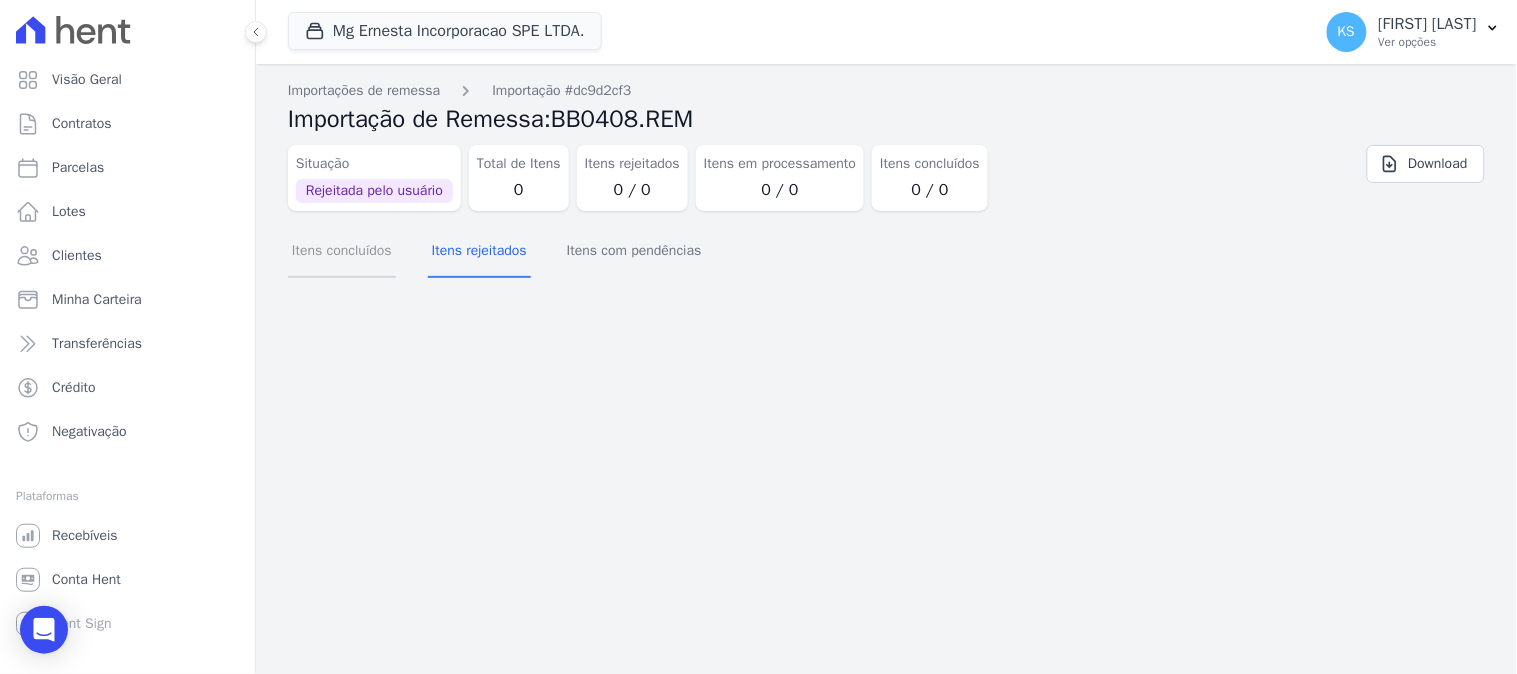 click on "Itens concluídos" at bounding box center [342, 252] 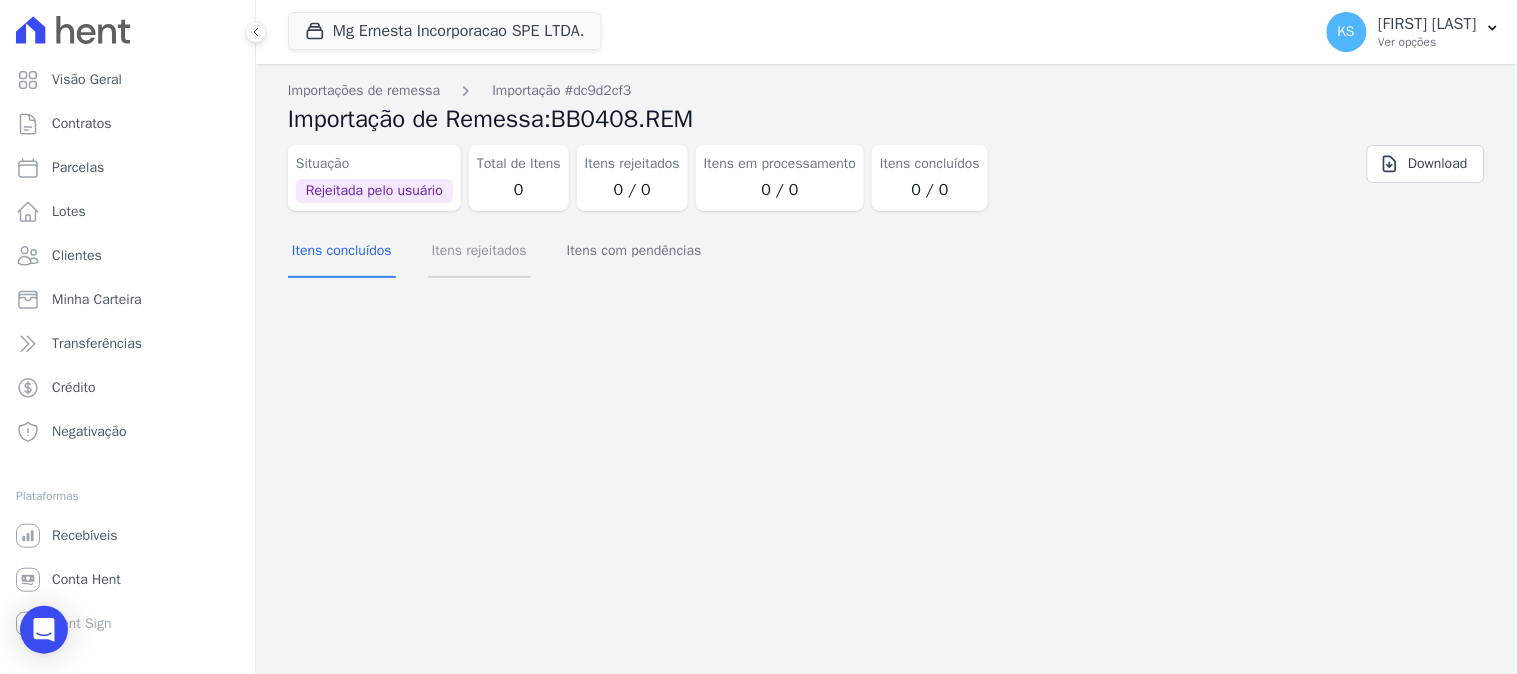 click on "Itens rejeitados" at bounding box center (479, 252) 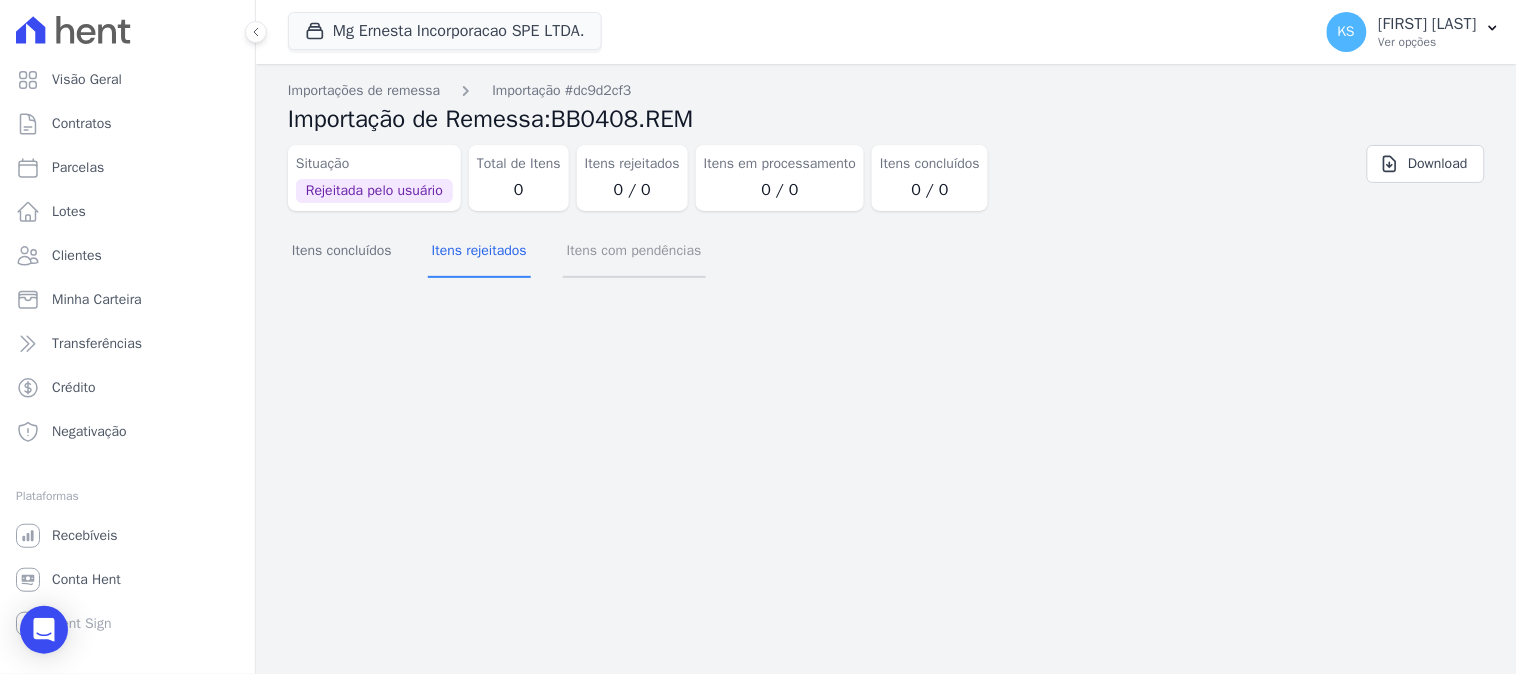 click on "Itens com pendências" at bounding box center (634, 252) 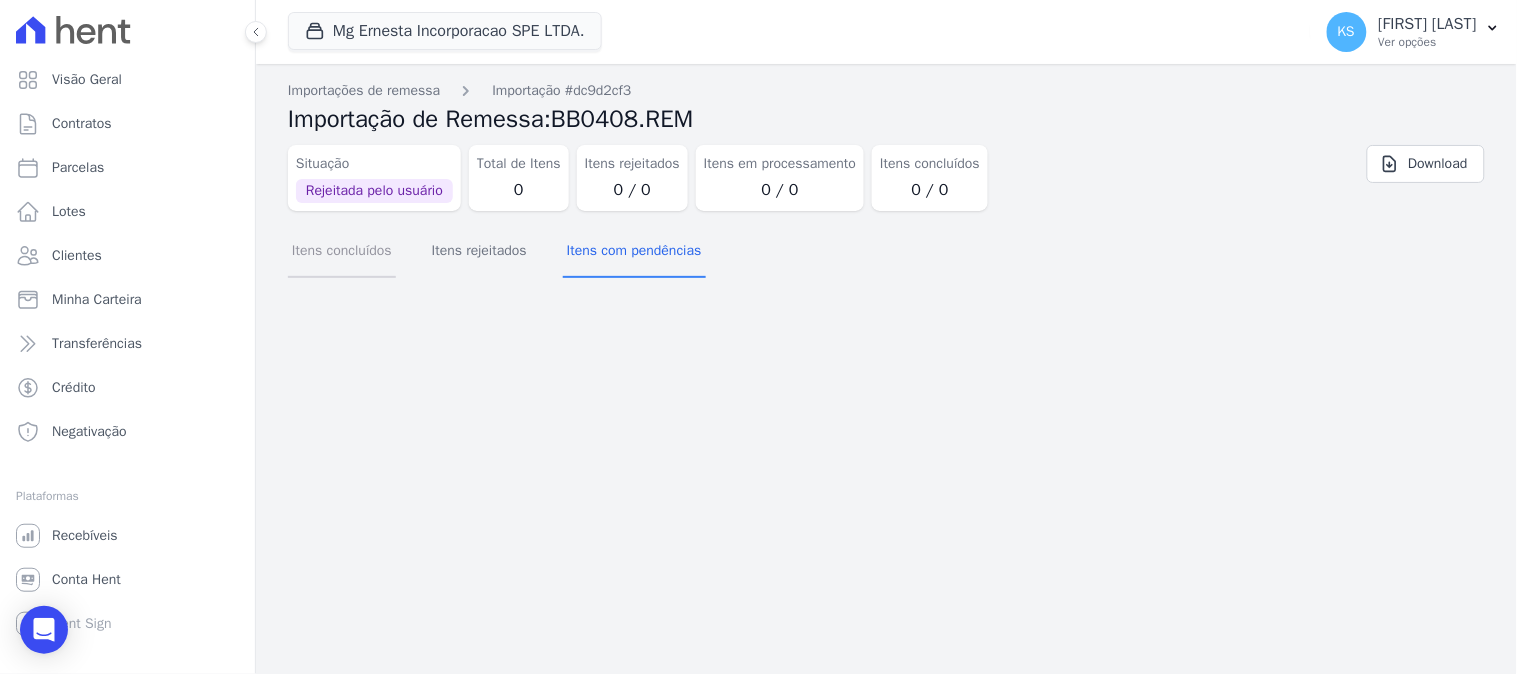 click on "Itens concluídos" at bounding box center [342, 252] 